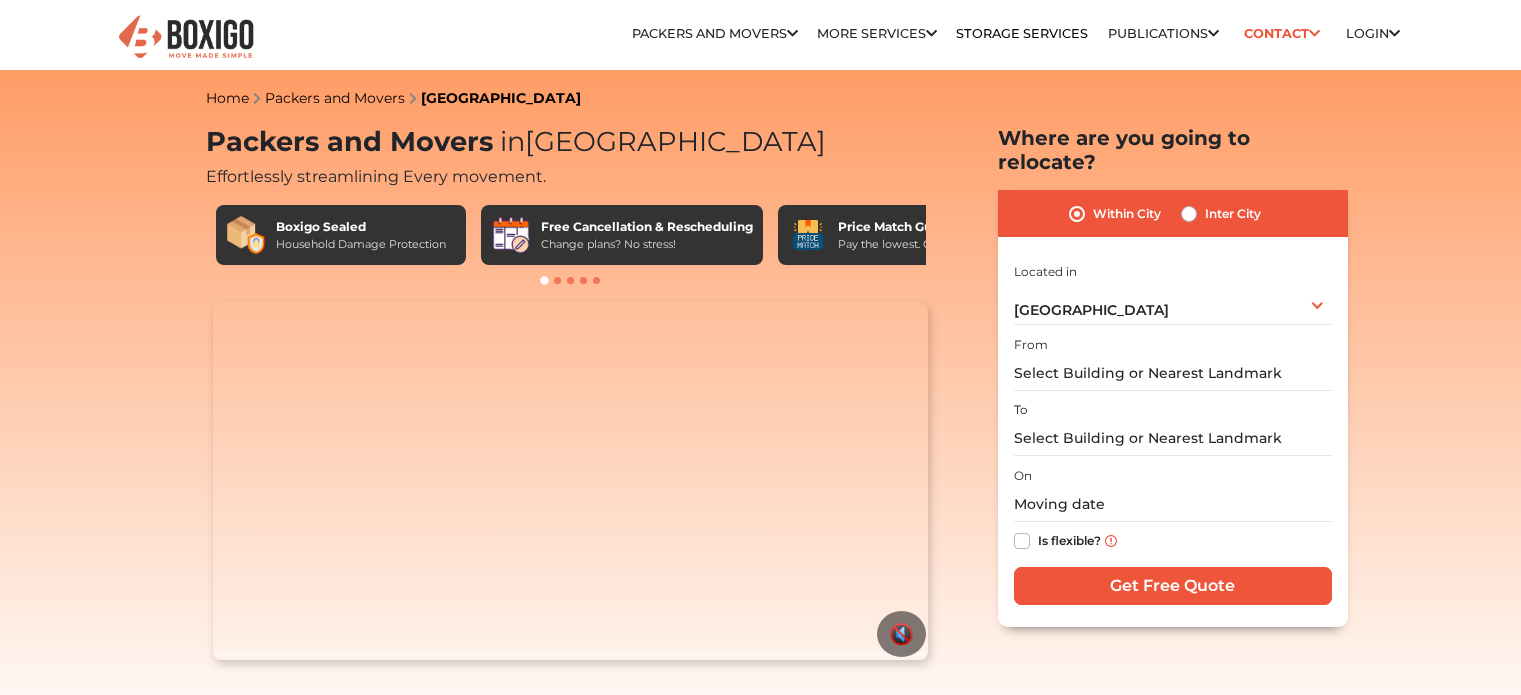 scroll, scrollTop: 0, scrollLeft: 0, axis: both 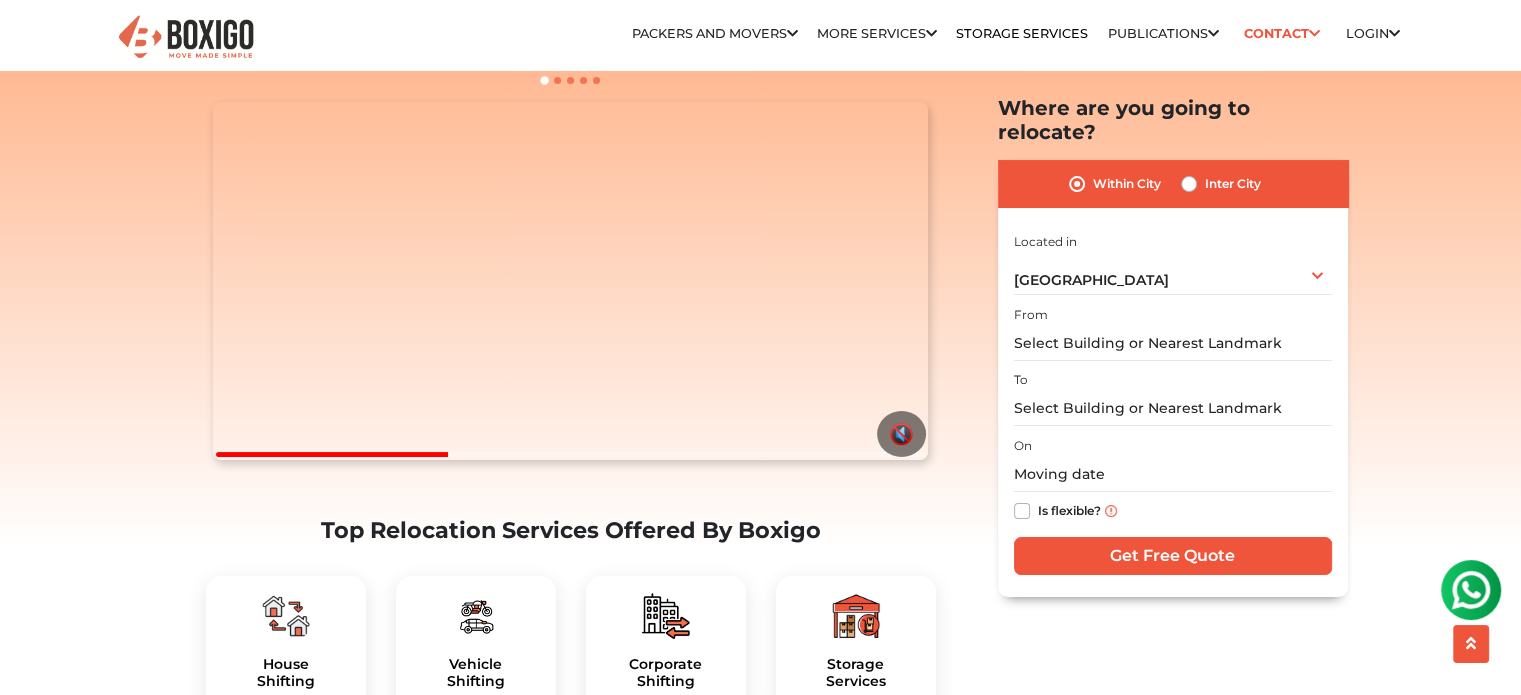 click on "Inter City" at bounding box center (1233, 184) 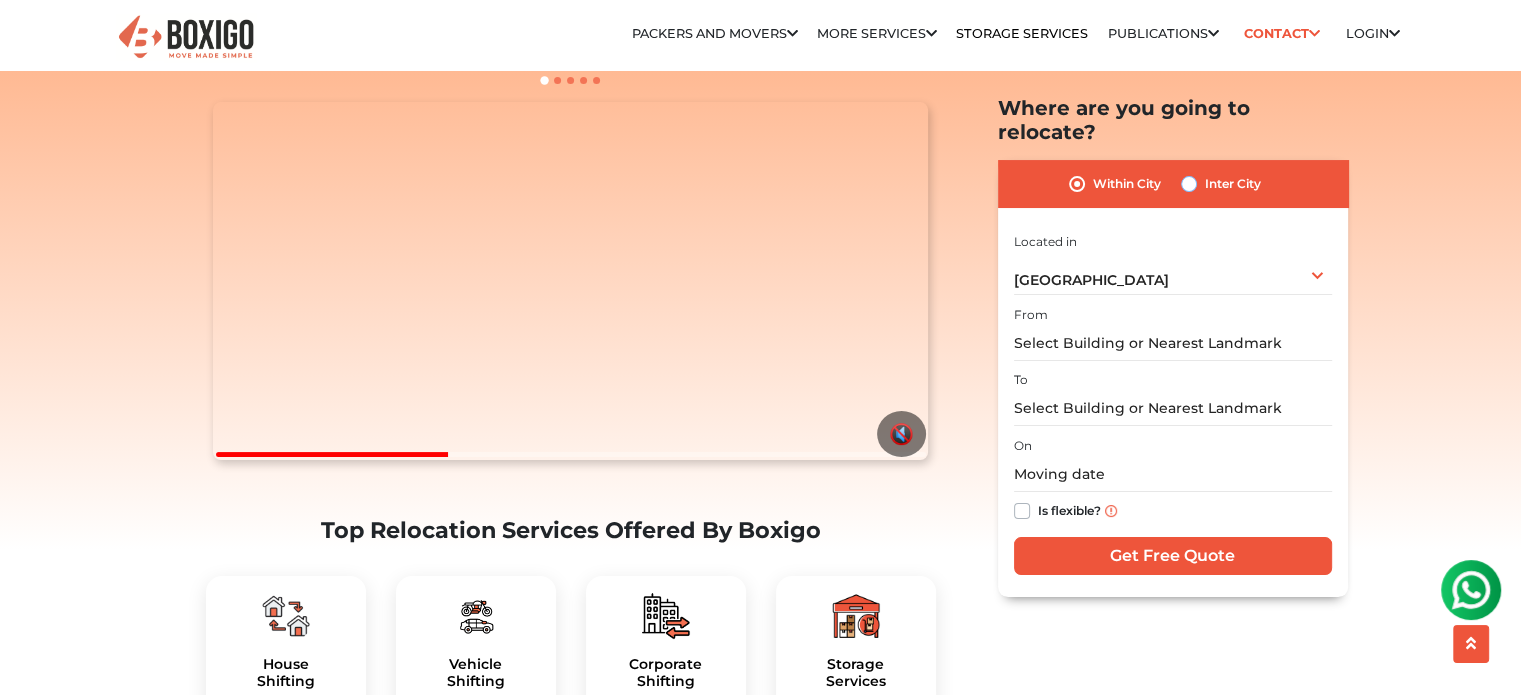 click on "Inter City" at bounding box center (1189, 182) 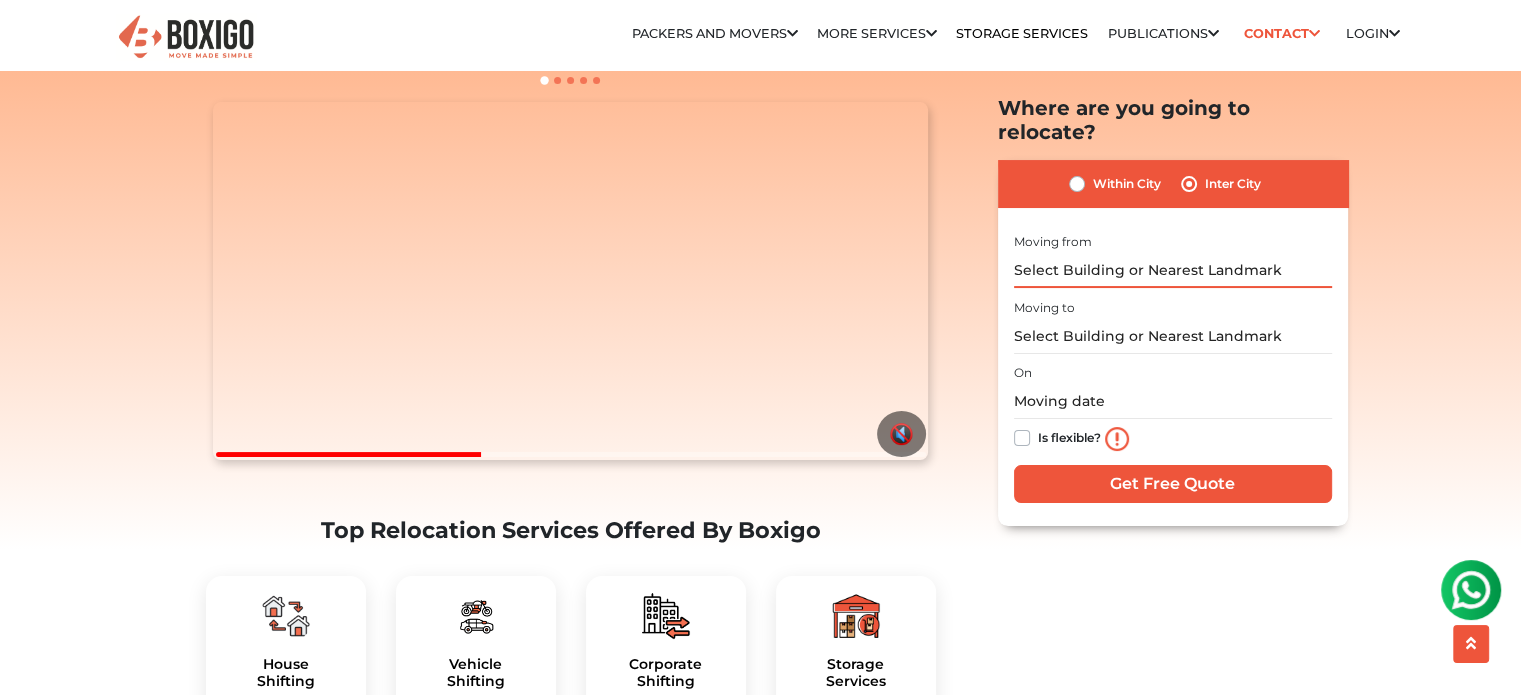 click at bounding box center [1173, 270] 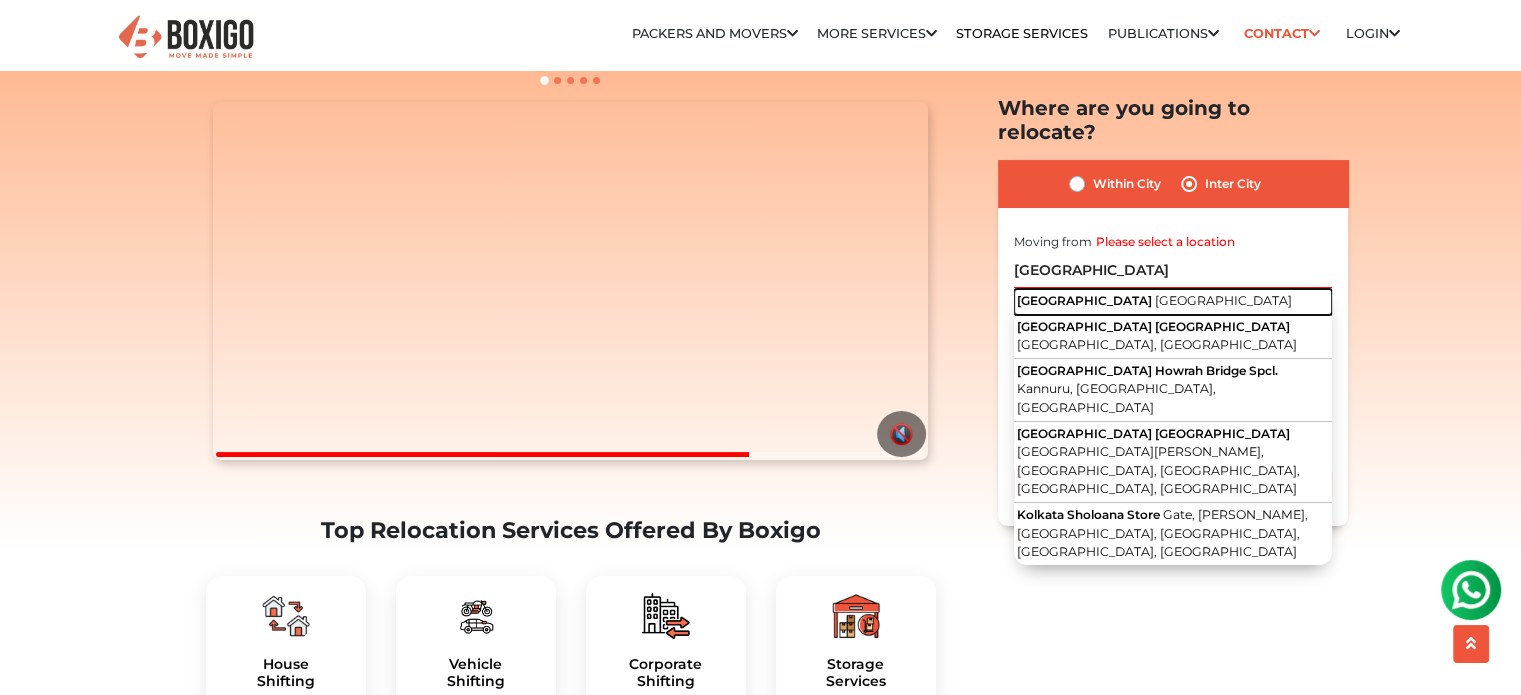 click on "[GEOGRAPHIC_DATA]" at bounding box center (1223, 300) 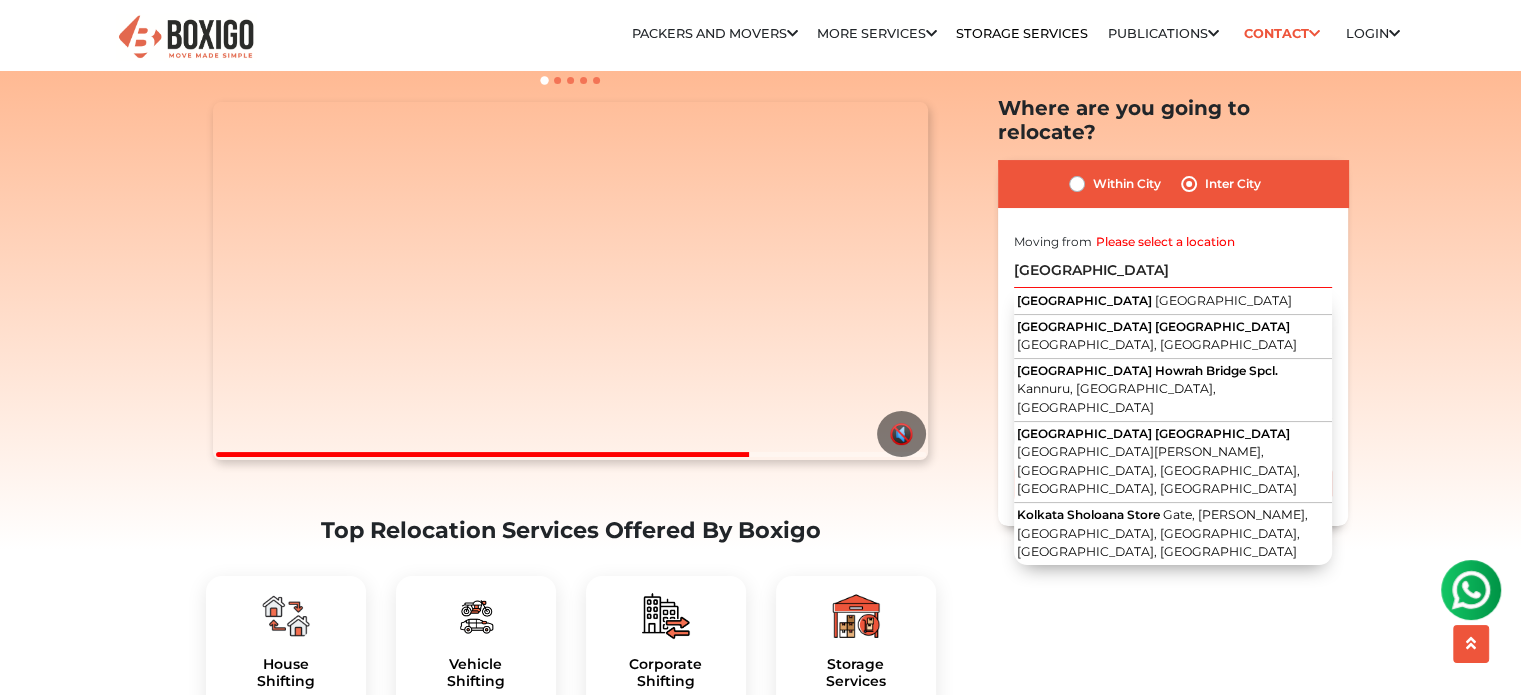 type on "[GEOGRAPHIC_DATA], [GEOGRAPHIC_DATA]" 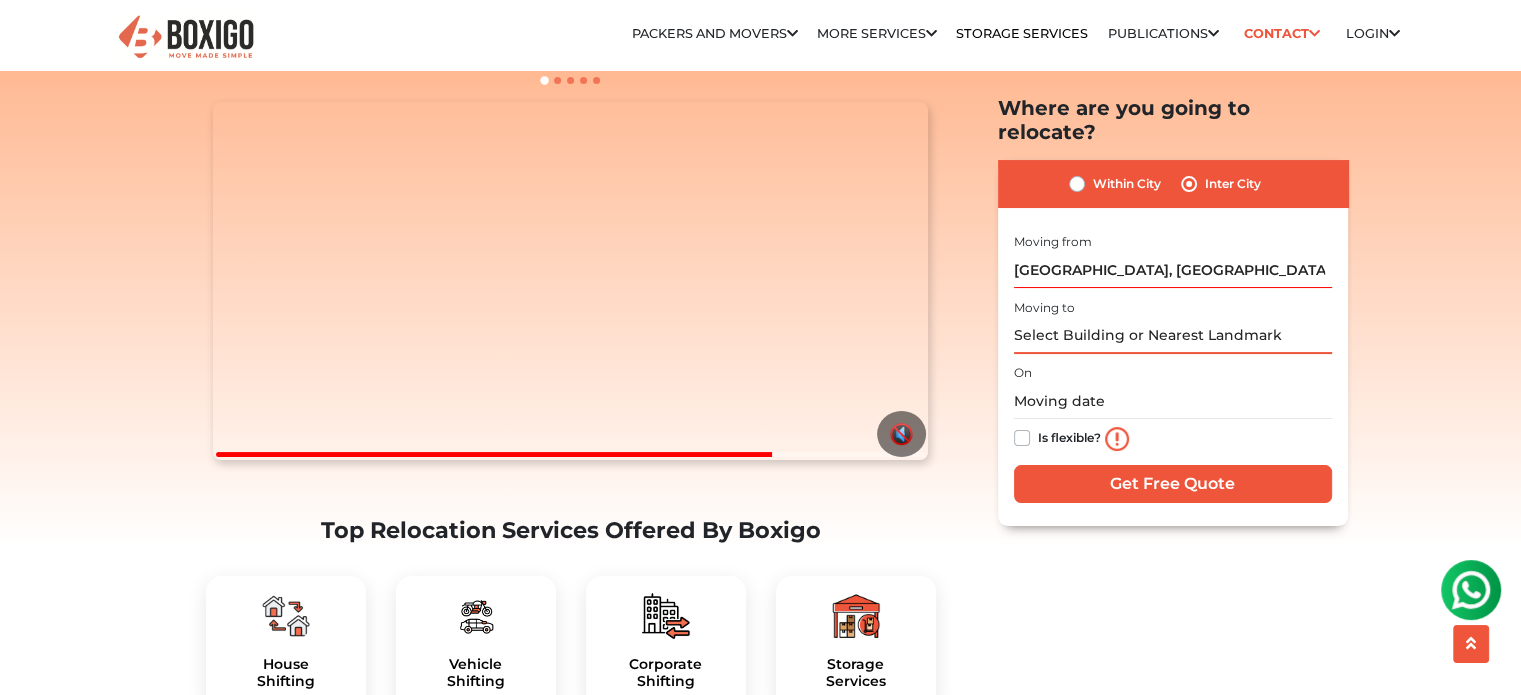 click at bounding box center [1173, 336] 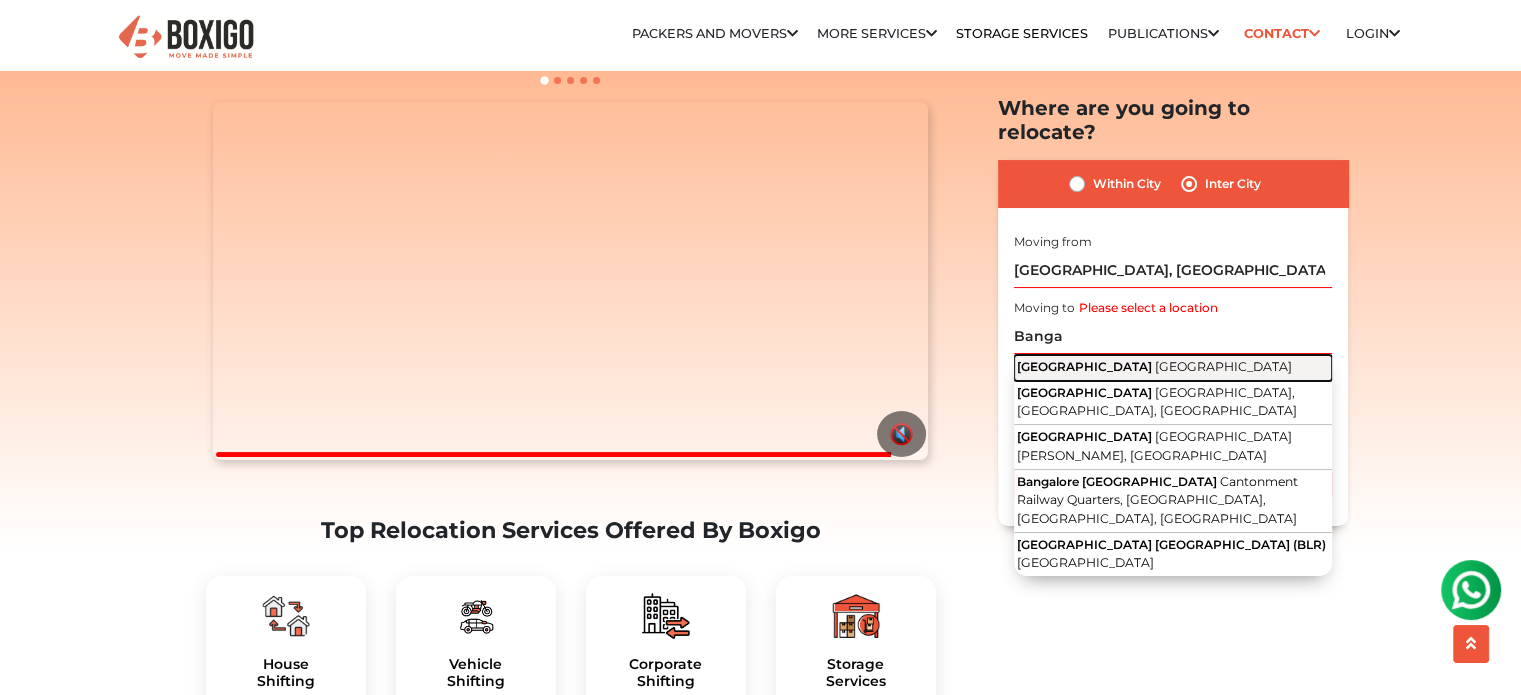 click on "[GEOGRAPHIC_DATA]" at bounding box center (1223, 366) 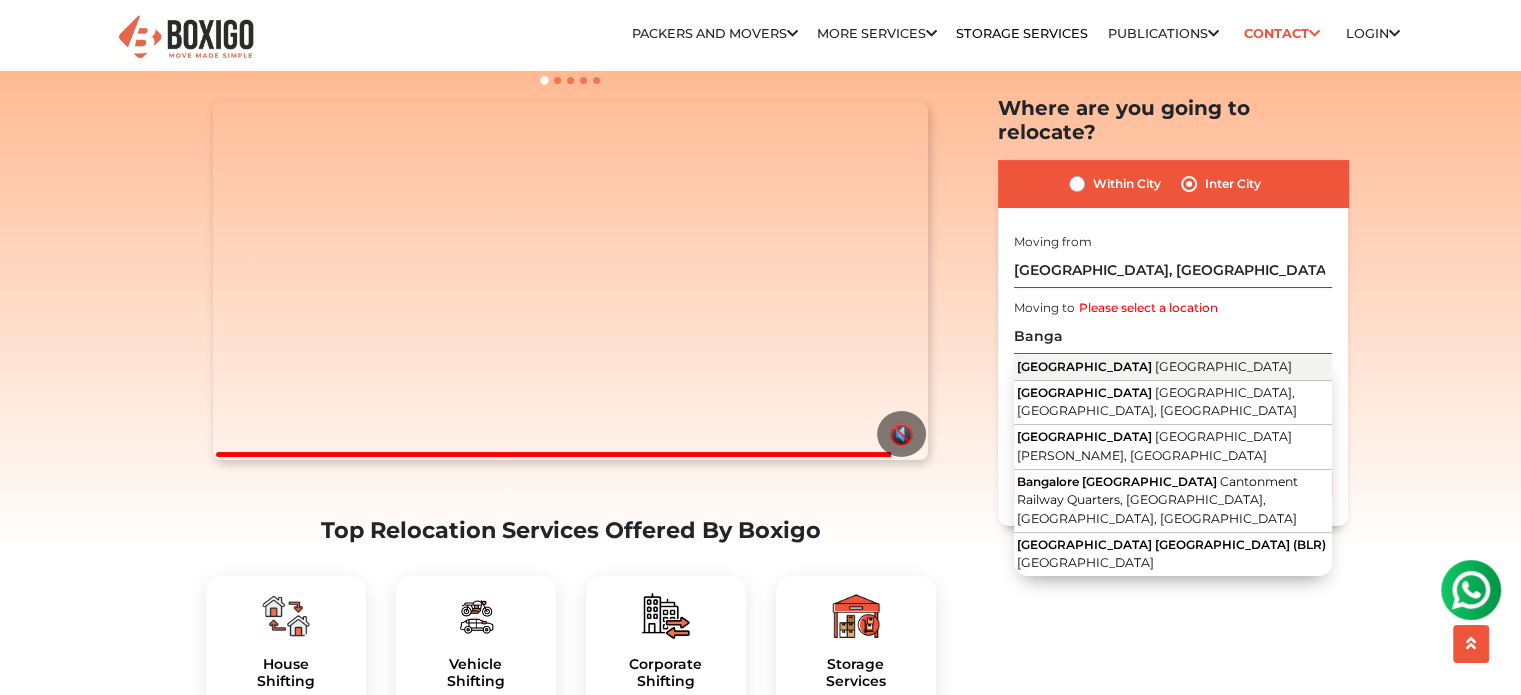 type on "[GEOGRAPHIC_DATA], [GEOGRAPHIC_DATA]" 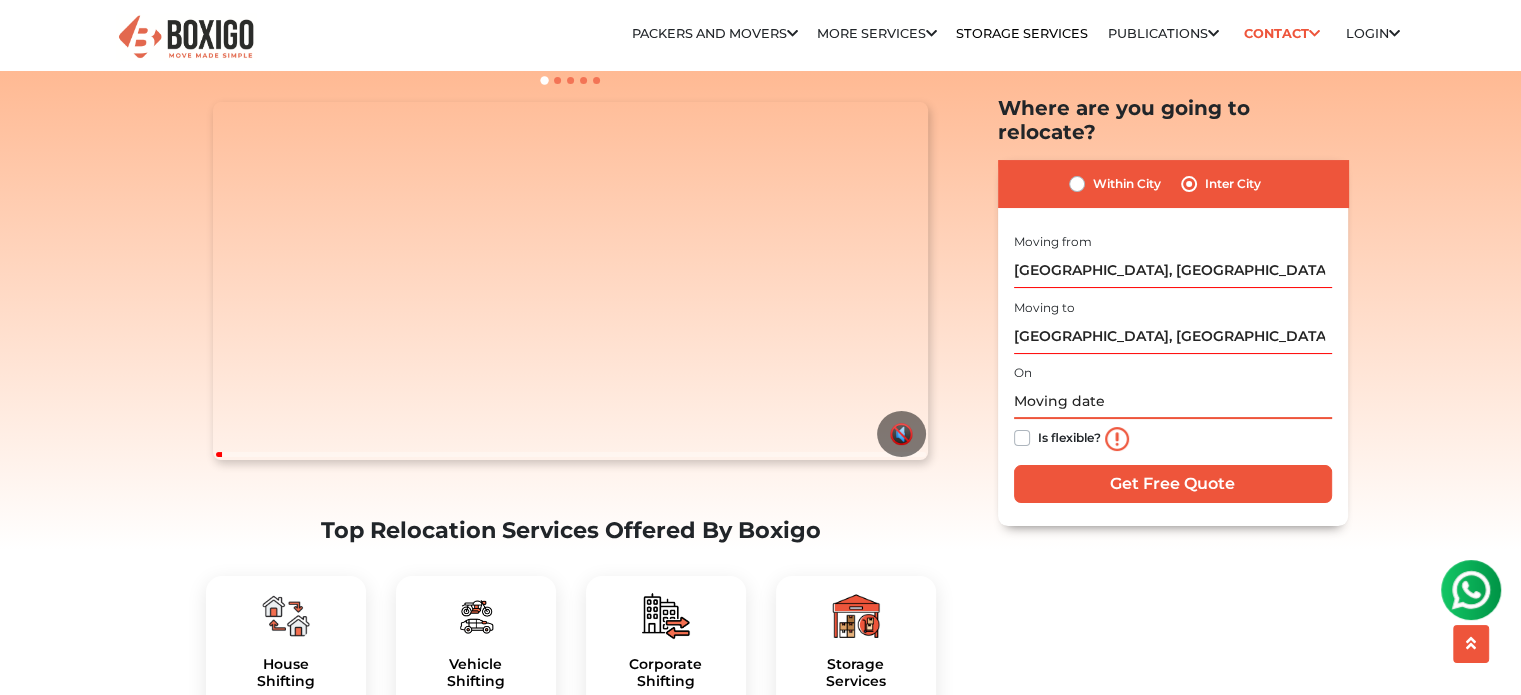 click at bounding box center (1173, 401) 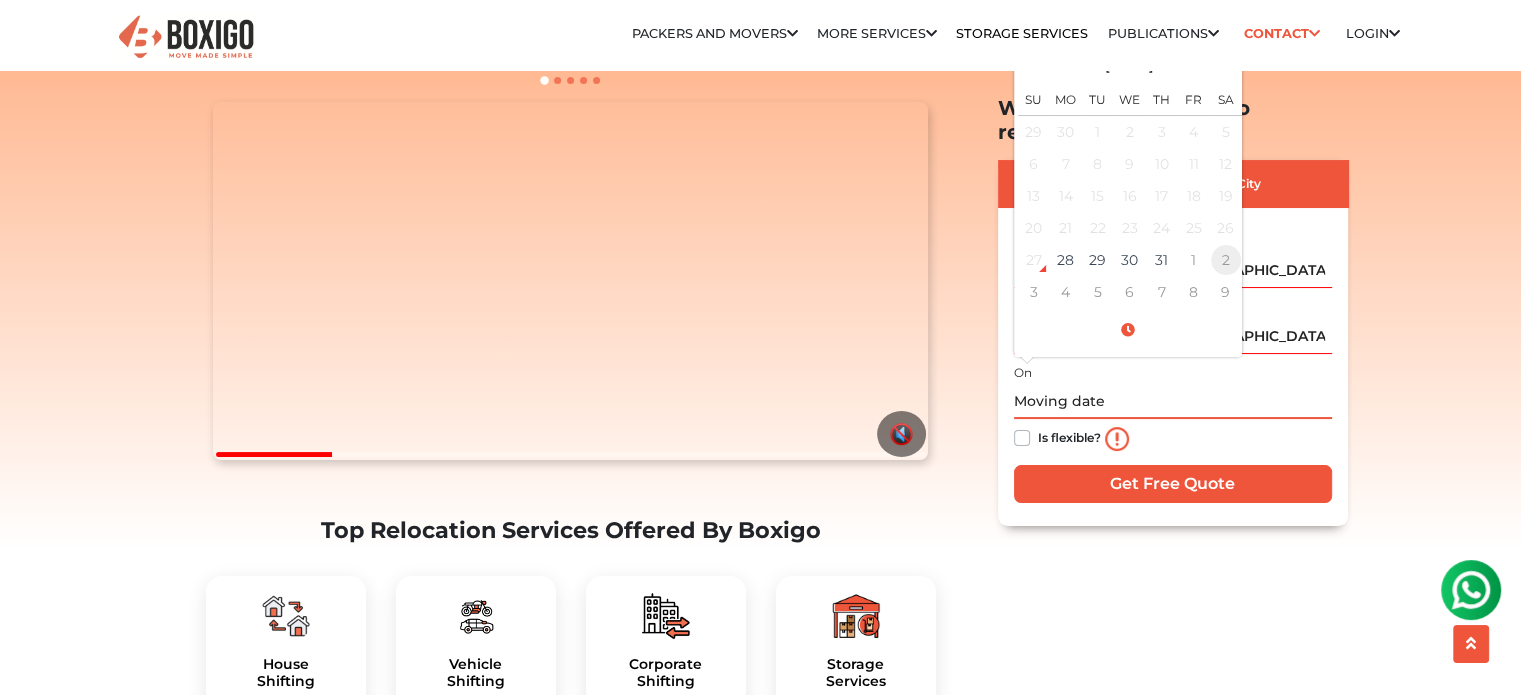 click on "2" at bounding box center [1226, 260] 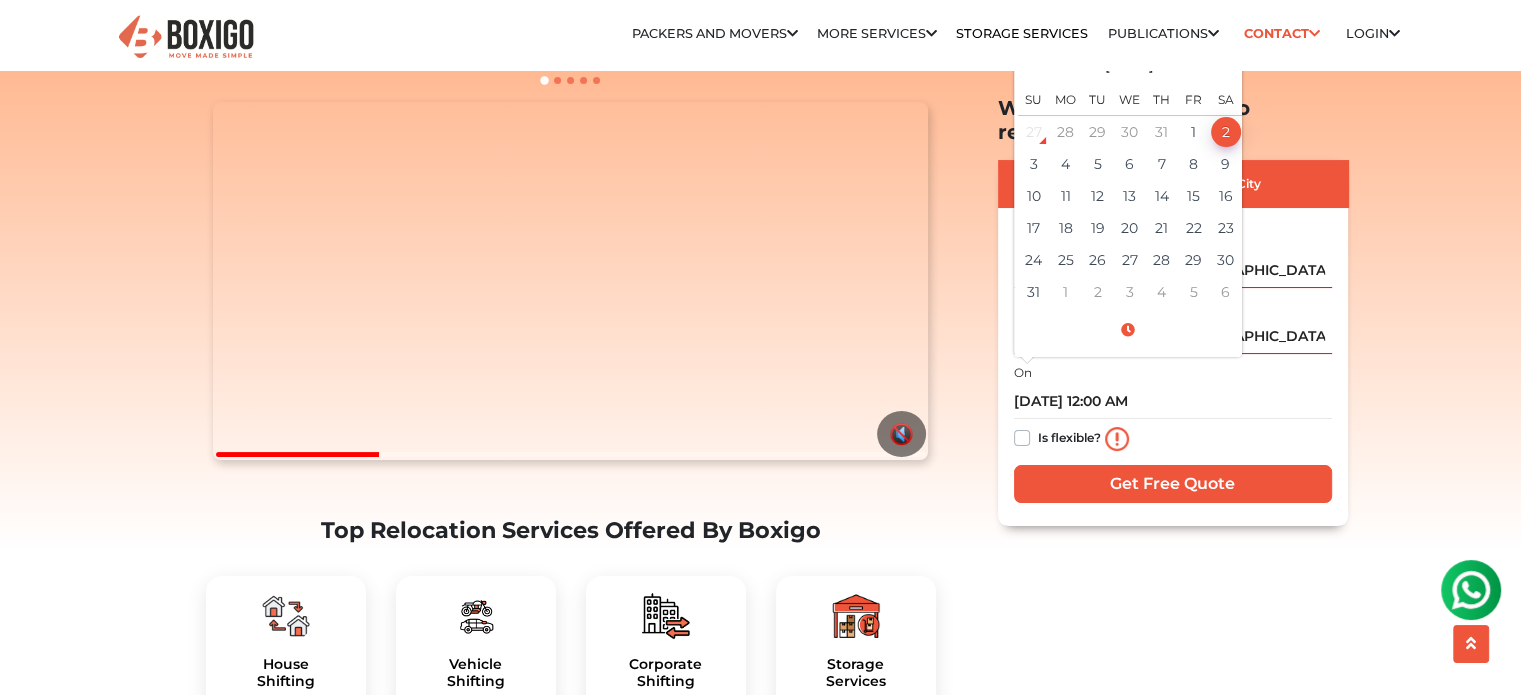 click on "Is flexible?" at bounding box center (1069, 436) 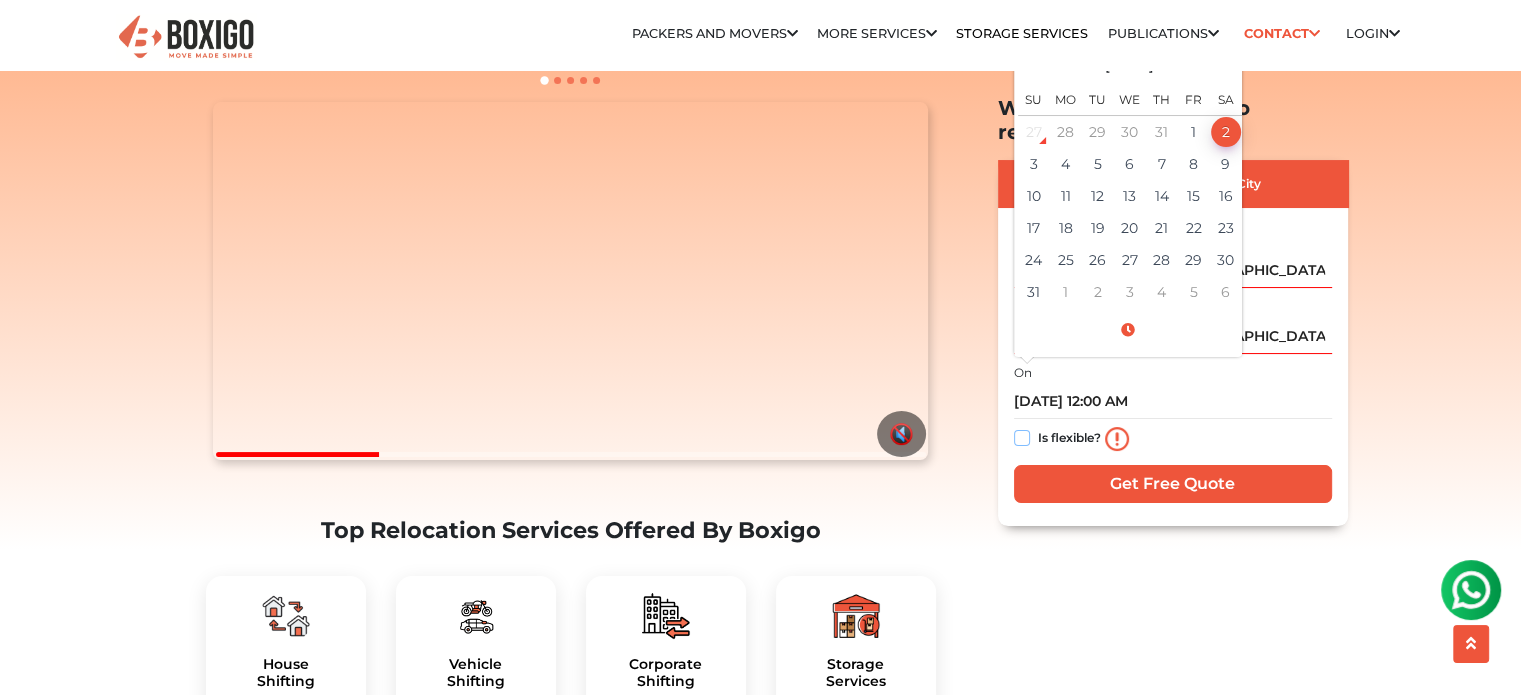 click on "Is flexible?" at bounding box center [1022, 436] 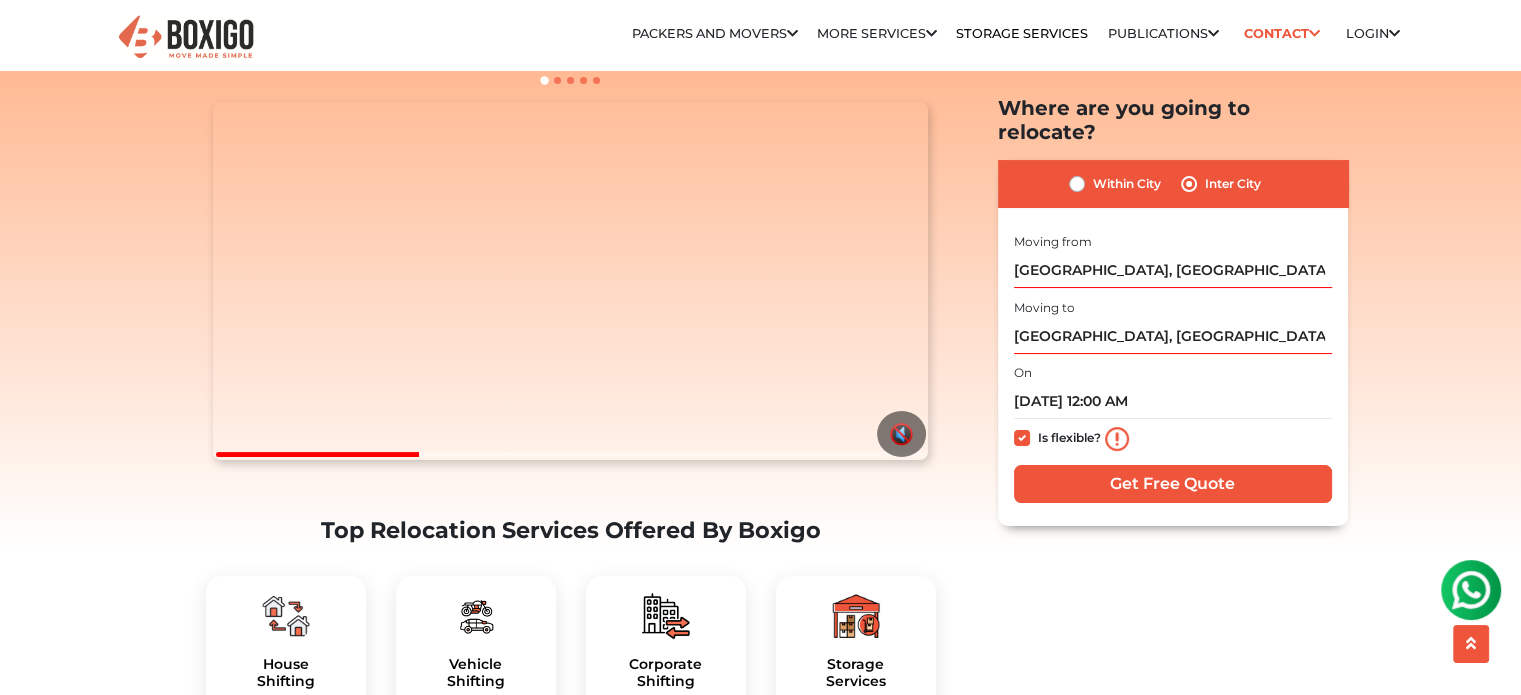 click on "Is flexible?" at bounding box center [1069, 436] 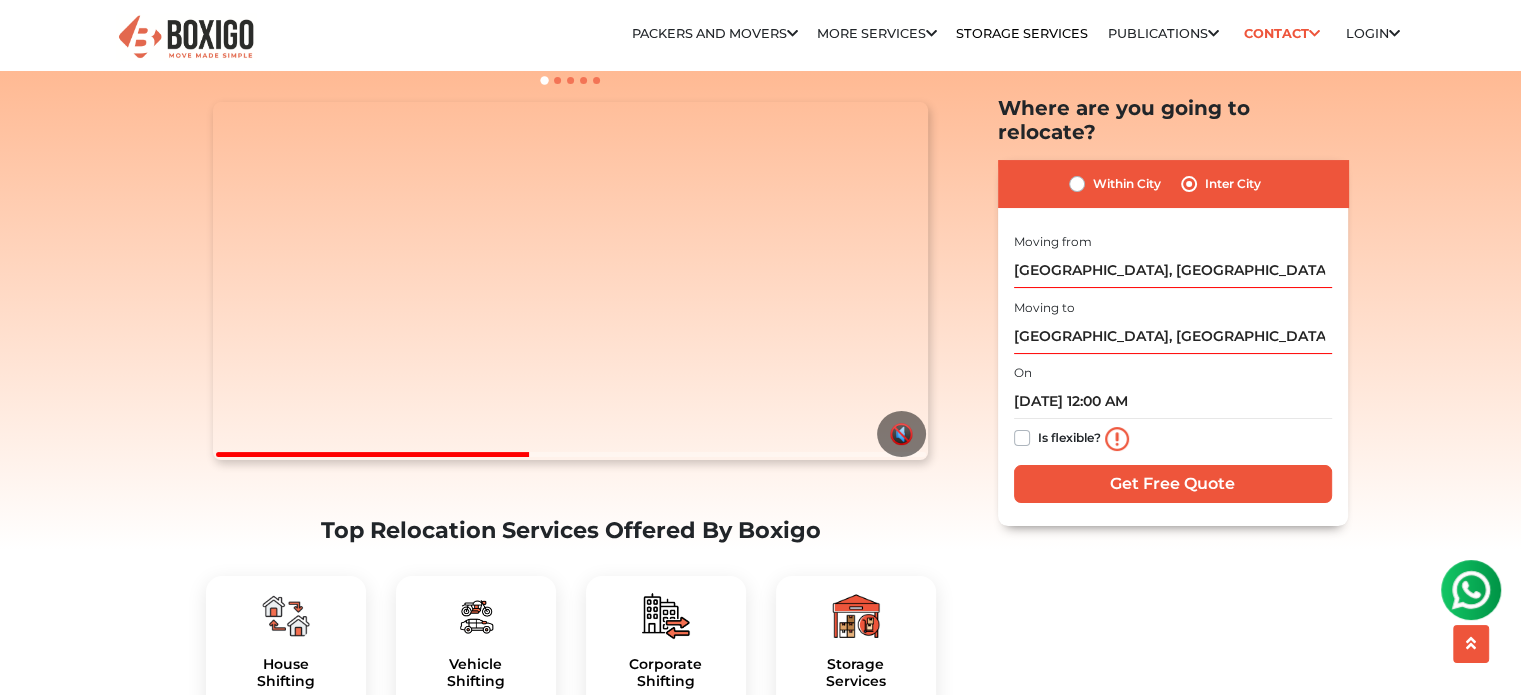 click on "Is flexible?" at bounding box center [1069, 436] 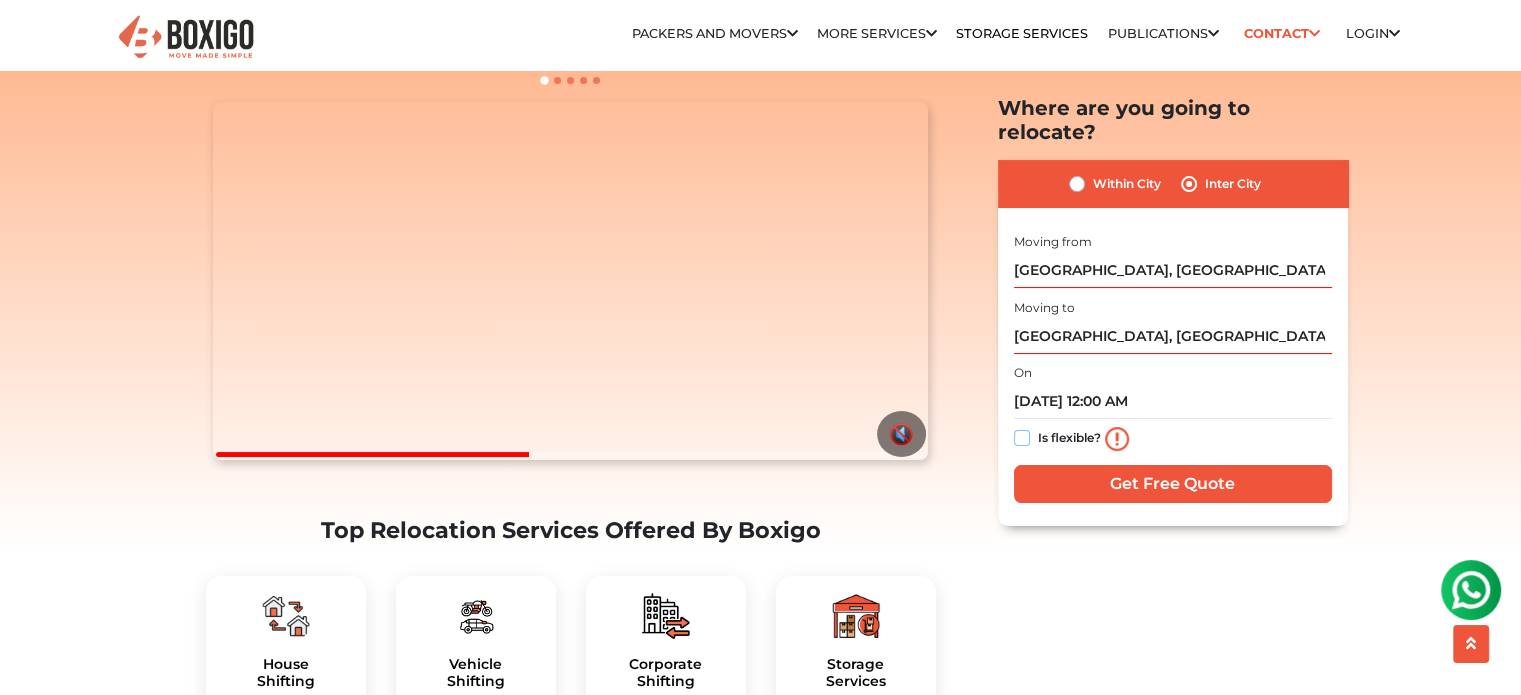 click on "Is flexible?" at bounding box center (1022, 436) 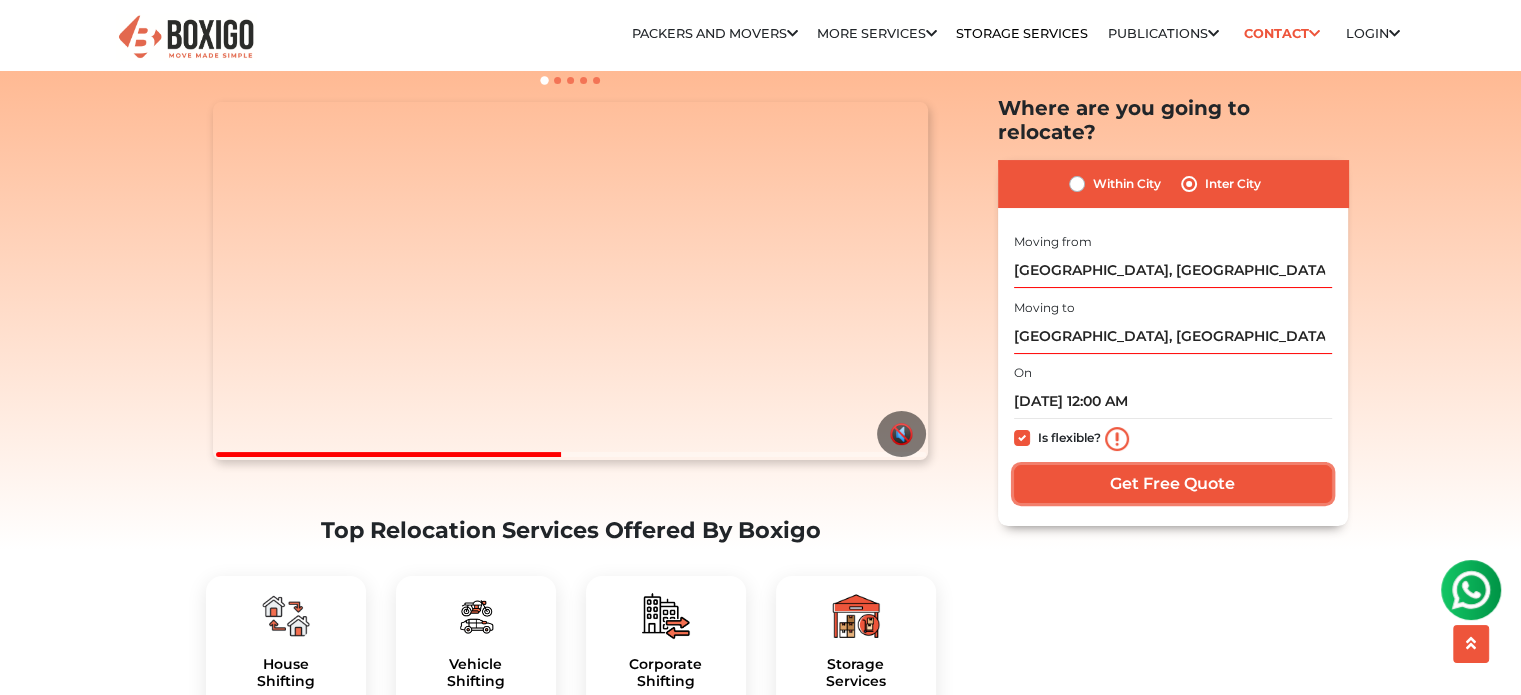click on "Get Free Quote" at bounding box center [1173, 484] 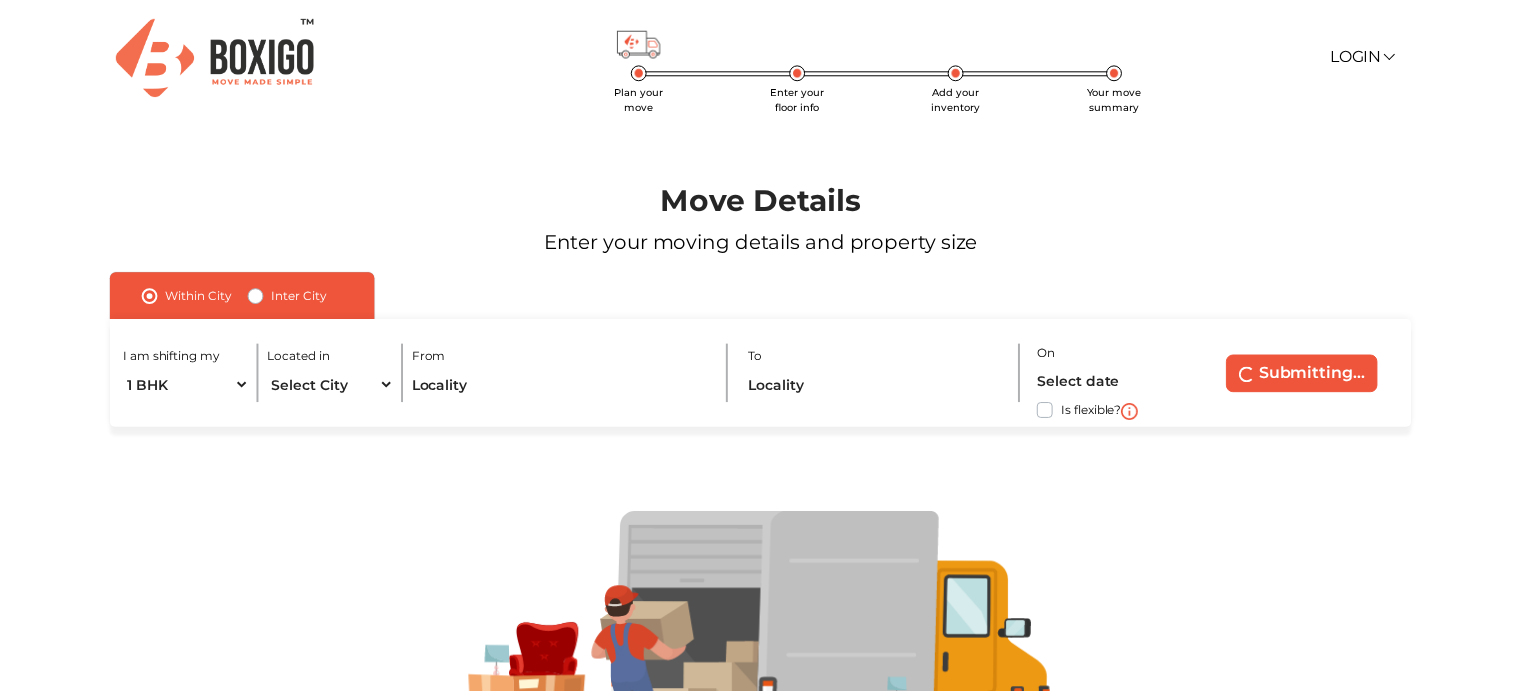 scroll, scrollTop: 0, scrollLeft: 0, axis: both 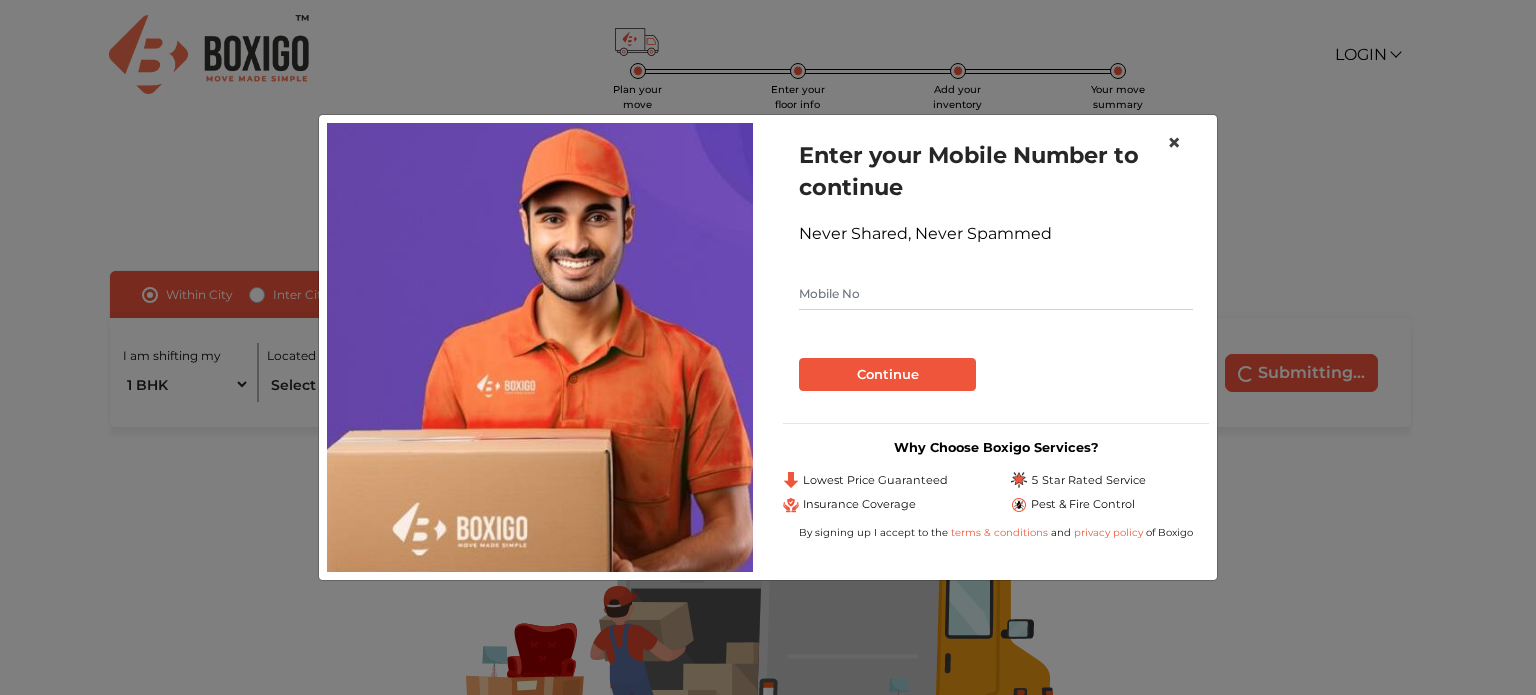 click on "×" at bounding box center [1174, 142] 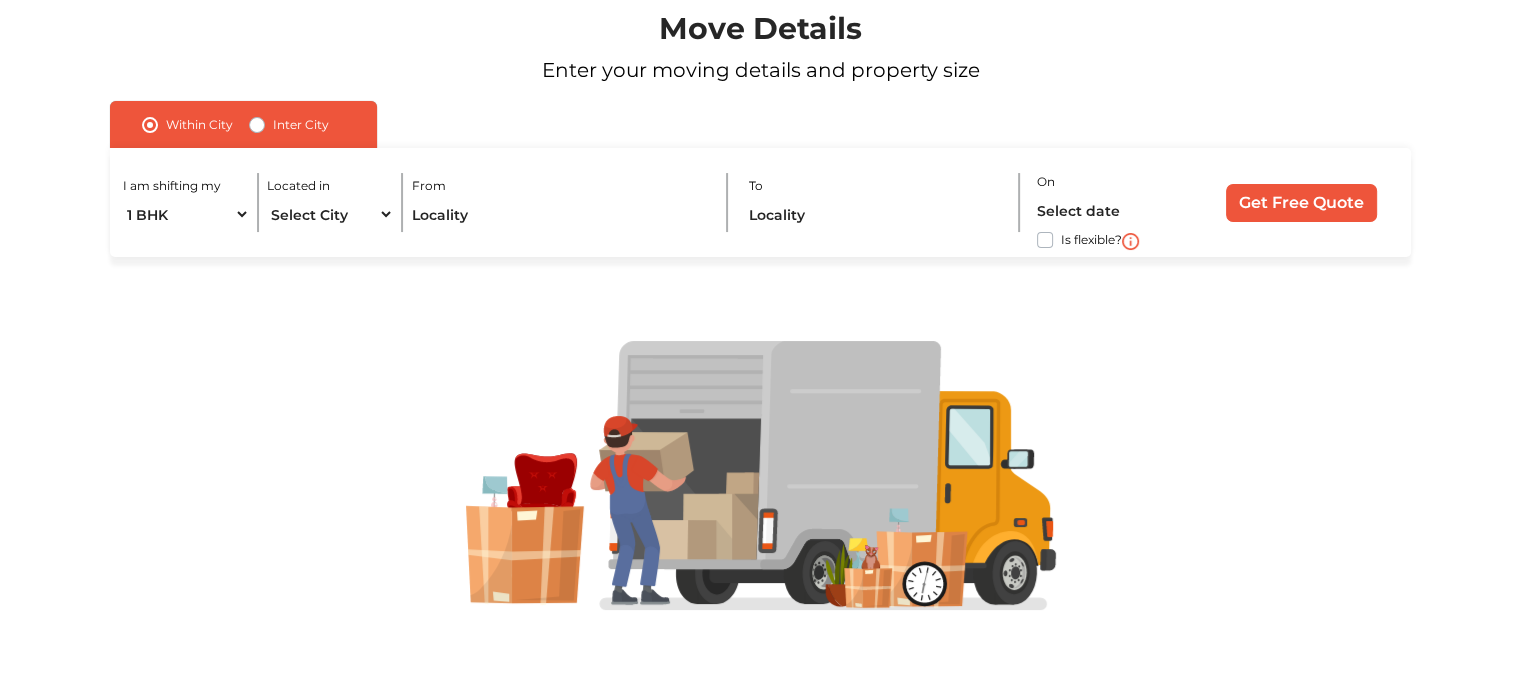 scroll, scrollTop: 0, scrollLeft: 0, axis: both 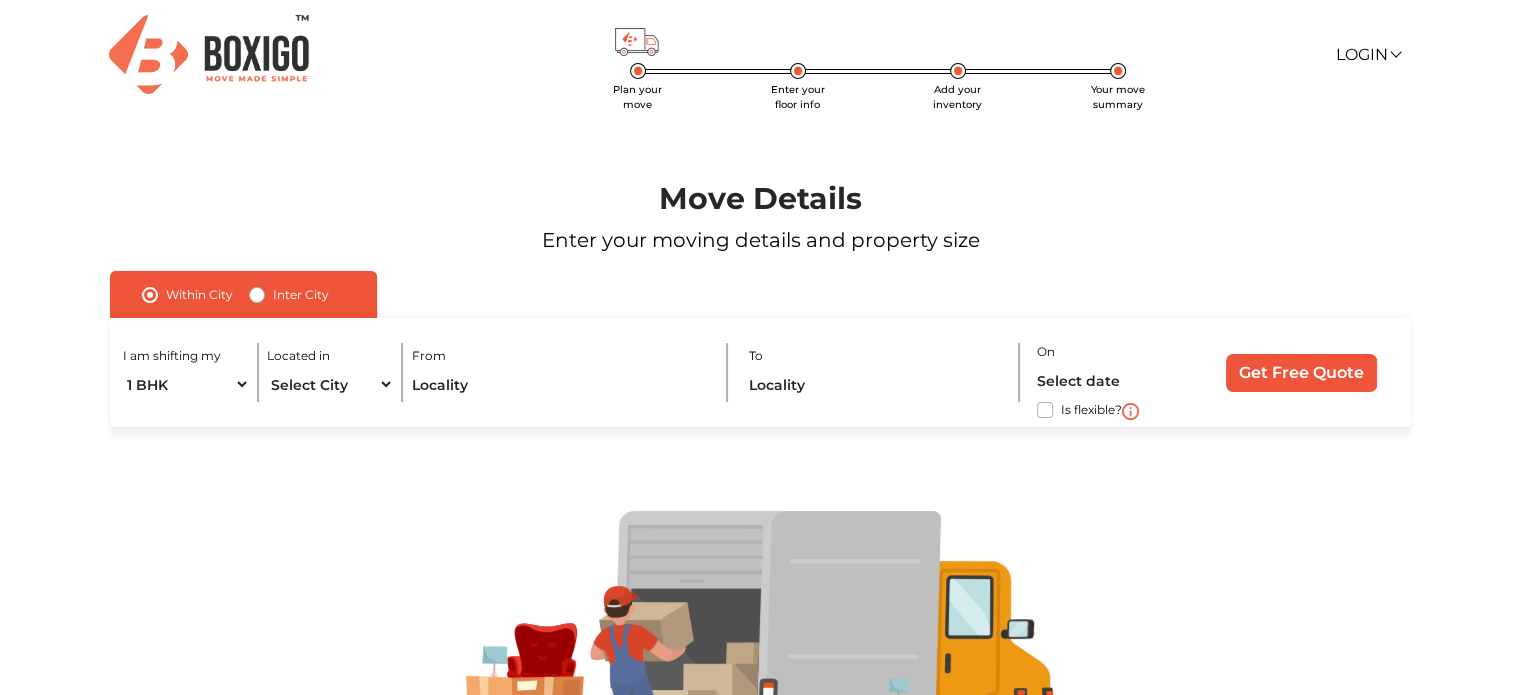 click on "Inter City" at bounding box center (301, 295) 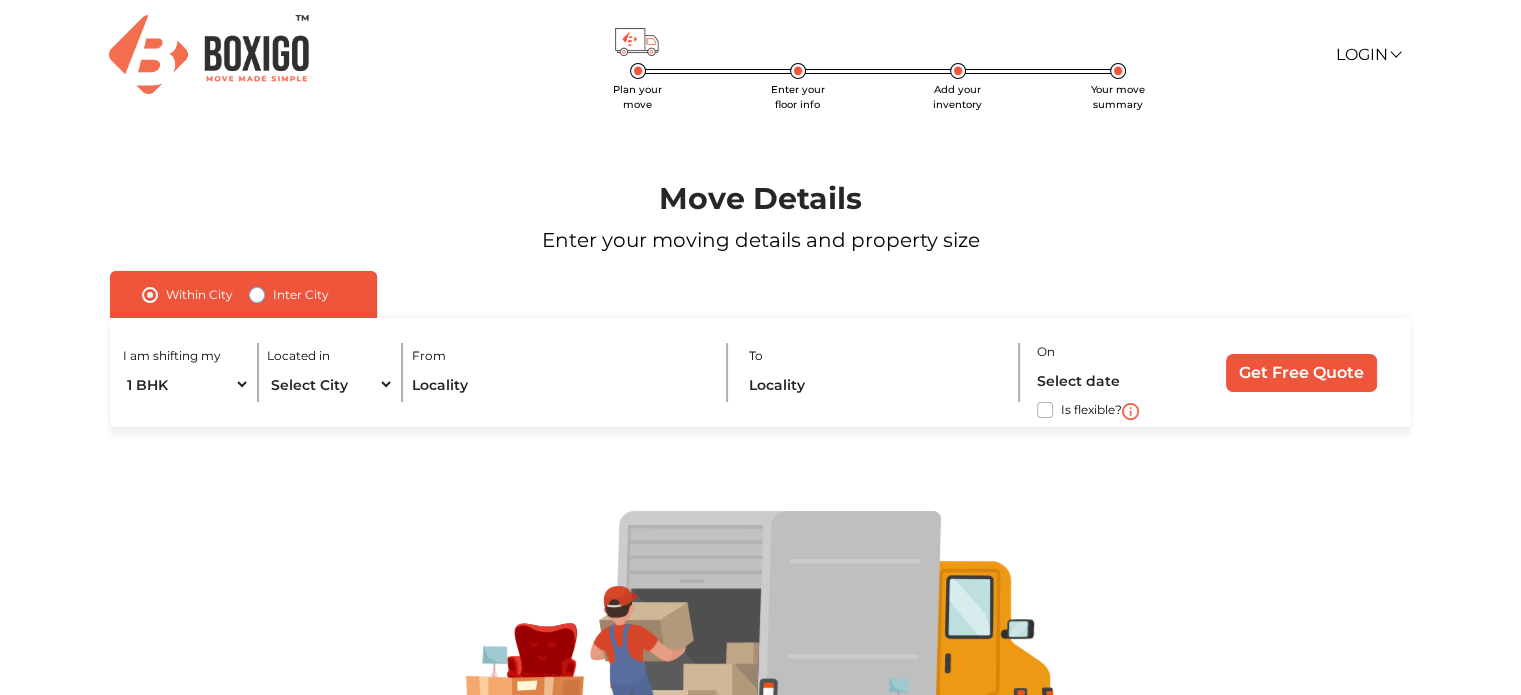 radio on "true" 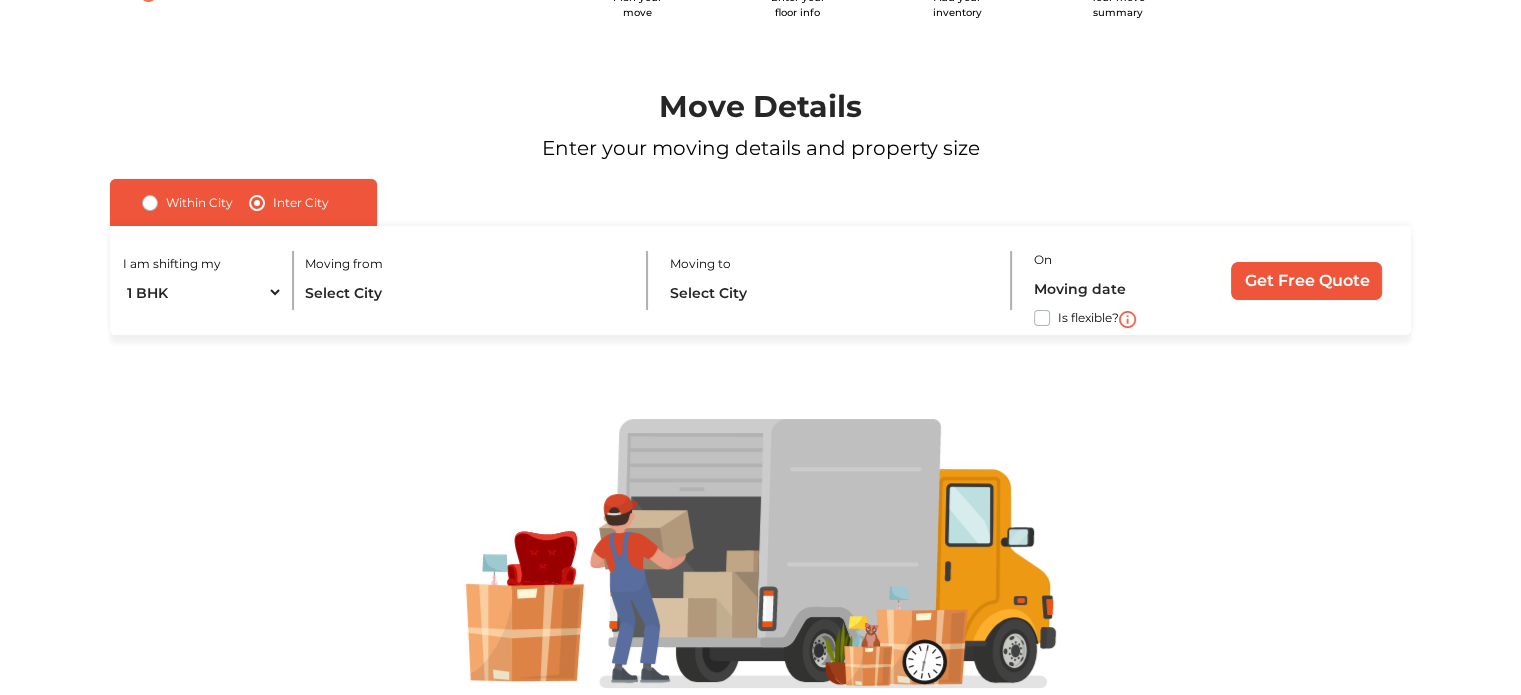 scroll, scrollTop: 170, scrollLeft: 0, axis: vertical 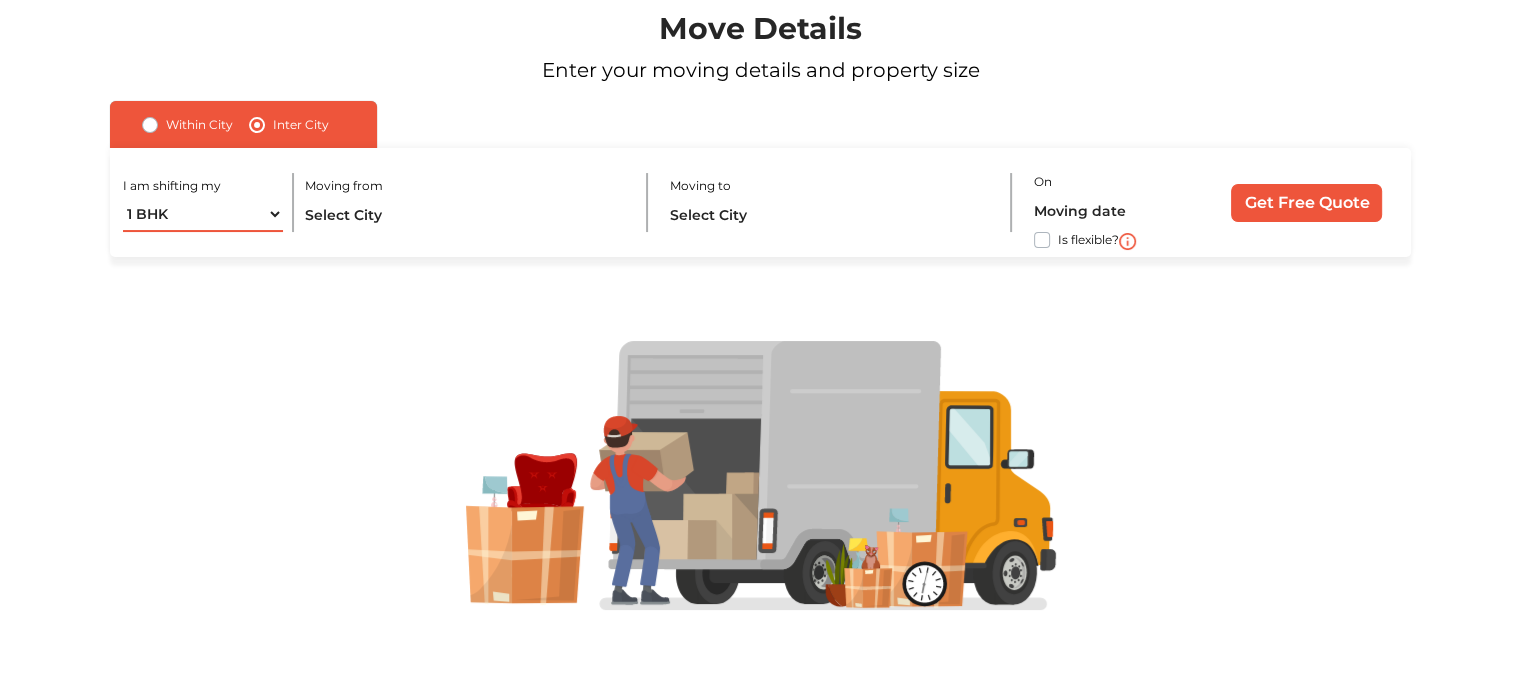 click on "1 BHK 2 BHK 3 BHK 3 + BHK FEW ITEMS" at bounding box center (203, 214) 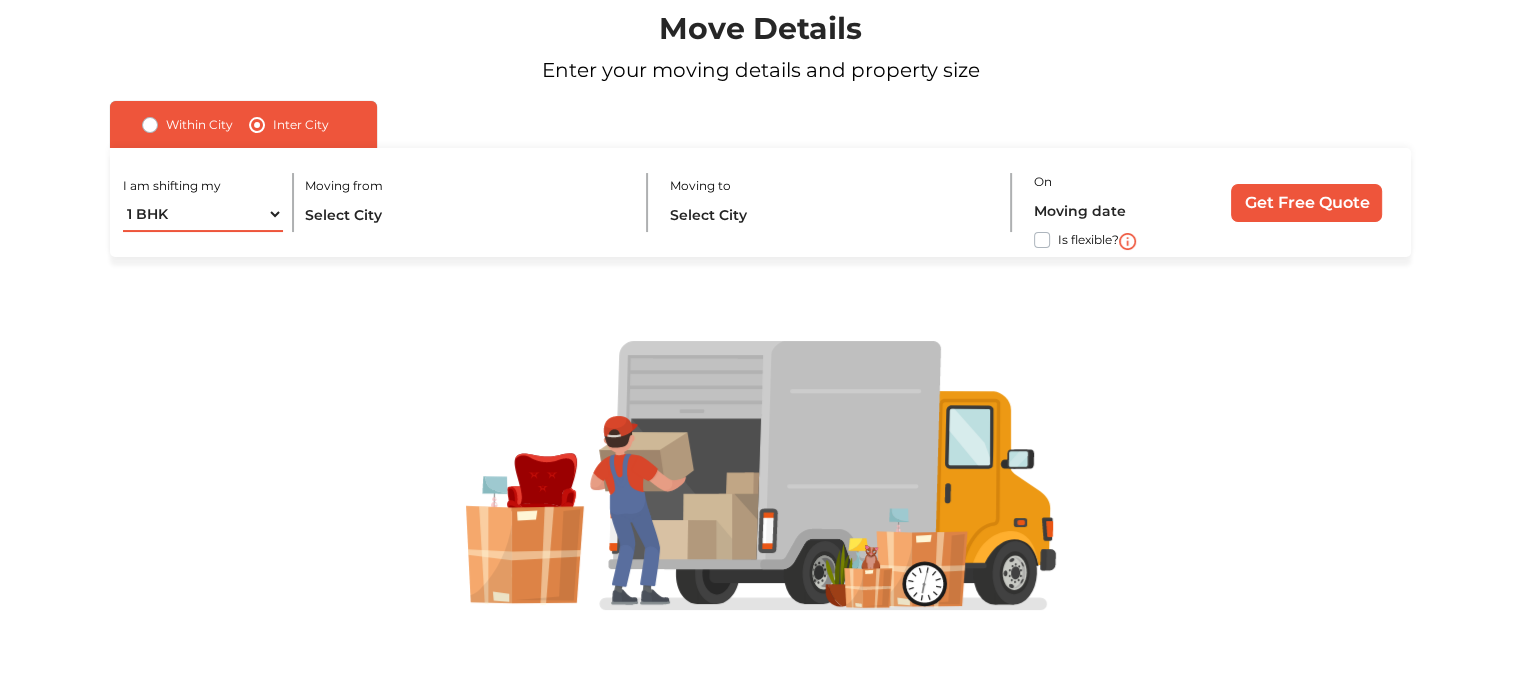 select on "FEW ITEMS" 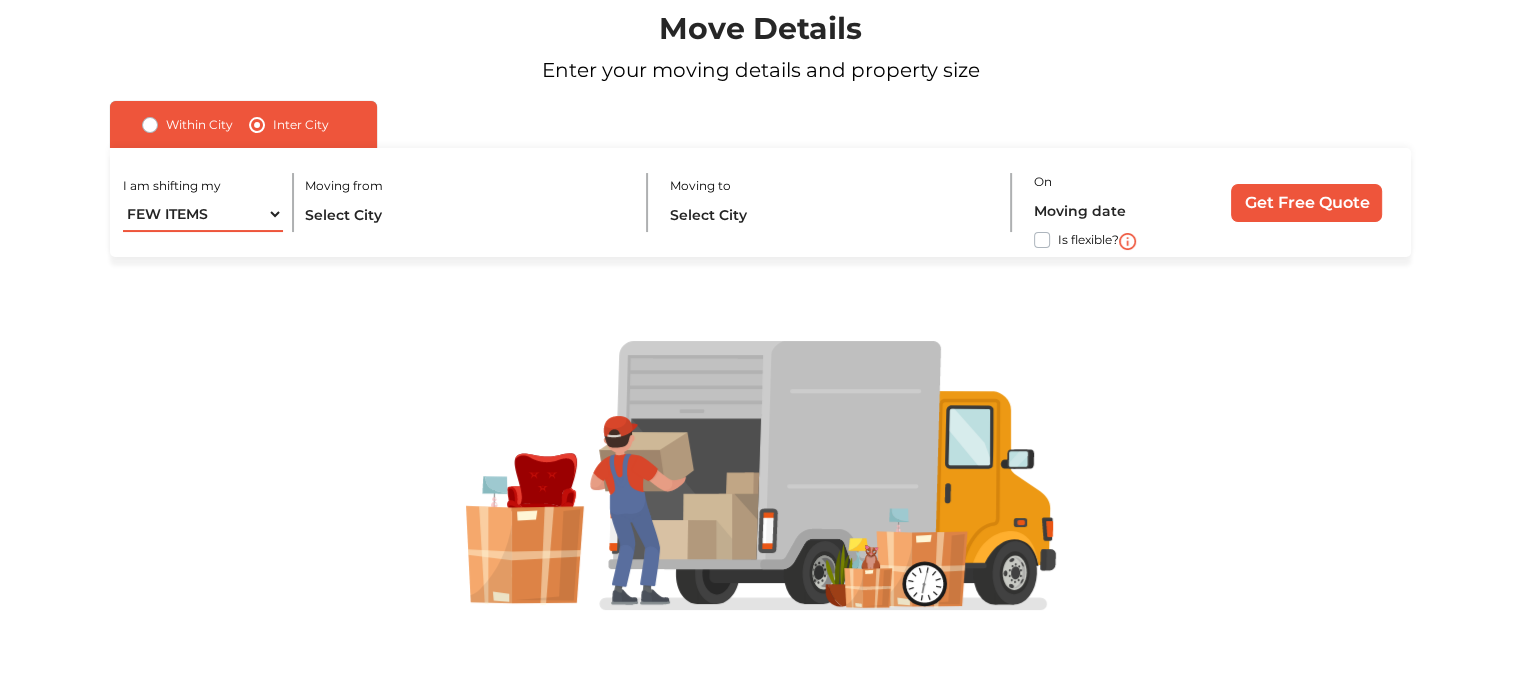 click on "1 BHK 2 BHK 3 BHK 3 + BHK FEW ITEMS" at bounding box center (203, 214) 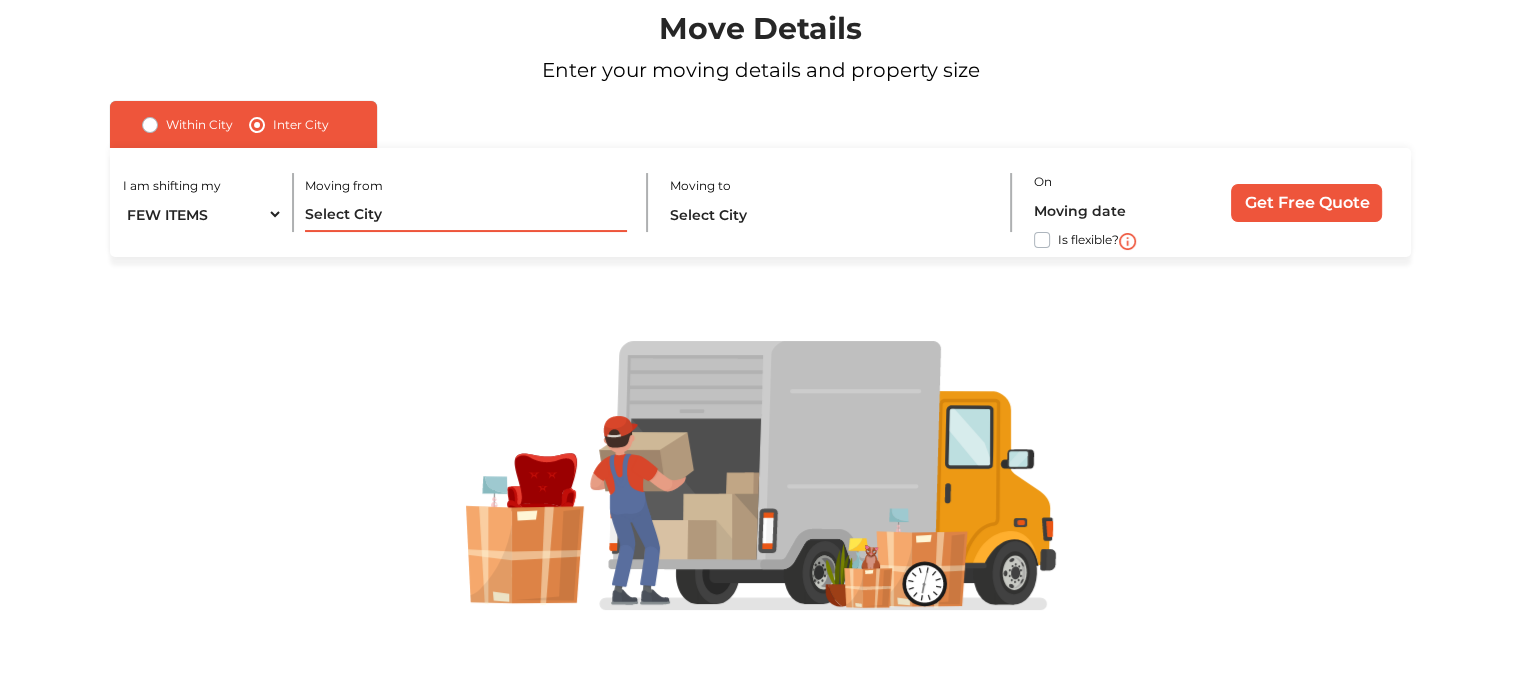 click at bounding box center [466, 214] 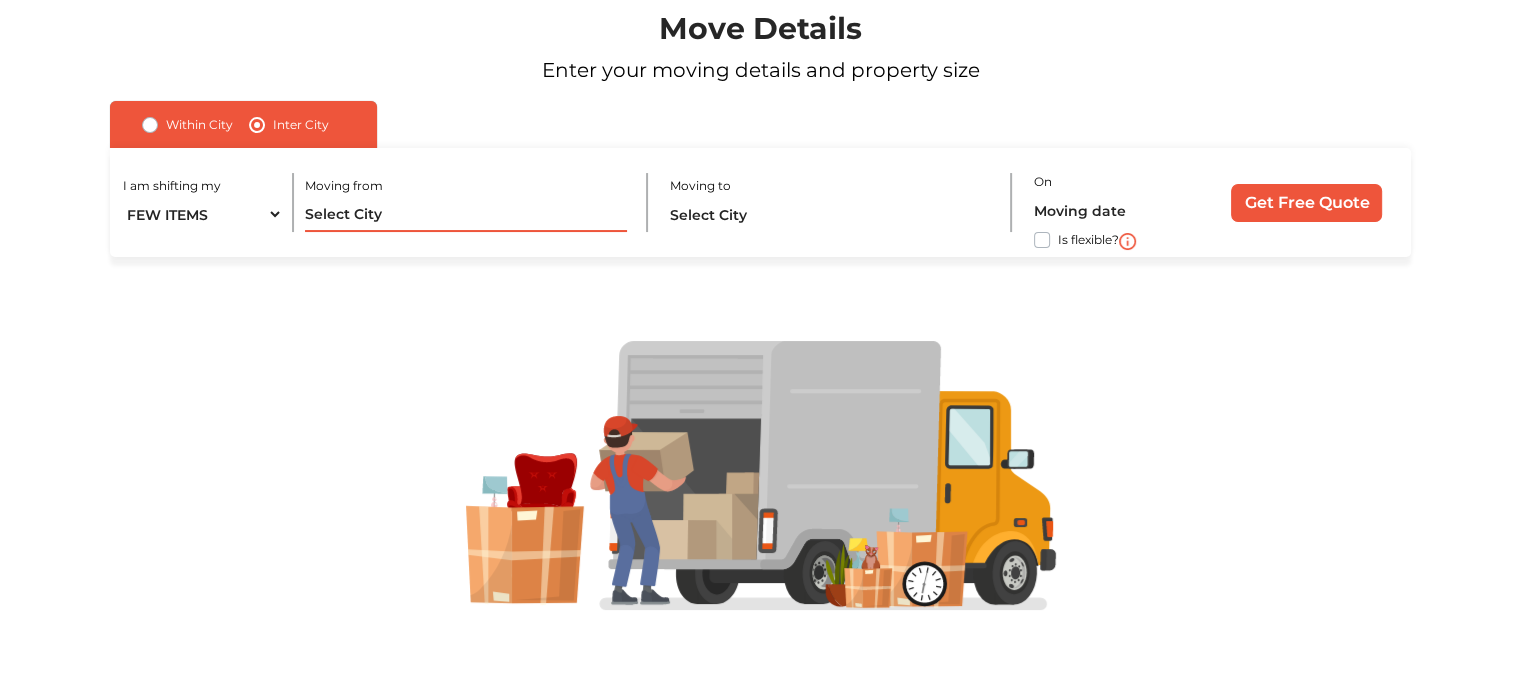 type on "B" 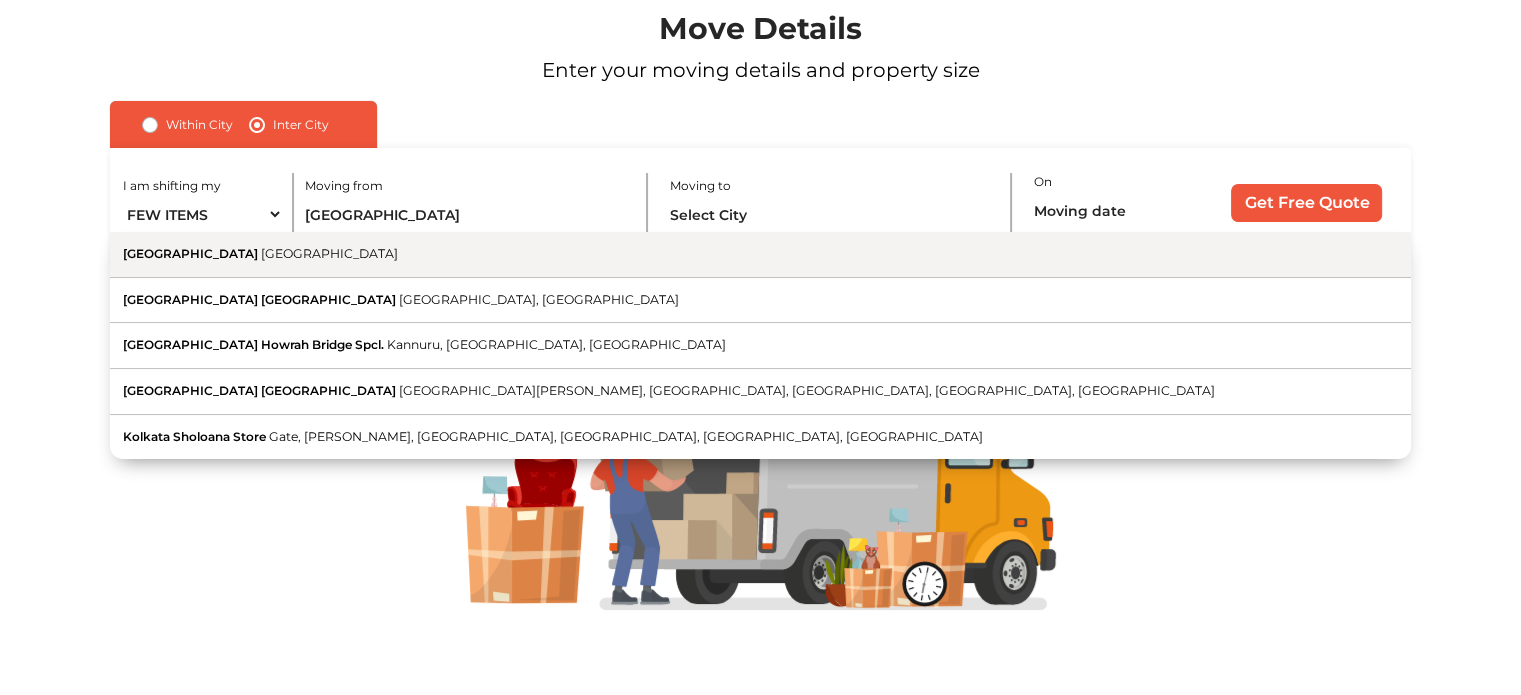 click on "[GEOGRAPHIC_DATA]" at bounding box center [329, 253] 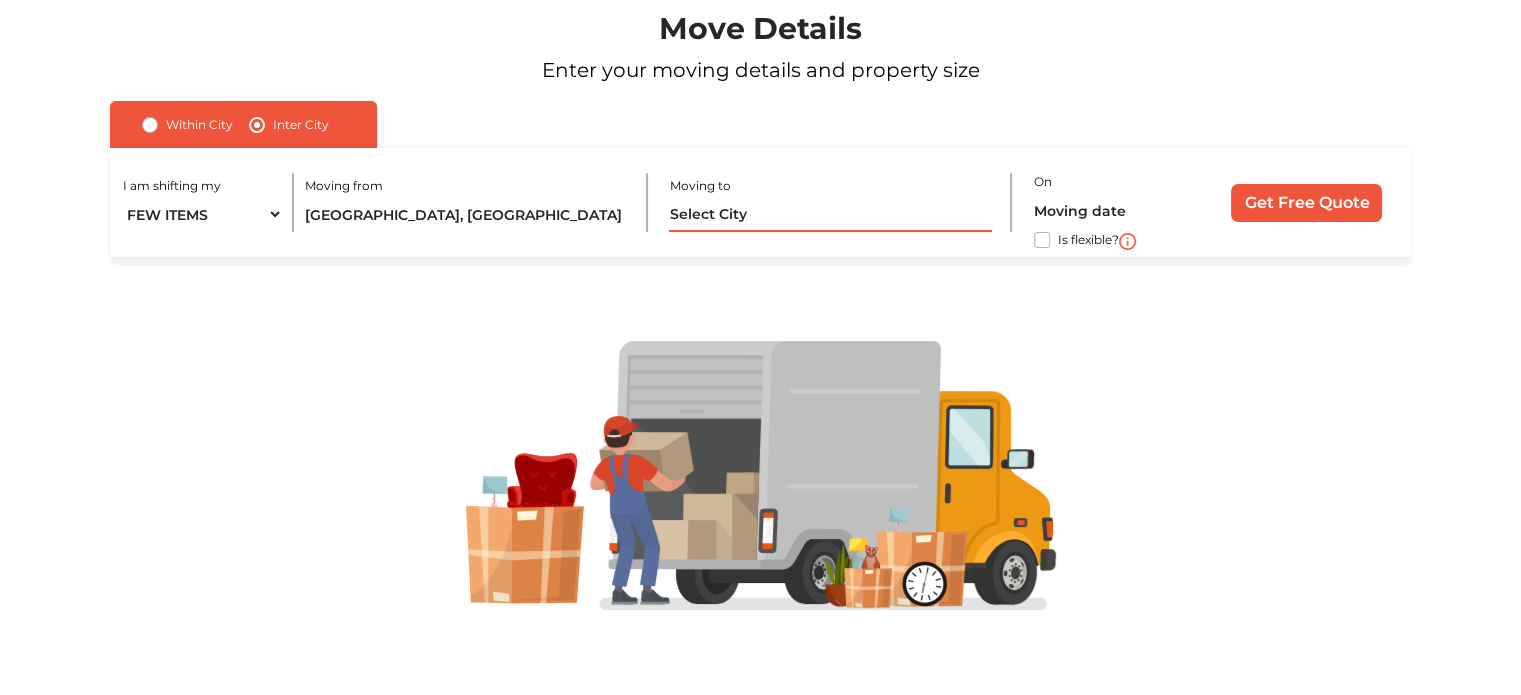 click at bounding box center (830, 214) 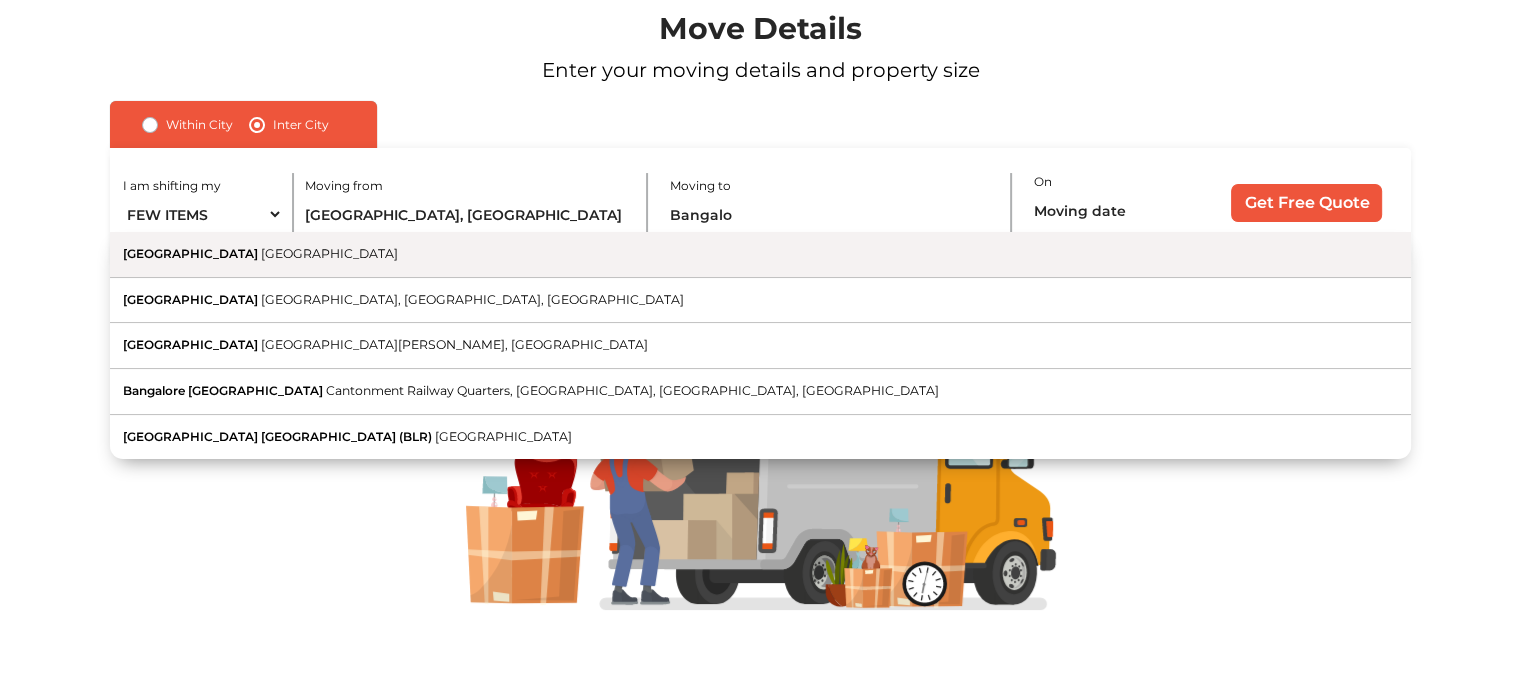 click on "[GEOGRAPHIC_DATA]" at bounding box center (190, 253) 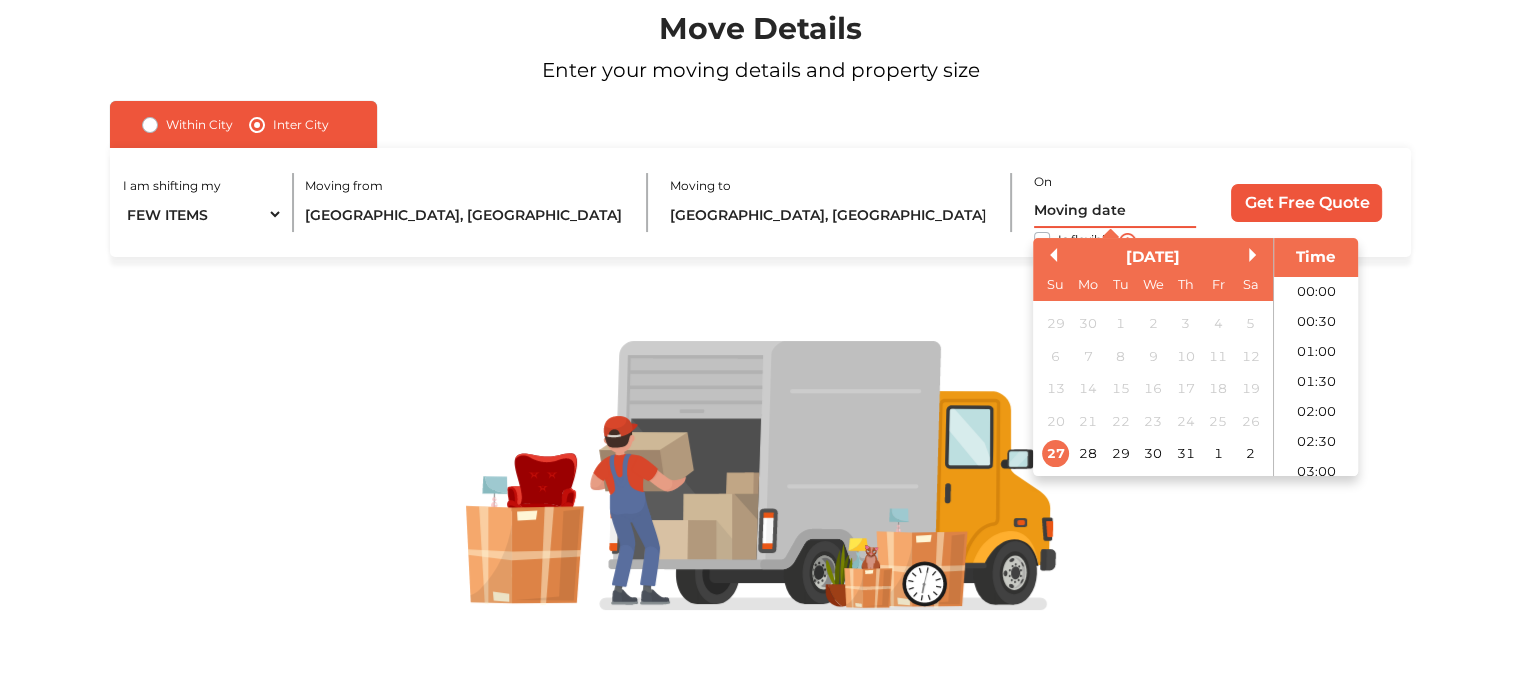 click at bounding box center (1115, 210) 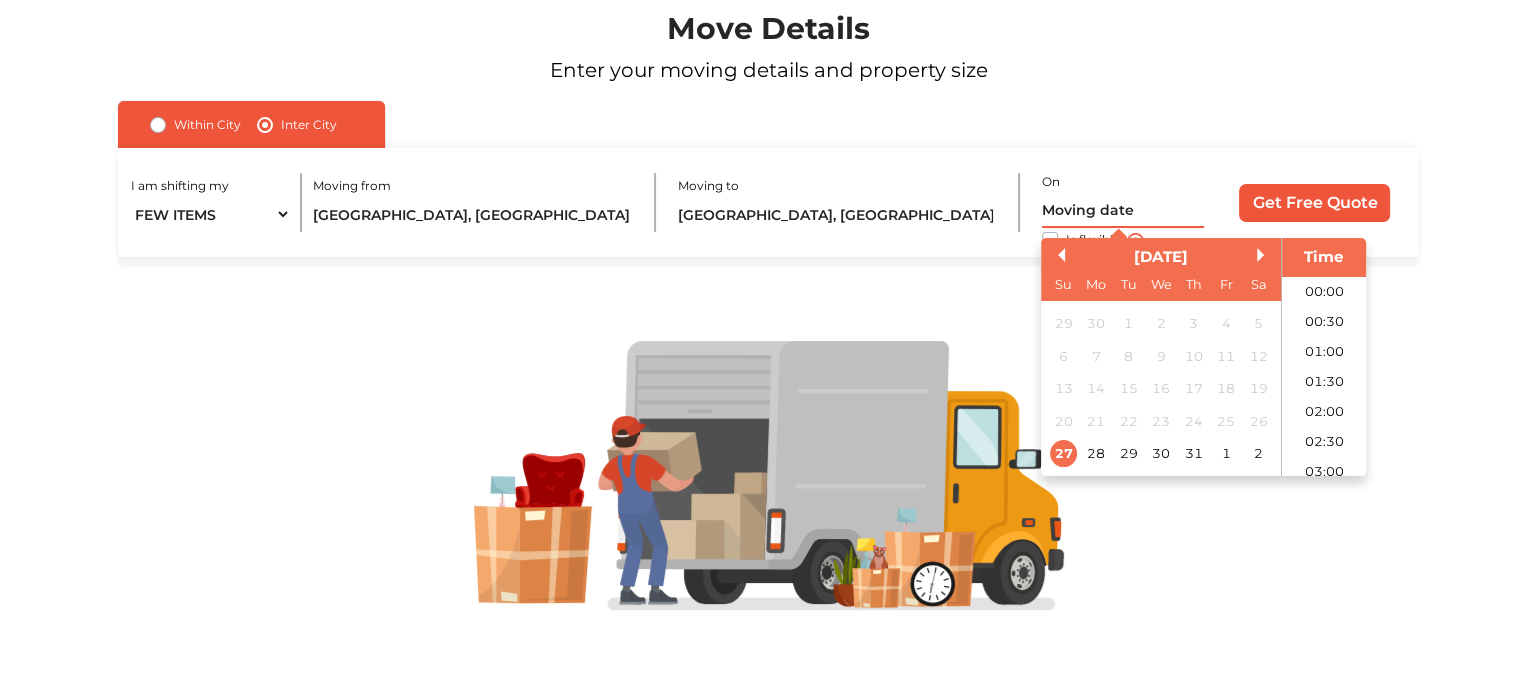 scroll, scrollTop: 1055, scrollLeft: 0, axis: vertical 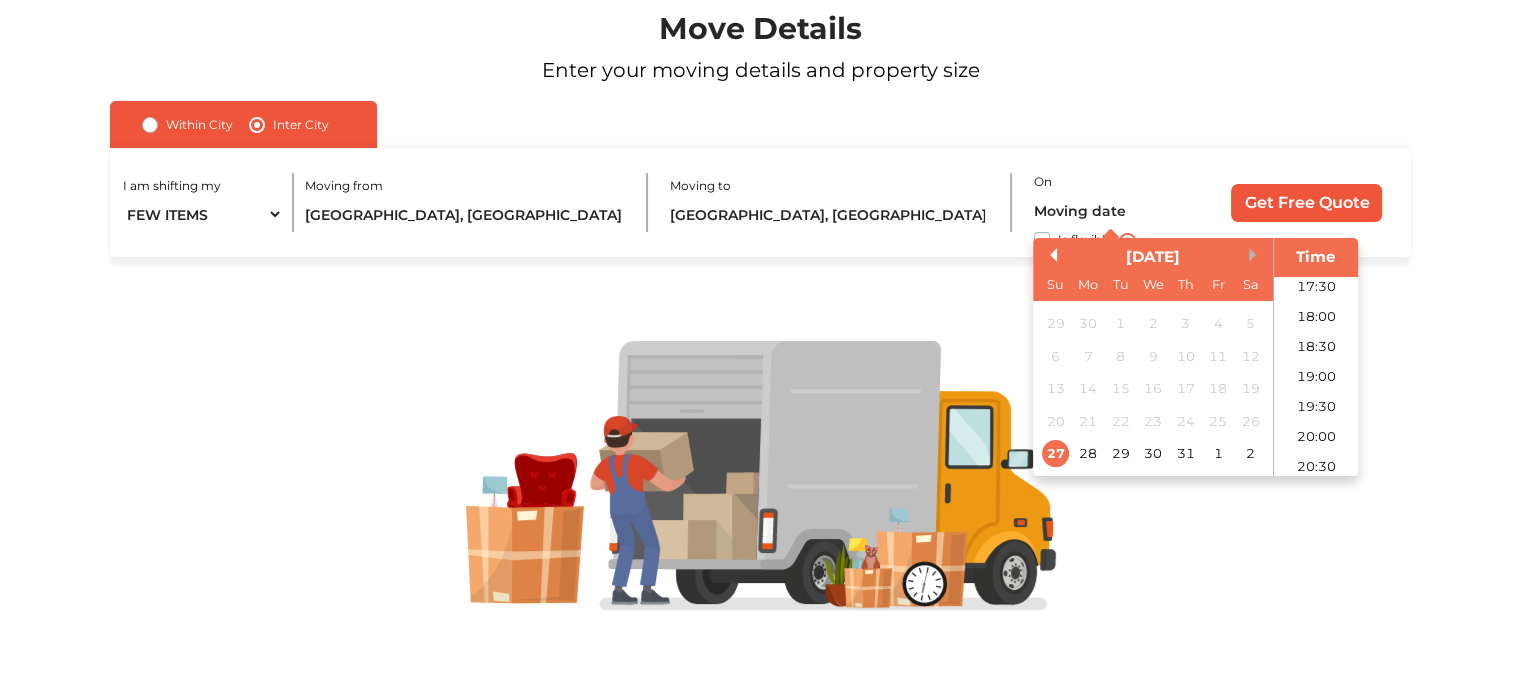 click on "Next Month" at bounding box center [1256, 255] 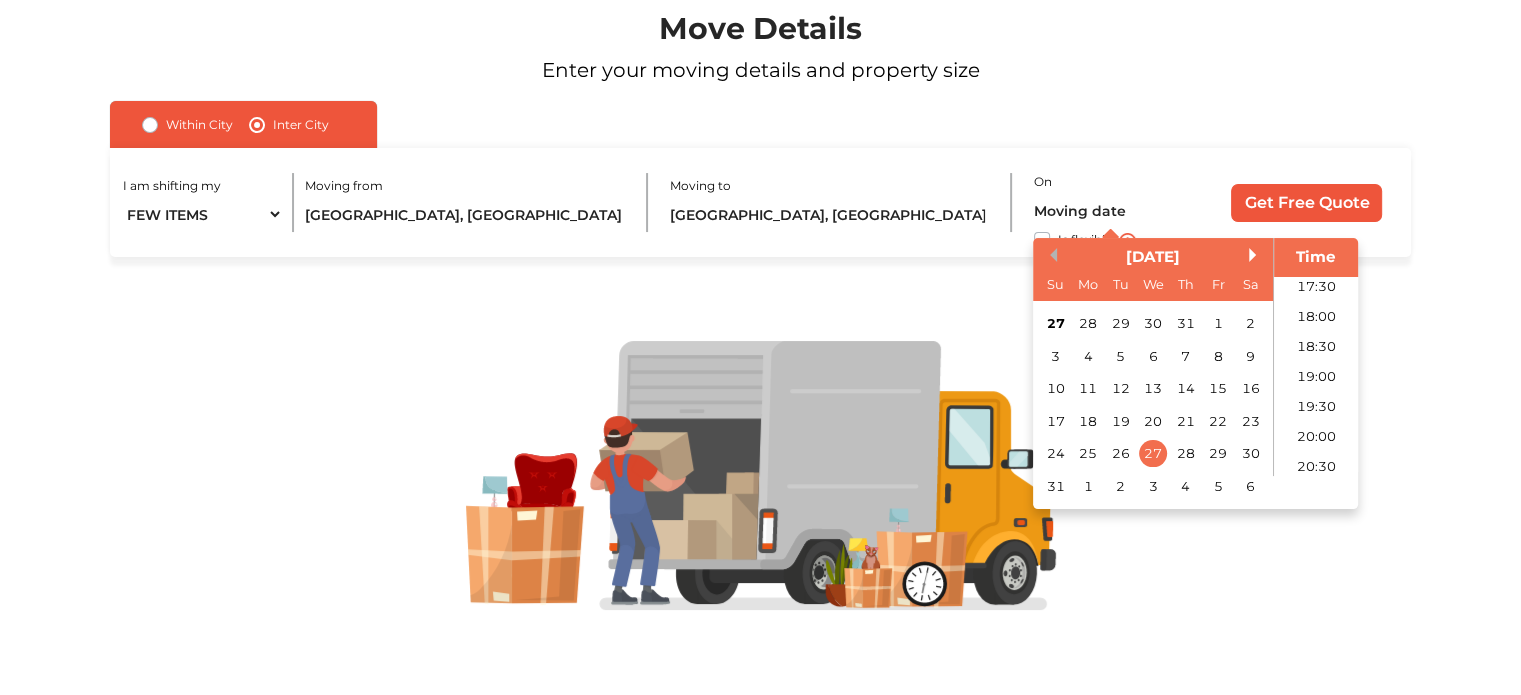 click on "Previous Month" at bounding box center [1050, 255] 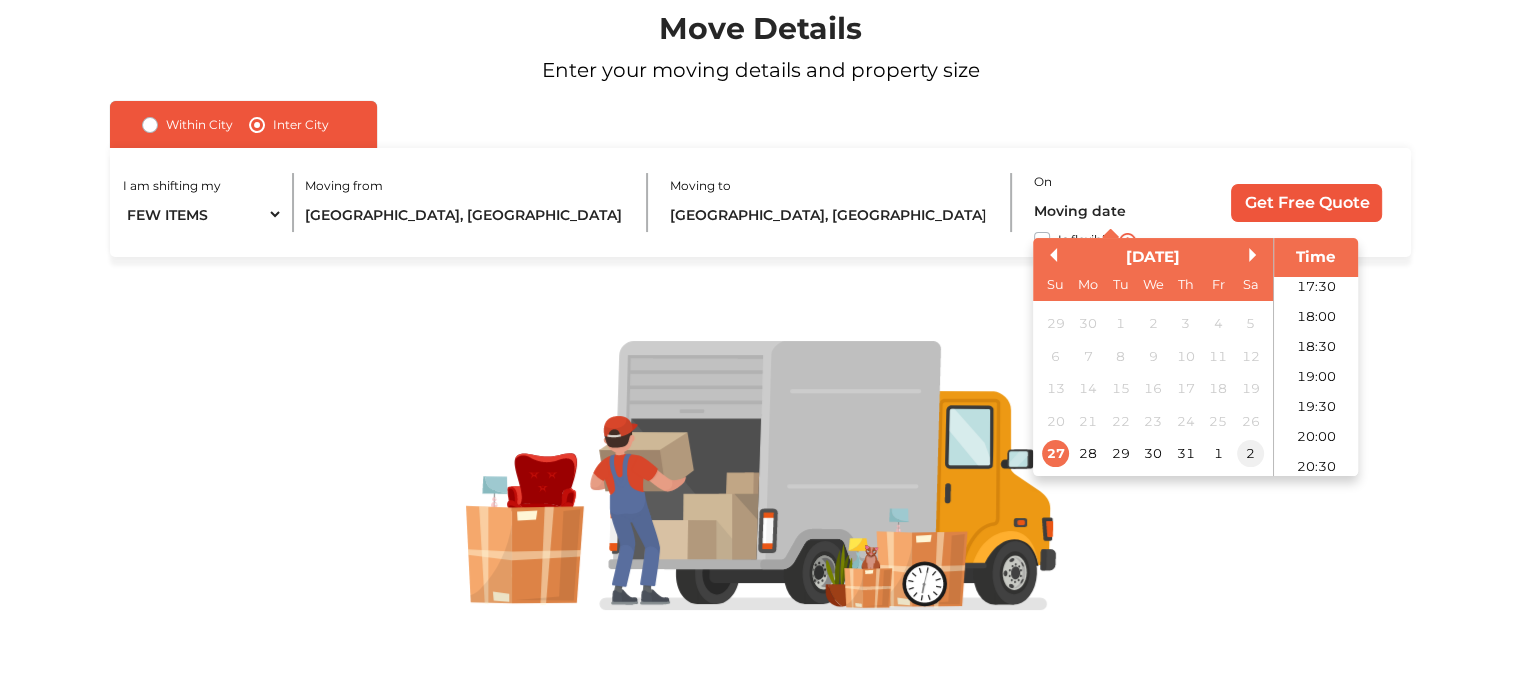 click on "2" at bounding box center (1250, 454) 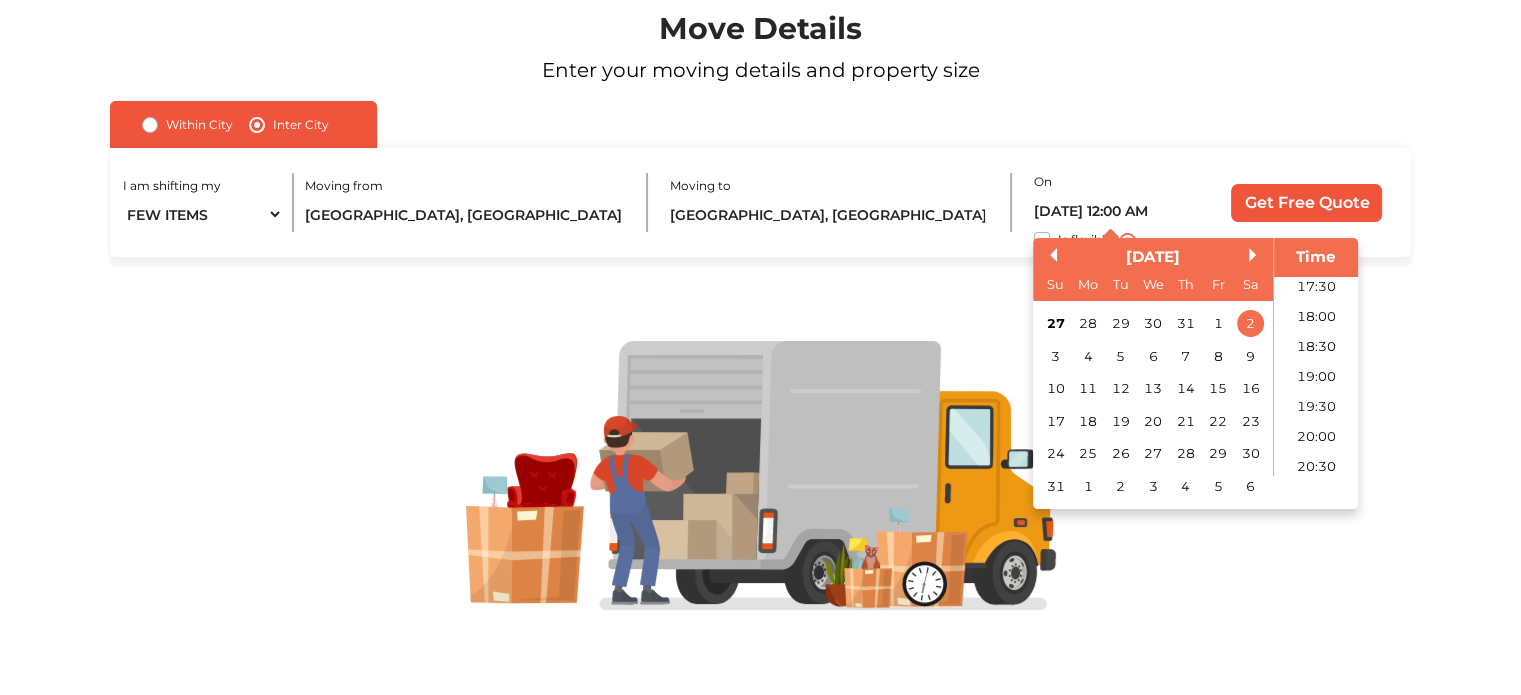 click at bounding box center (760, 476) 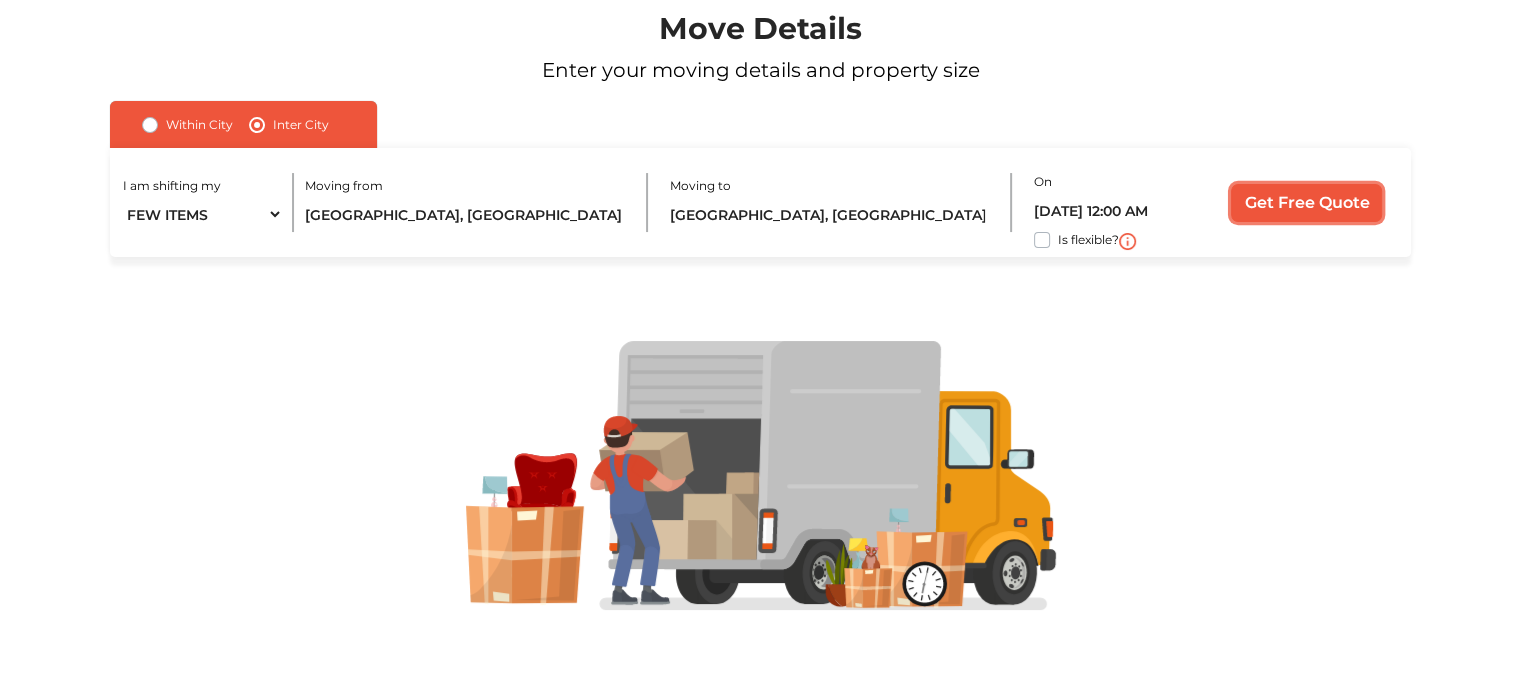 click on "Get Free Quote" at bounding box center [1306, 203] 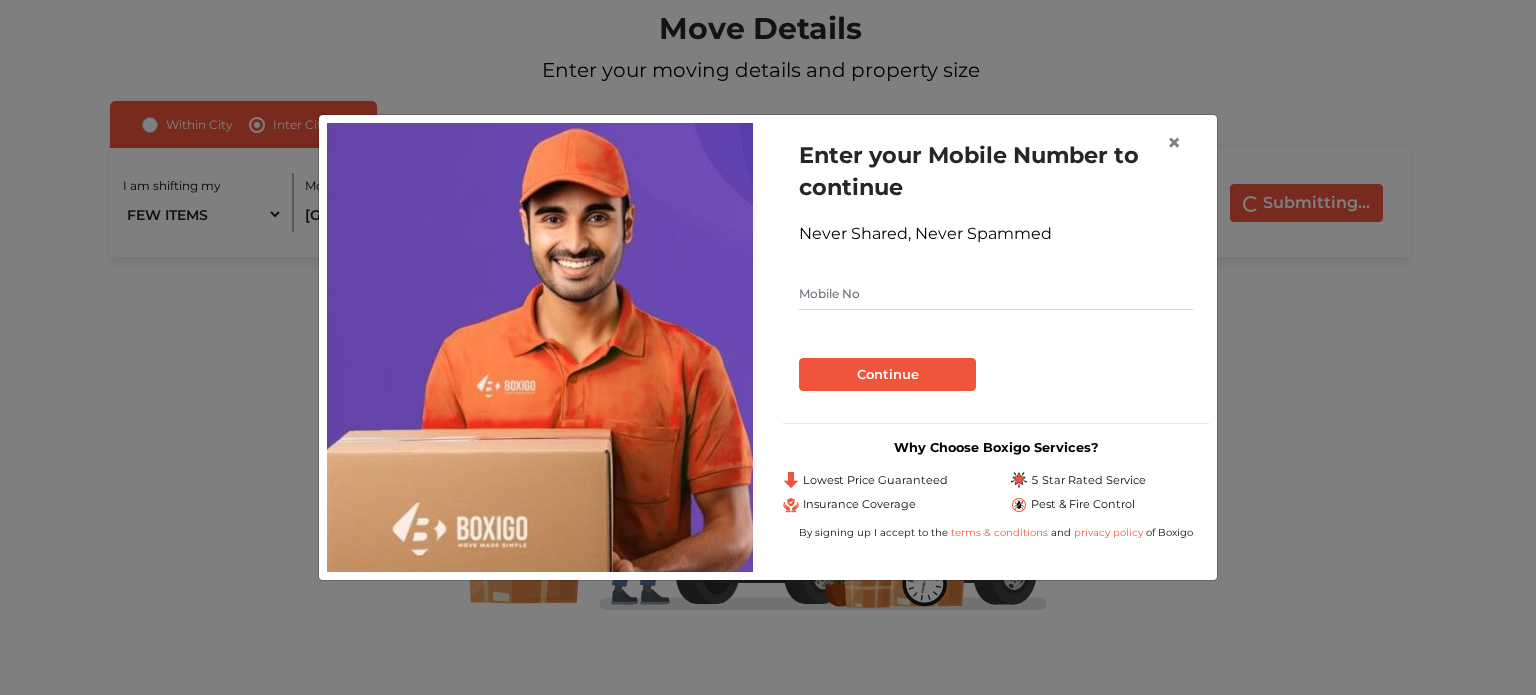 drag, startPoint x: 810, startPoint y: 287, endPoint x: 780, endPoint y: 294, distance: 30.805843 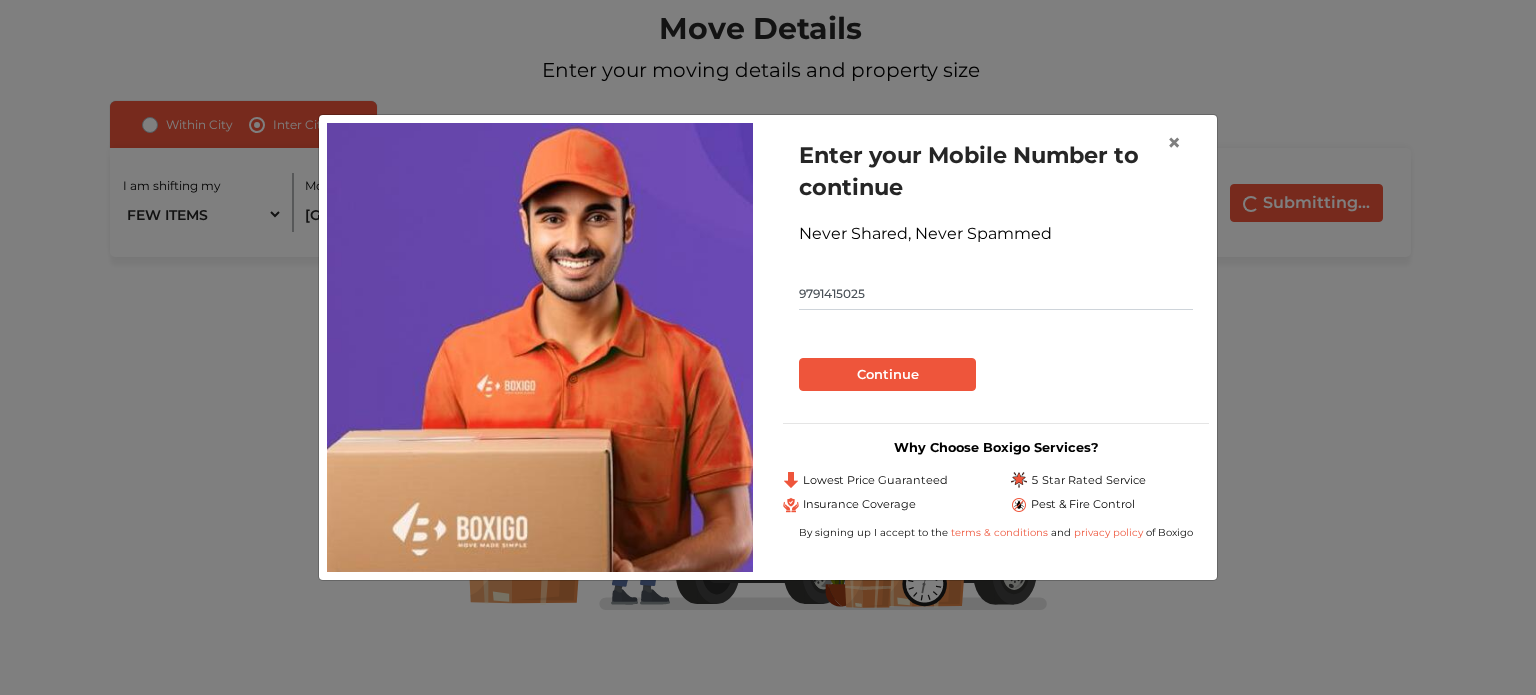 type on "9791415025" 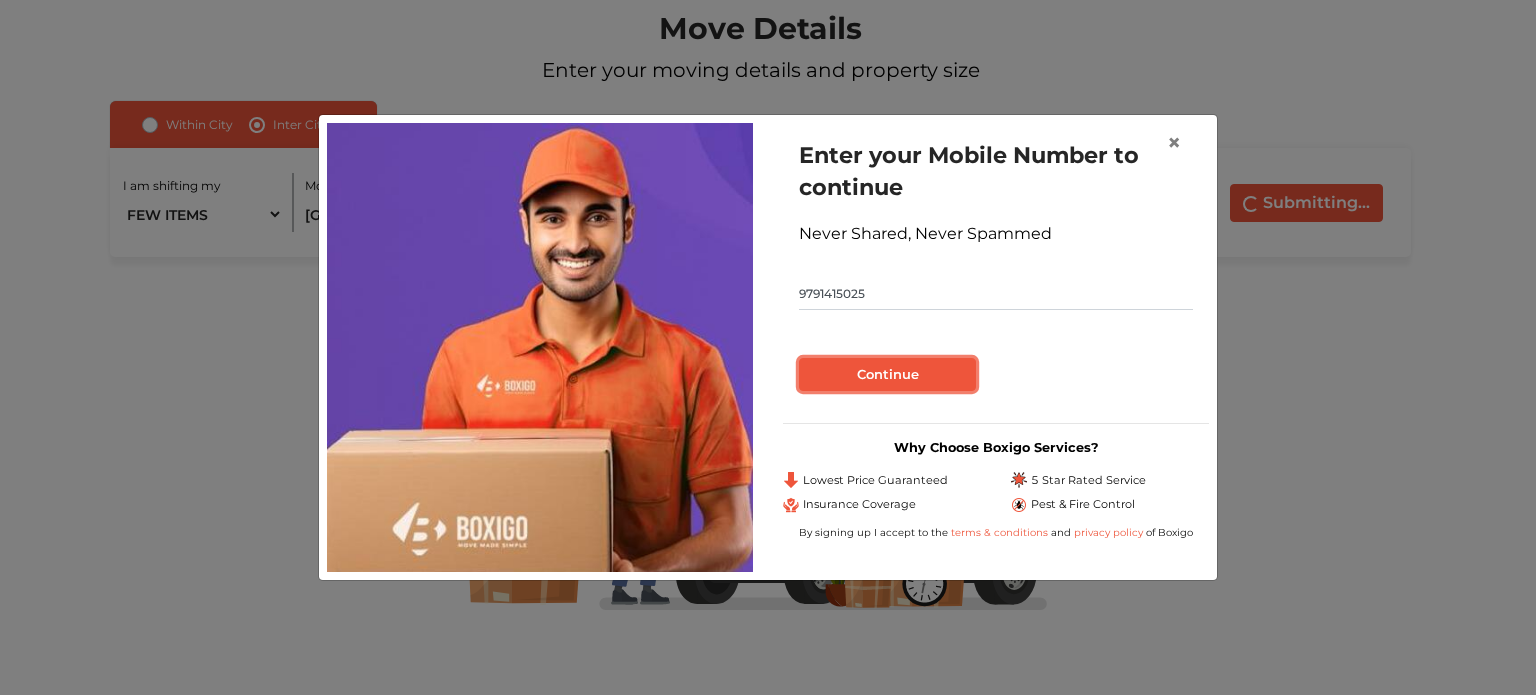 click on "Continue" at bounding box center [887, 375] 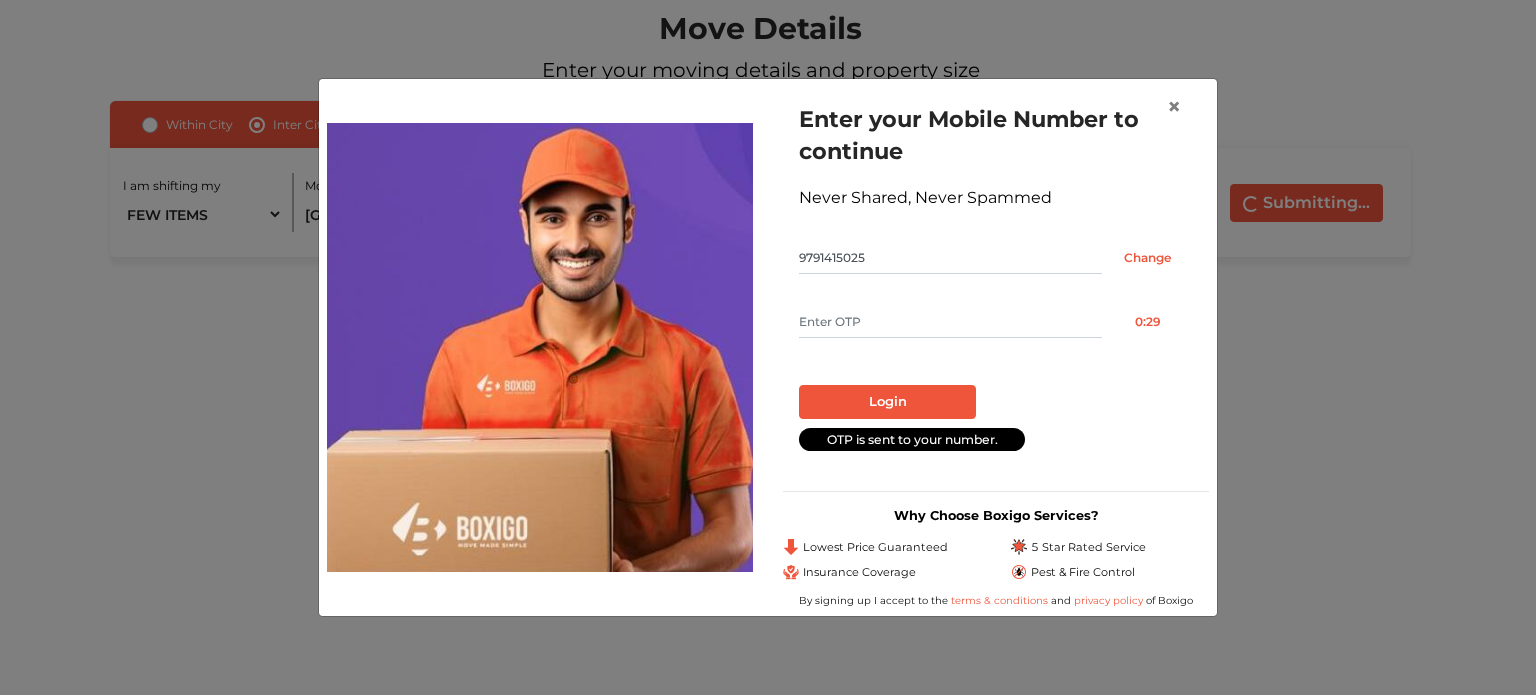 click at bounding box center [950, 322] 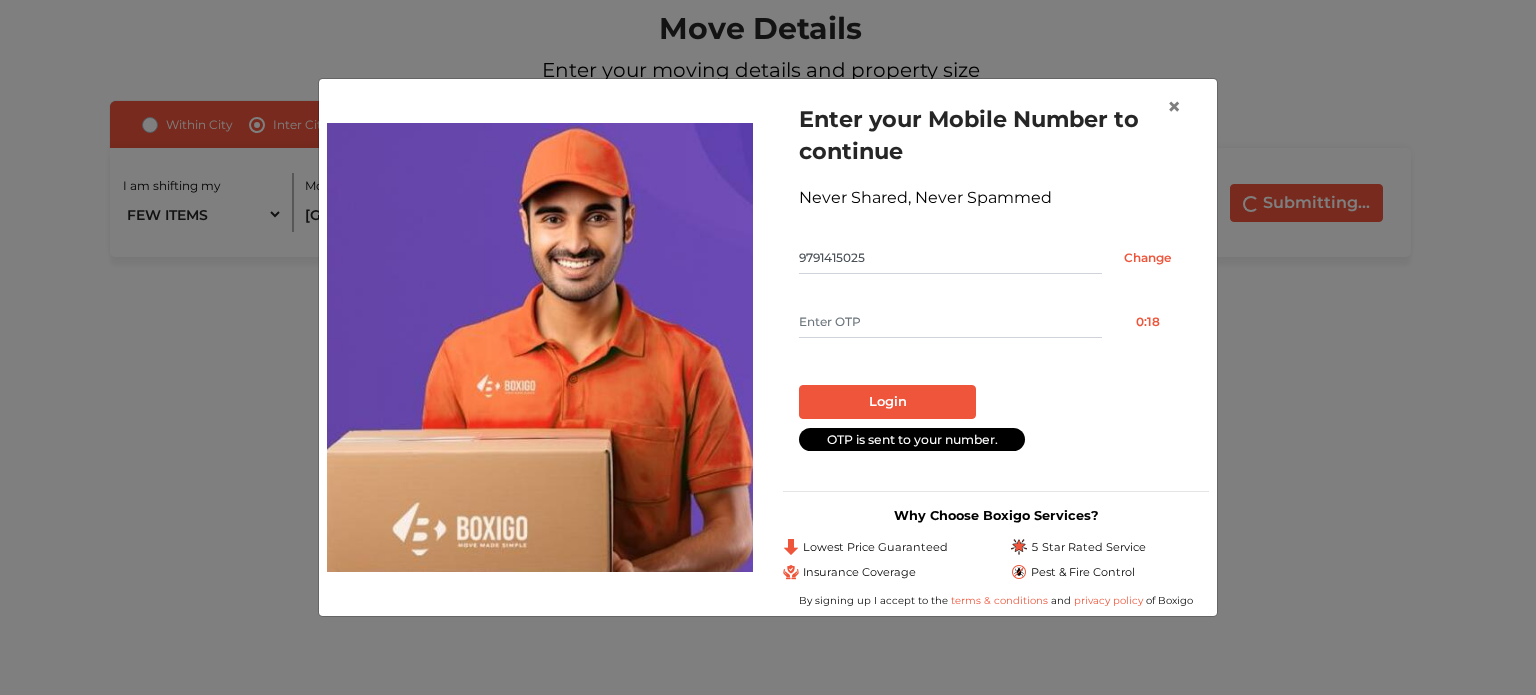 click at bounding box center [950, 322] 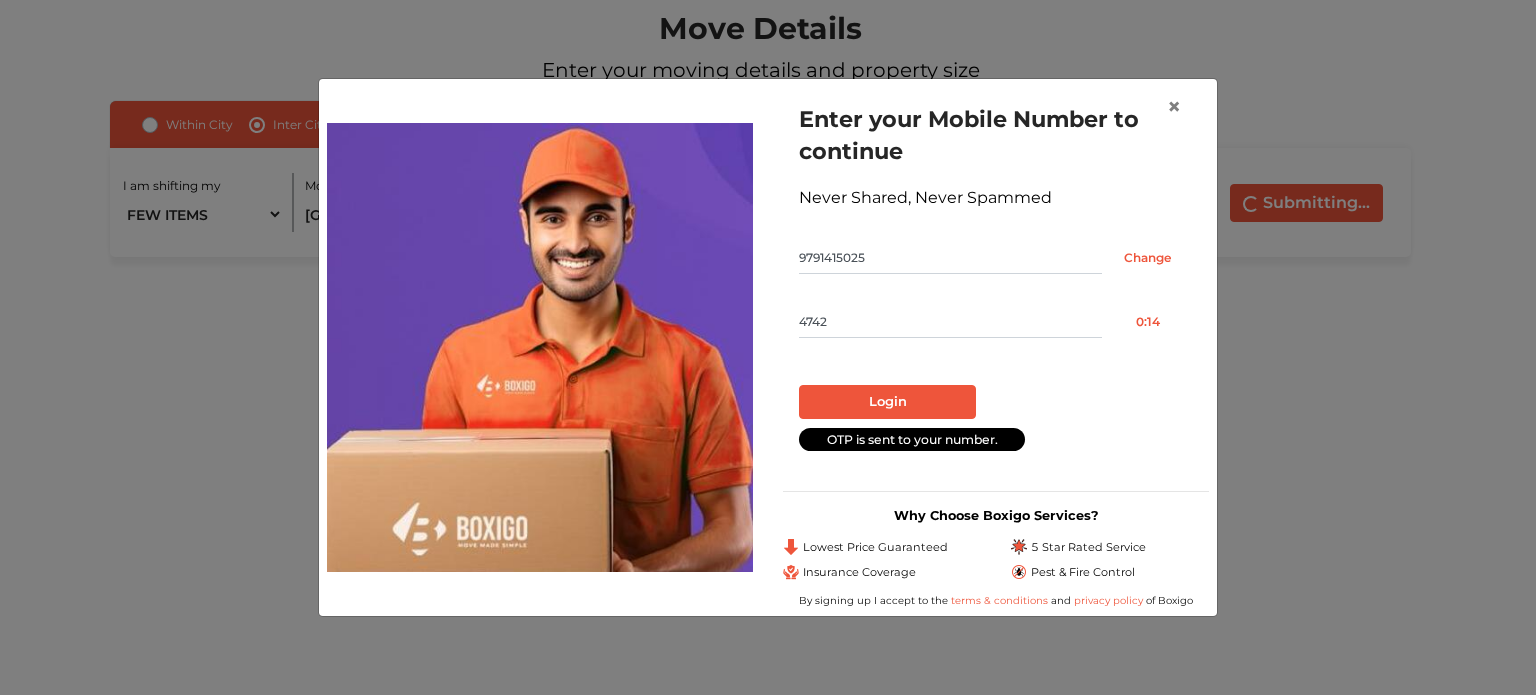 type on "4742" 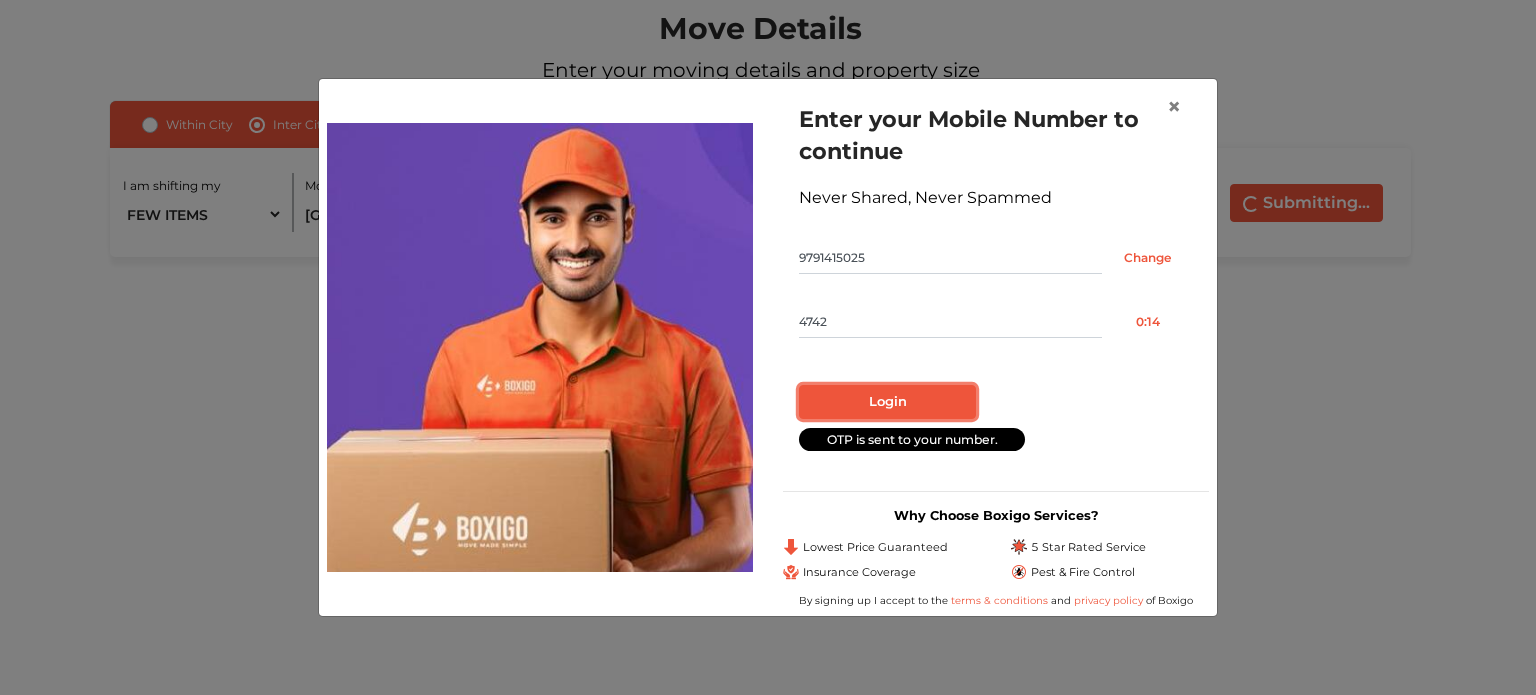 click on "Login" at bounding box center (887, 402) 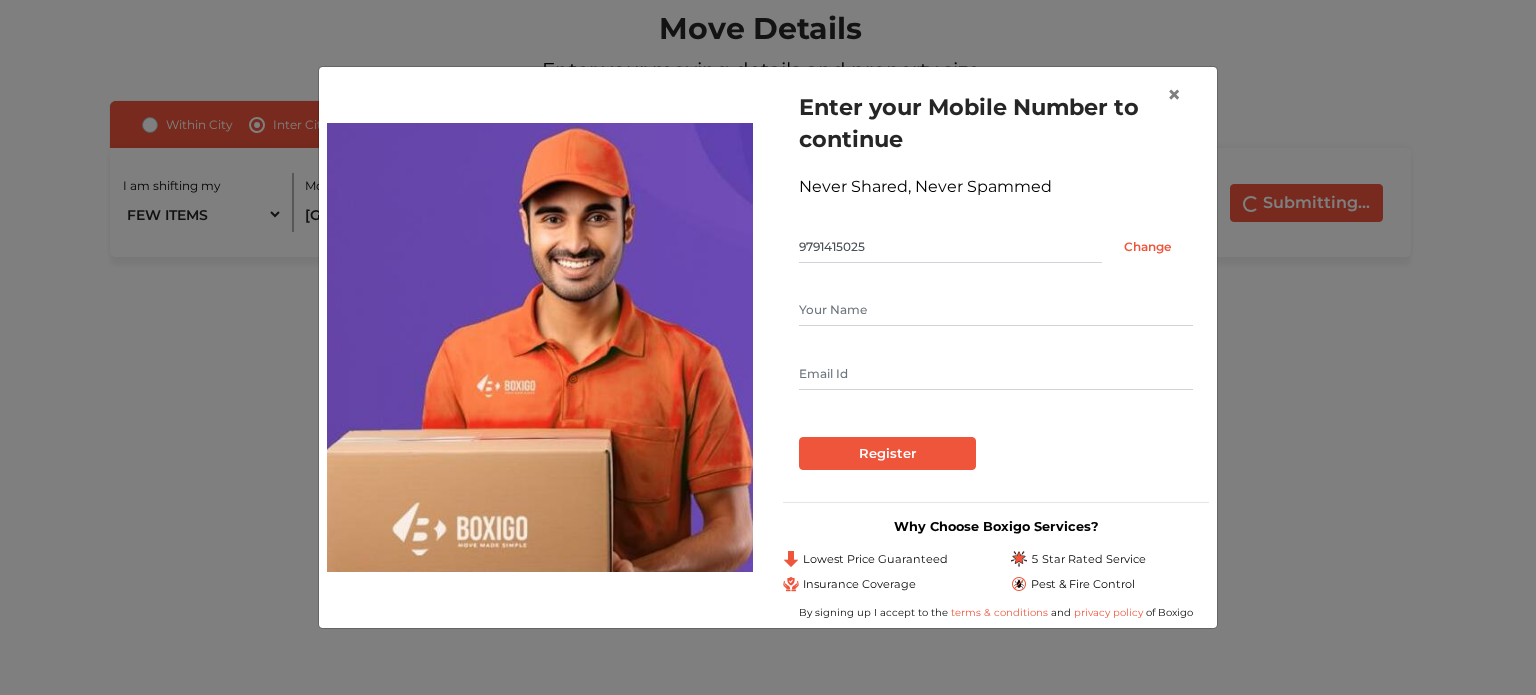 click at bounding box center [996, 310] 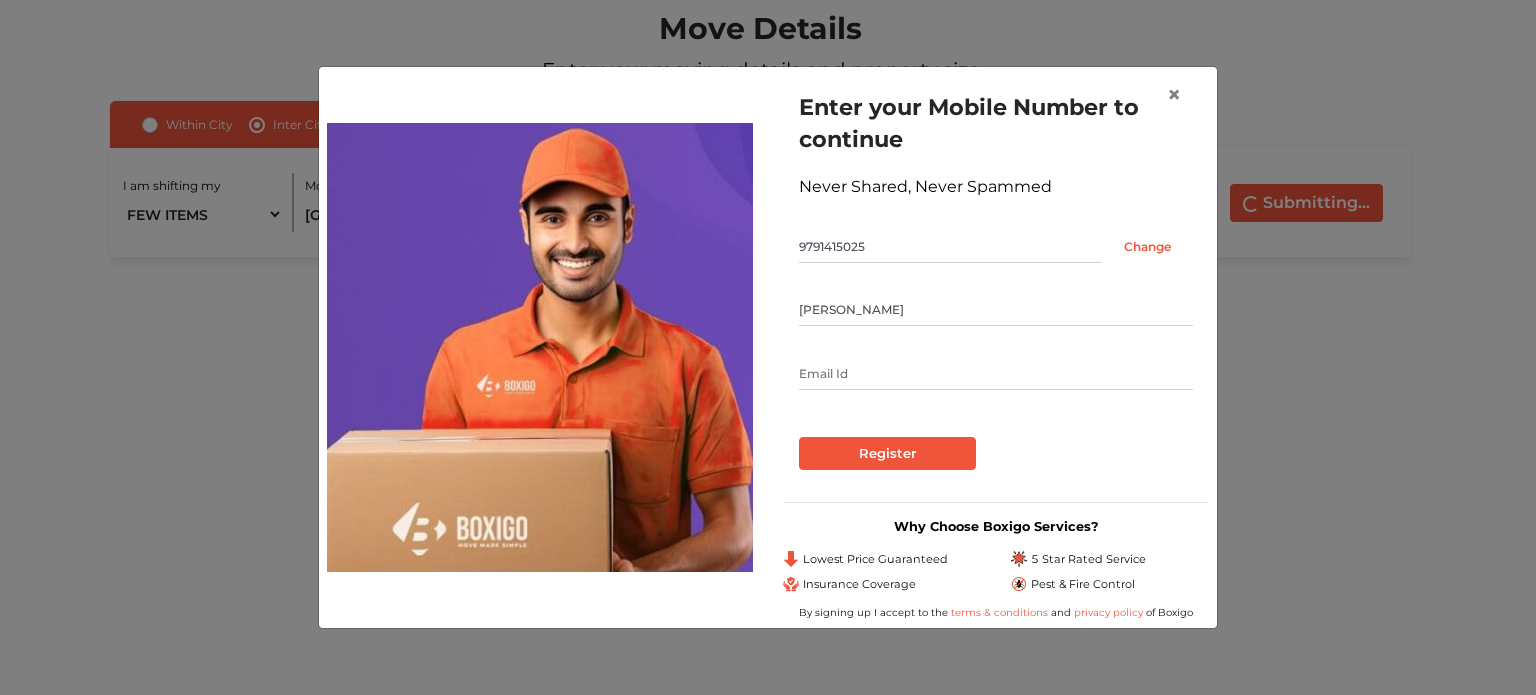 type on "Upasana Ganguly" 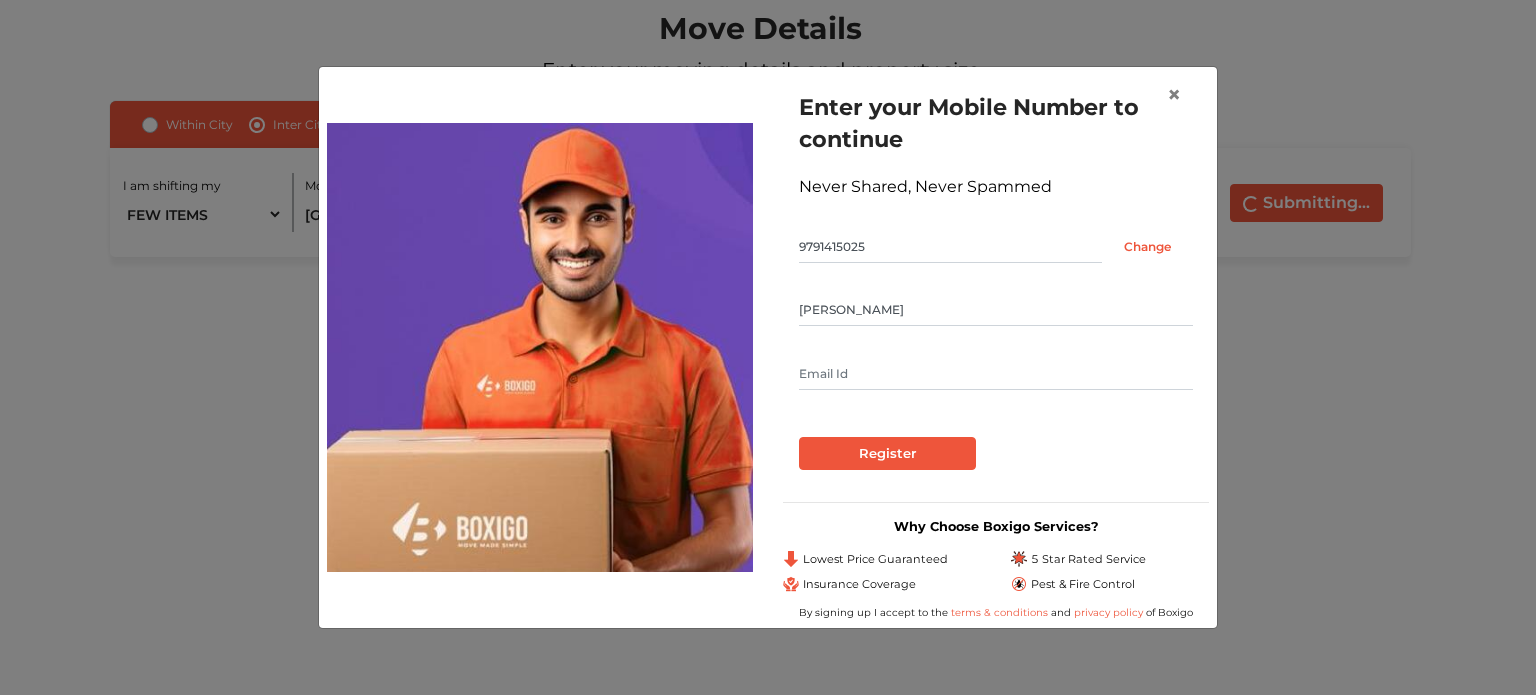 click at bounding box center [996, 374] 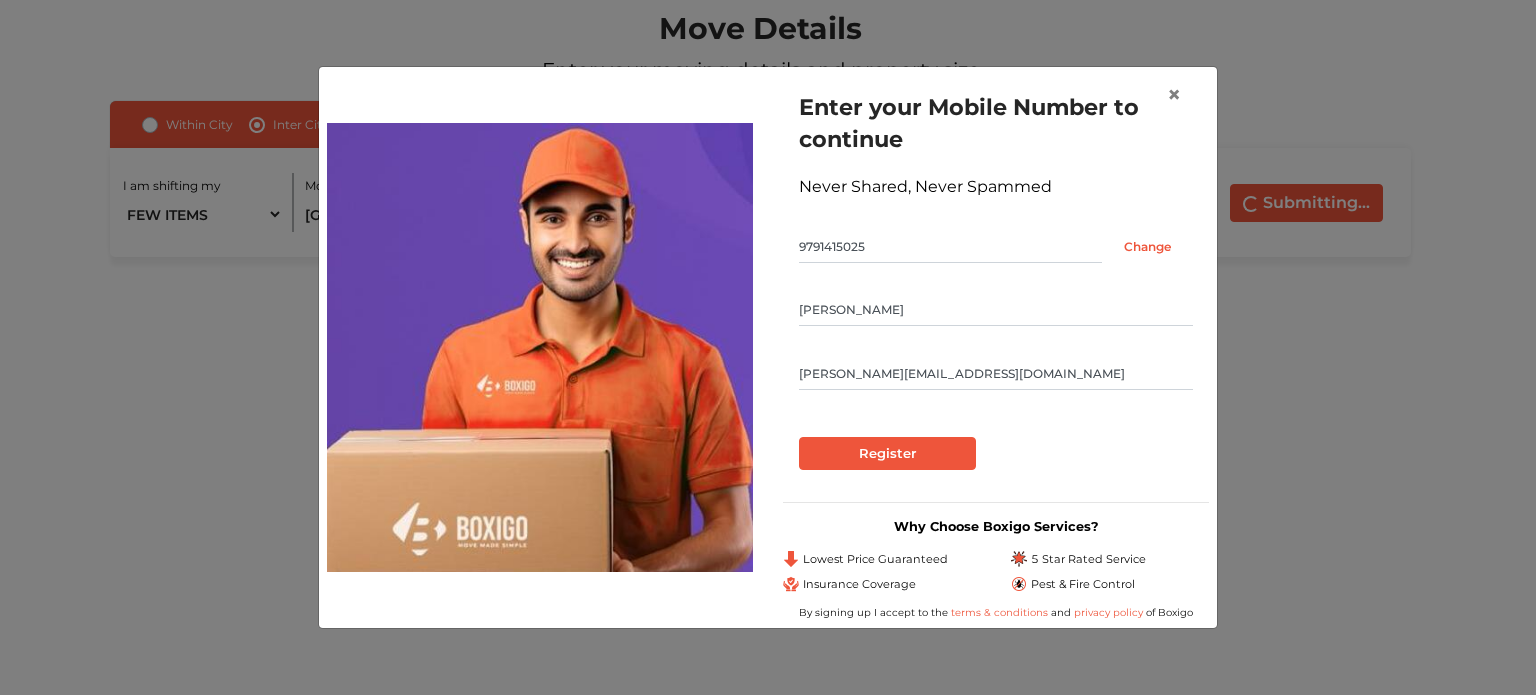 type on "upasana.ganguly26@gmail.com" 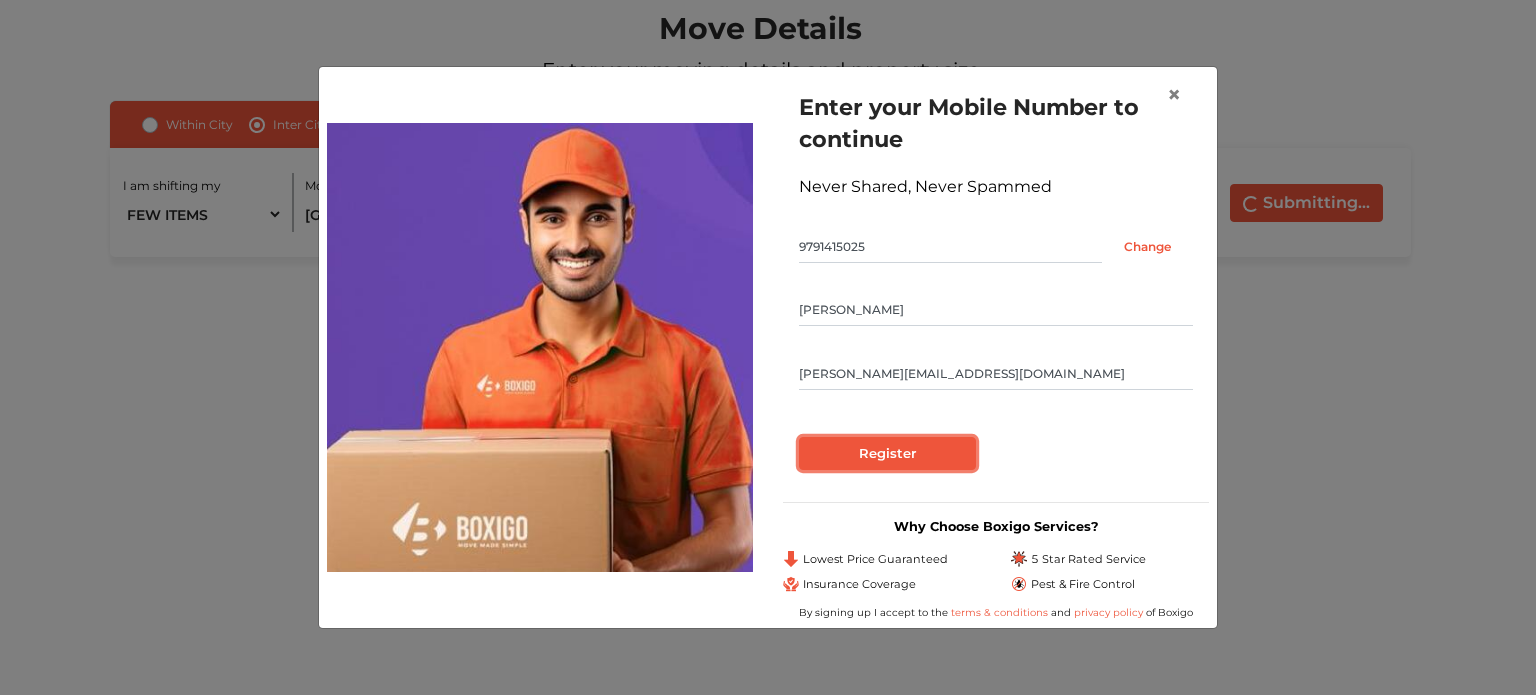 click on "Register" at bounding box center [887, 454] 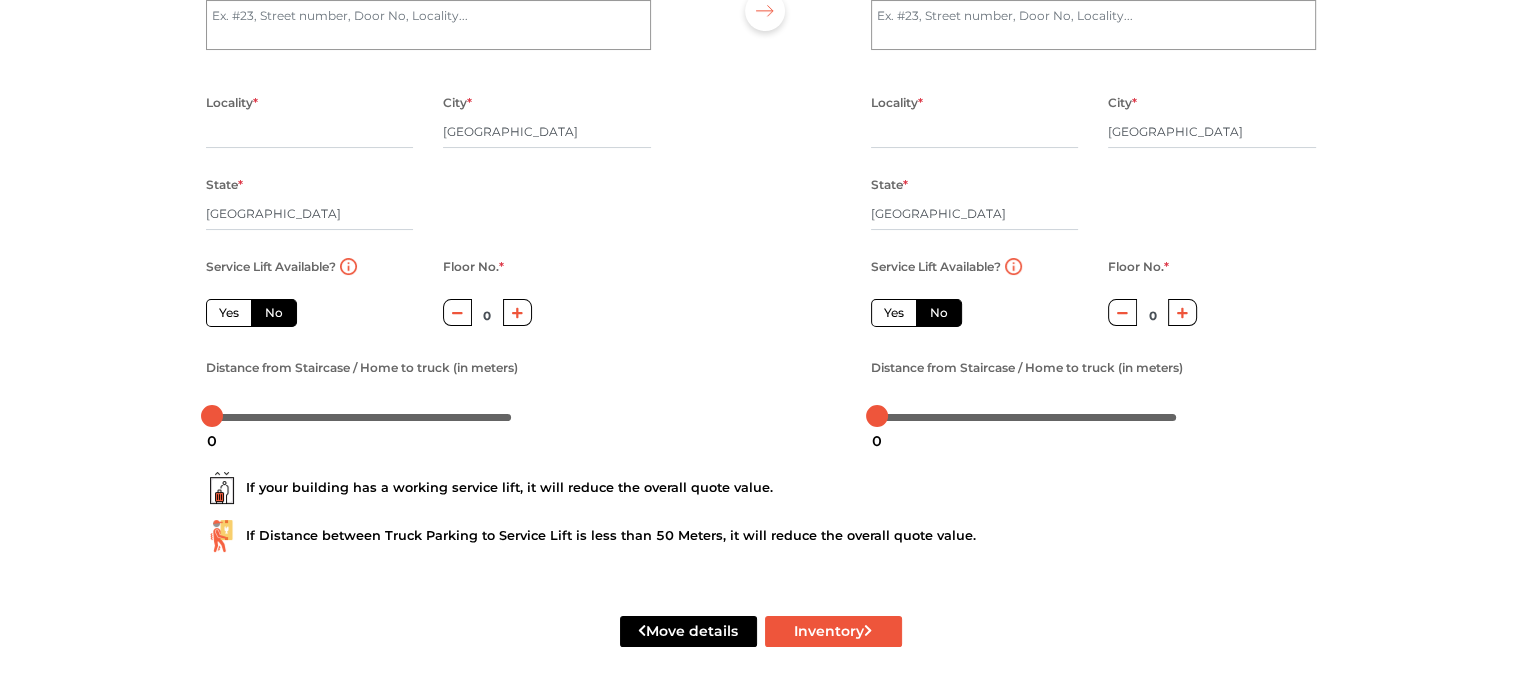 scroll, scrollTop: 0, scrollLeft: 0, axis: both 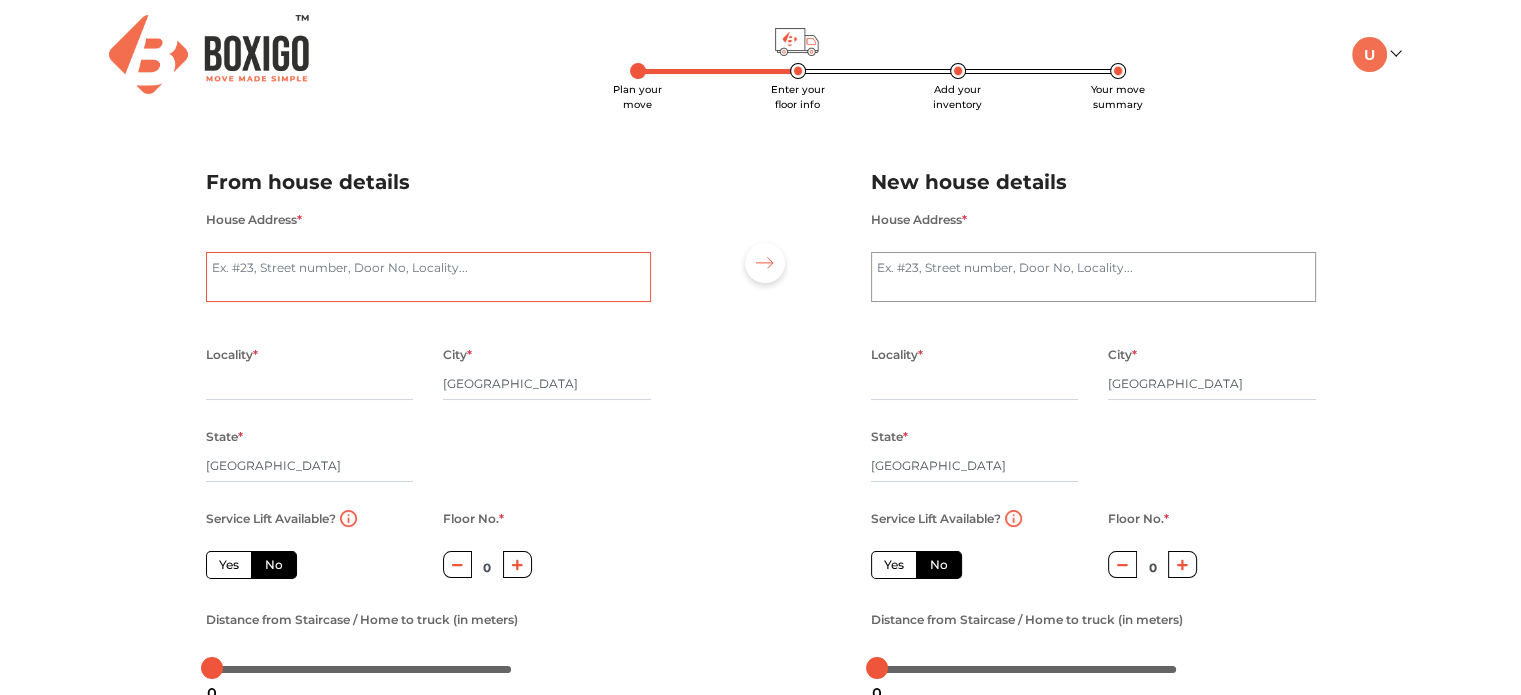 click on "House Address  *" at bounding box center [428, 277] 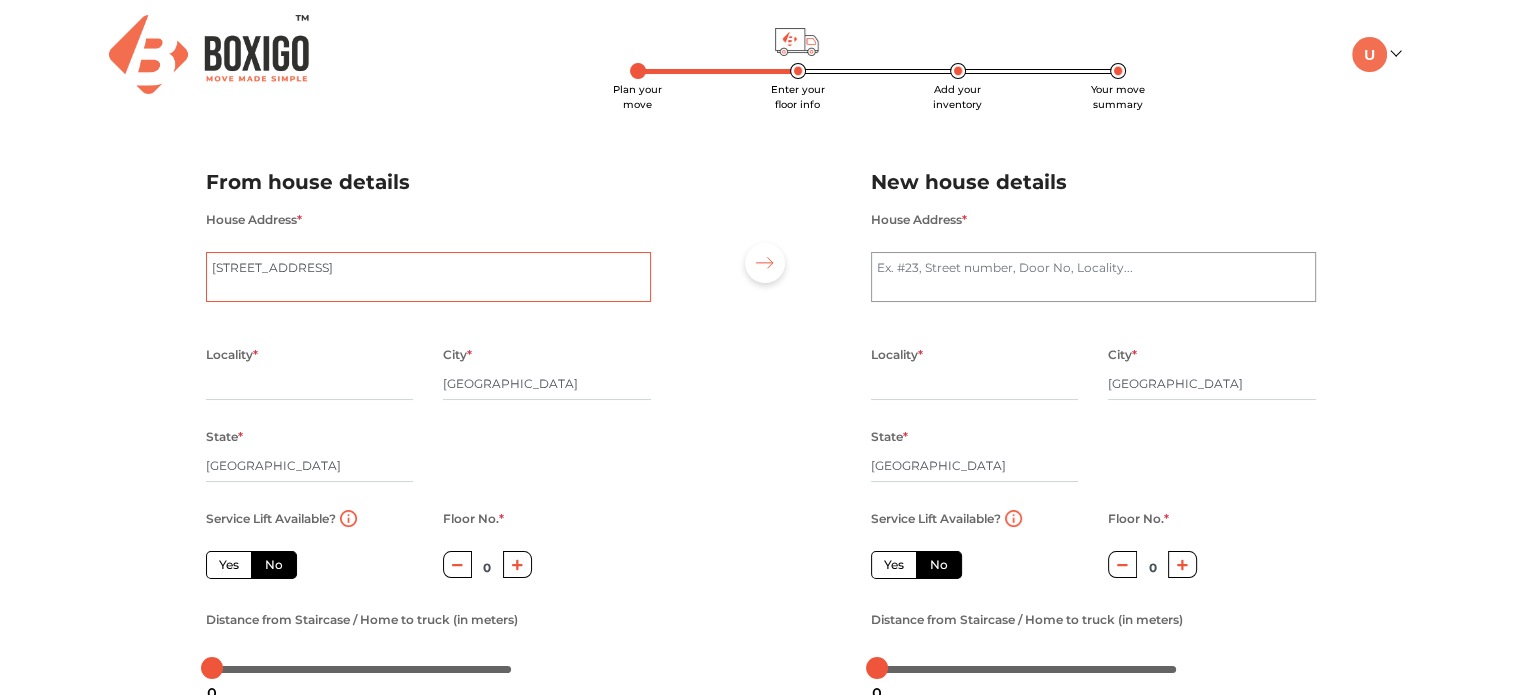 type on "Flat 6A, Block 29, Diamond City North, 68 Jessore Road, Kolkata, Pin:700055" 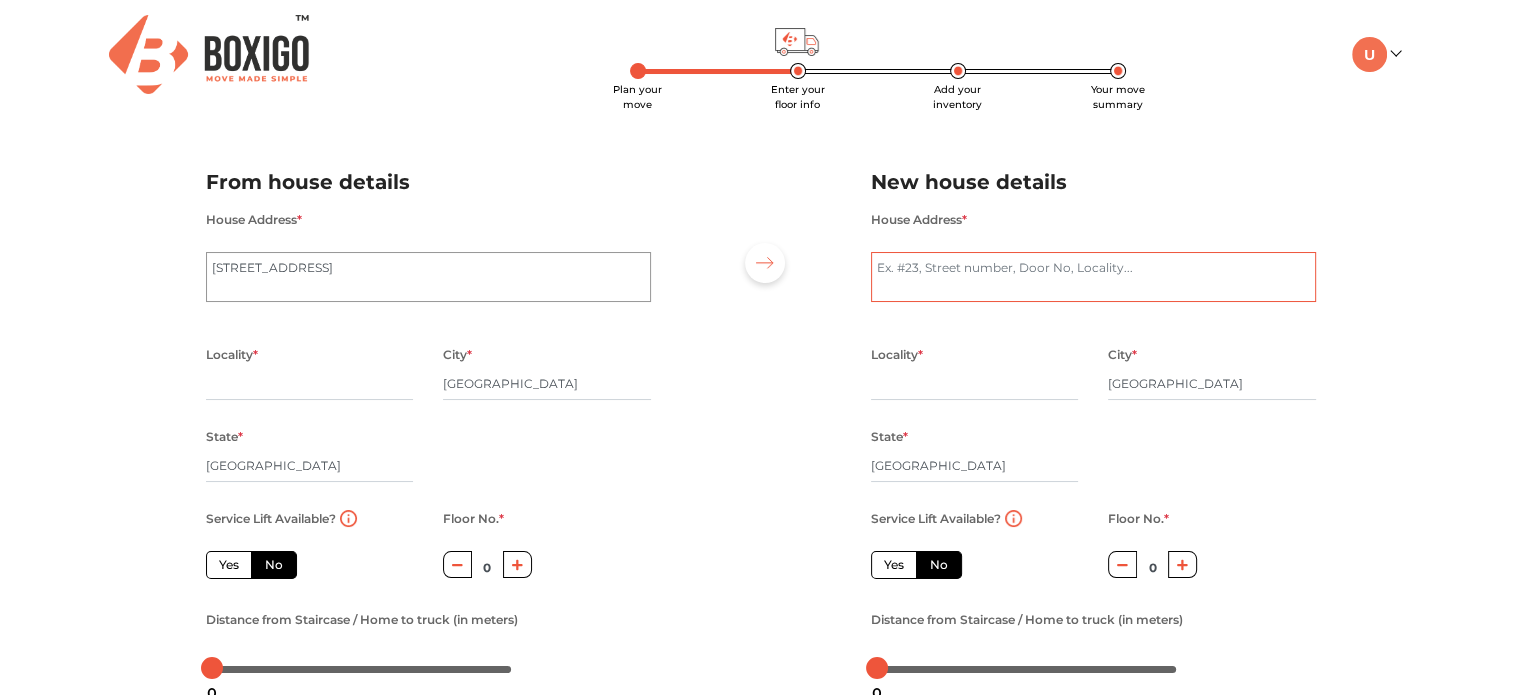 click on "House Address  *" at bounding box center [1093, 277] 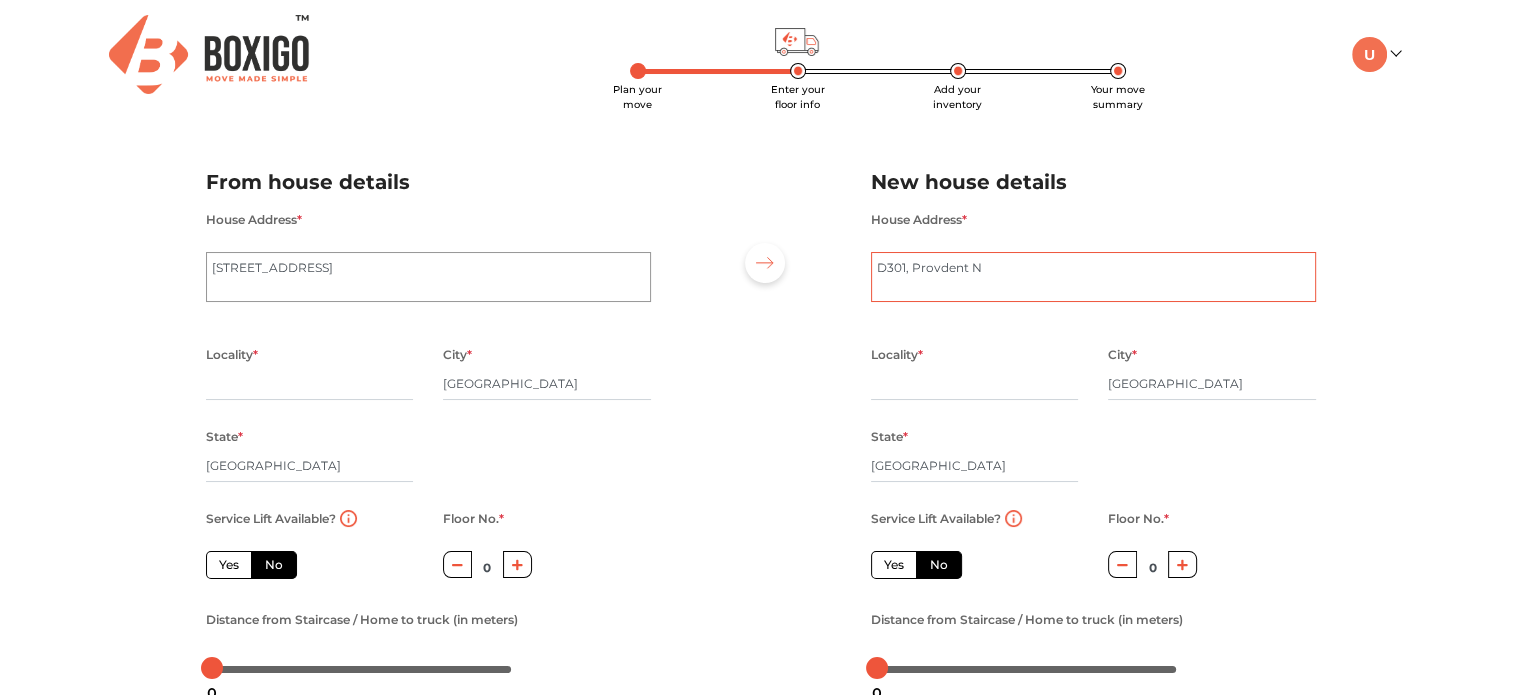 click on "D301, Provdent N" at bounding box center (1093, 277) 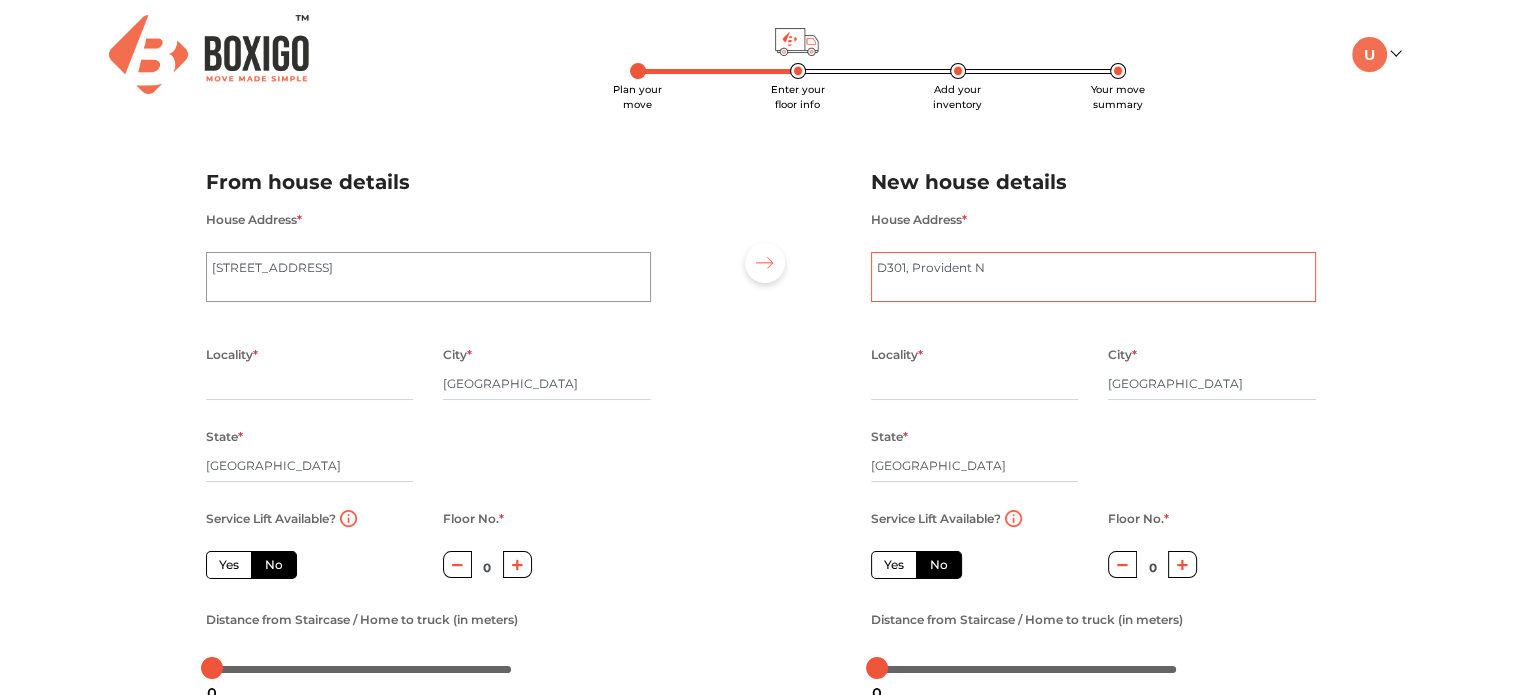 click on "D301, Provident N" at bounding box center [1093, 277] 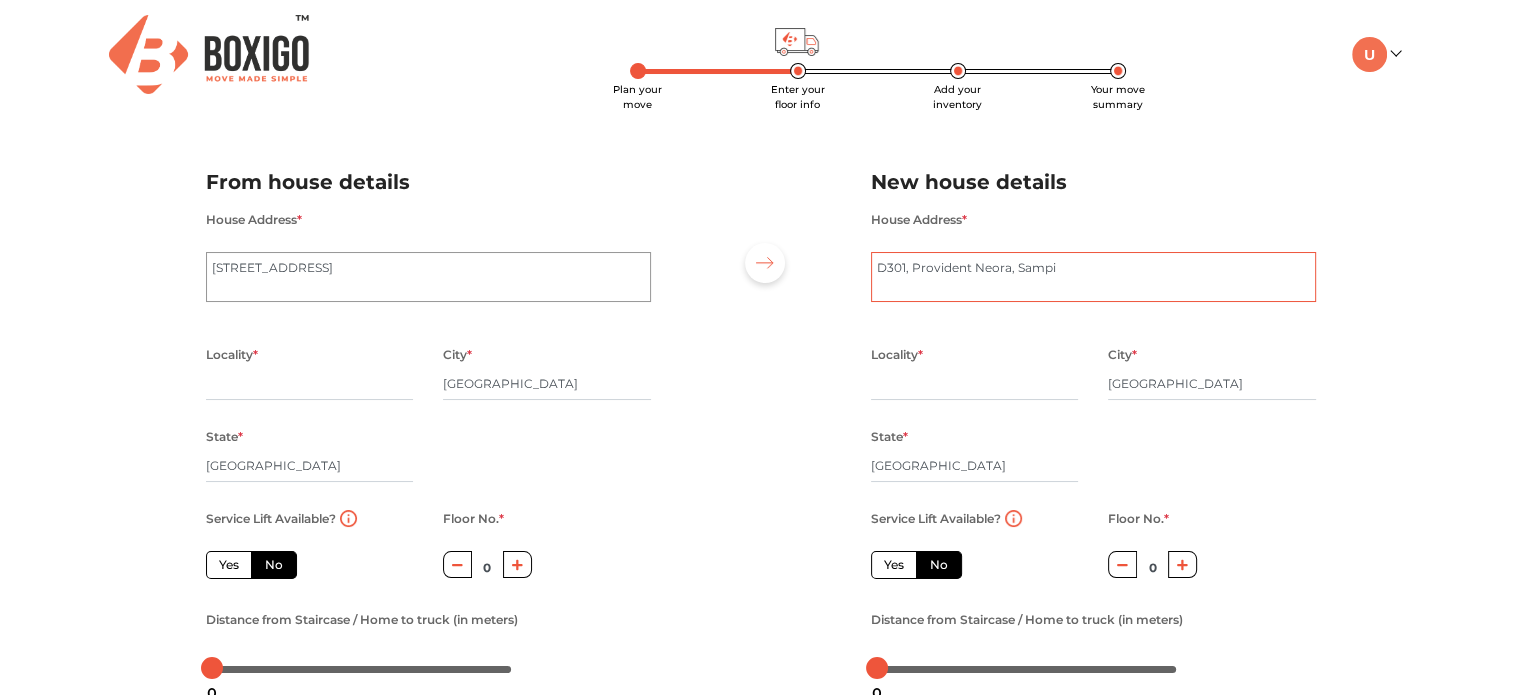 drag, startPoint x: 1074, startPoint y: 267, endPoint x: 912, endPoint y: 259, distance: 162.19742 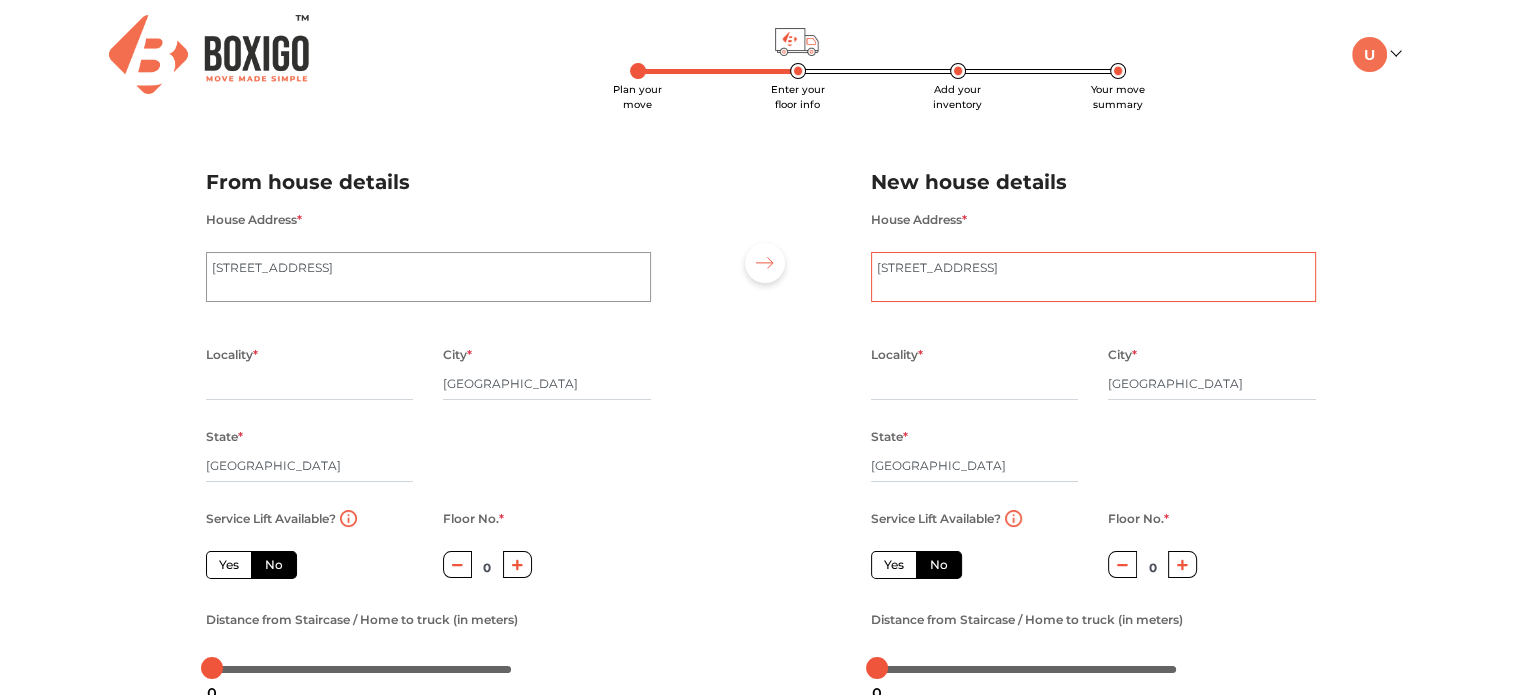 click on "D301, S No 3, Sampigehalli Main Rd, Sampigehalli, Bengaluru, Karnataka 560064" at bounding box center (1093, 277) 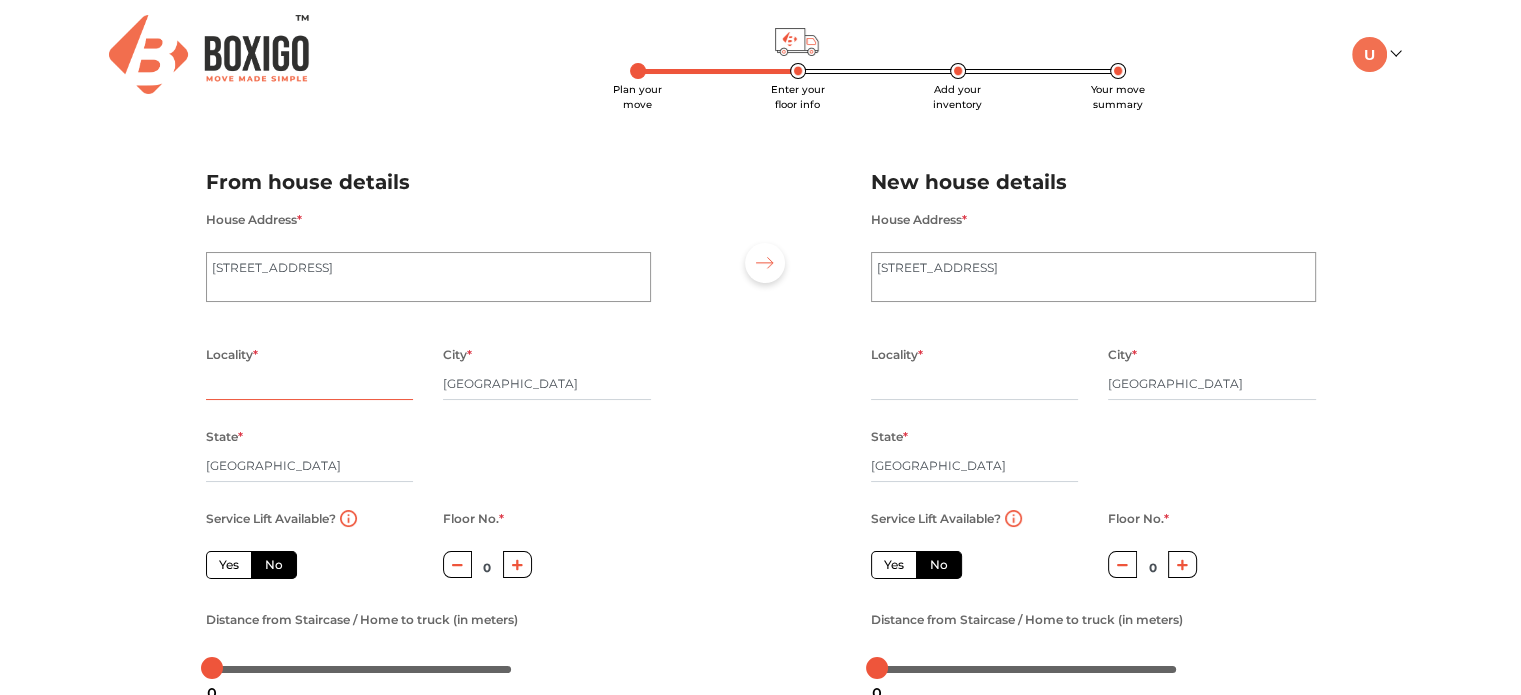 click at bounding box center [310, 384] 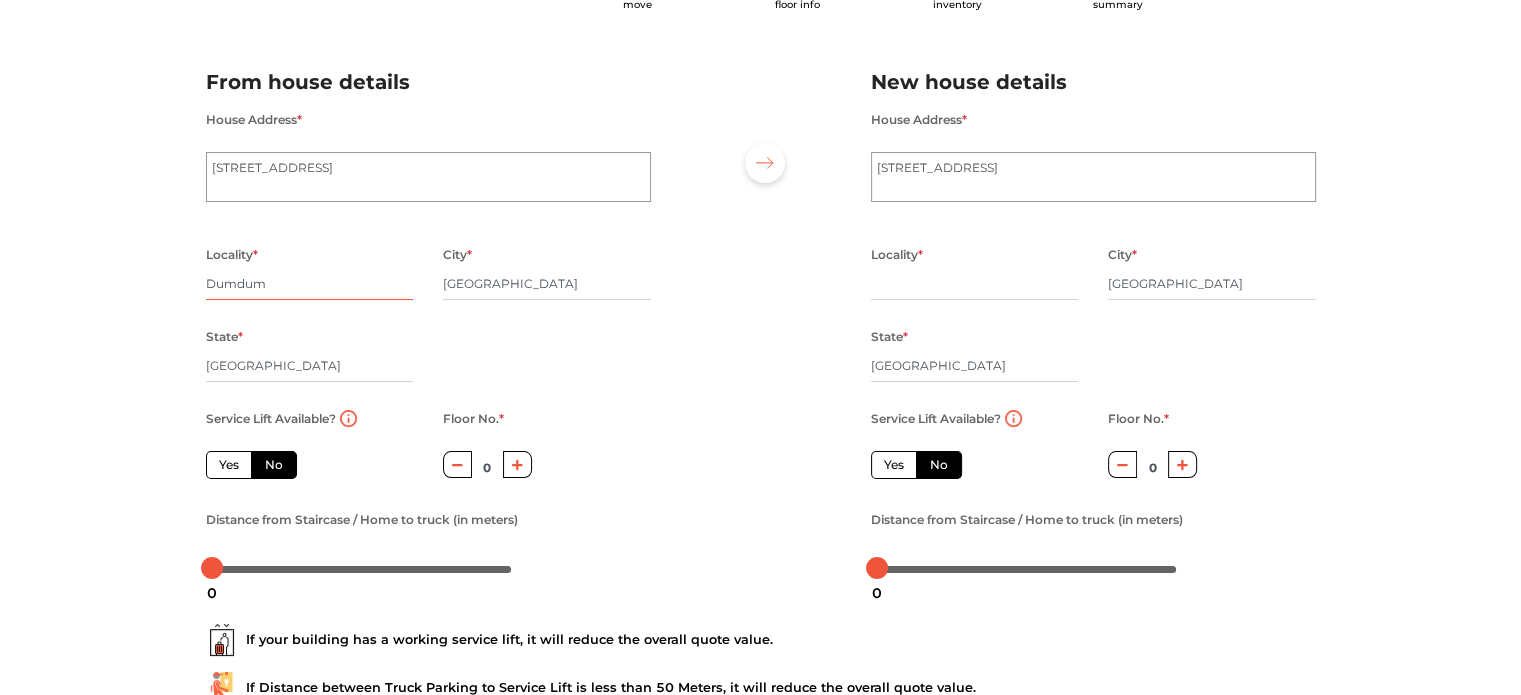 type on "Dumdum" 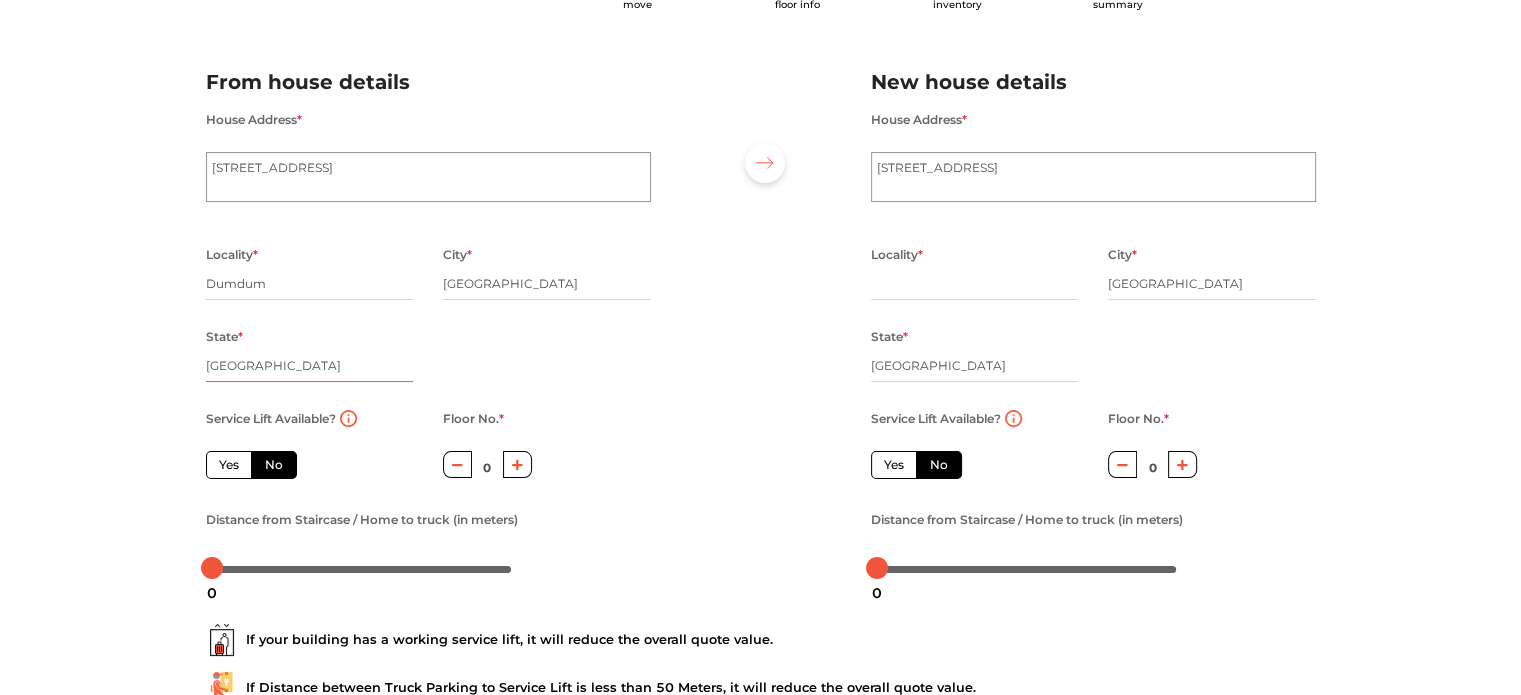 click on "[GEOGRAPHIC_DATA]" at bounding box center [310, 366] 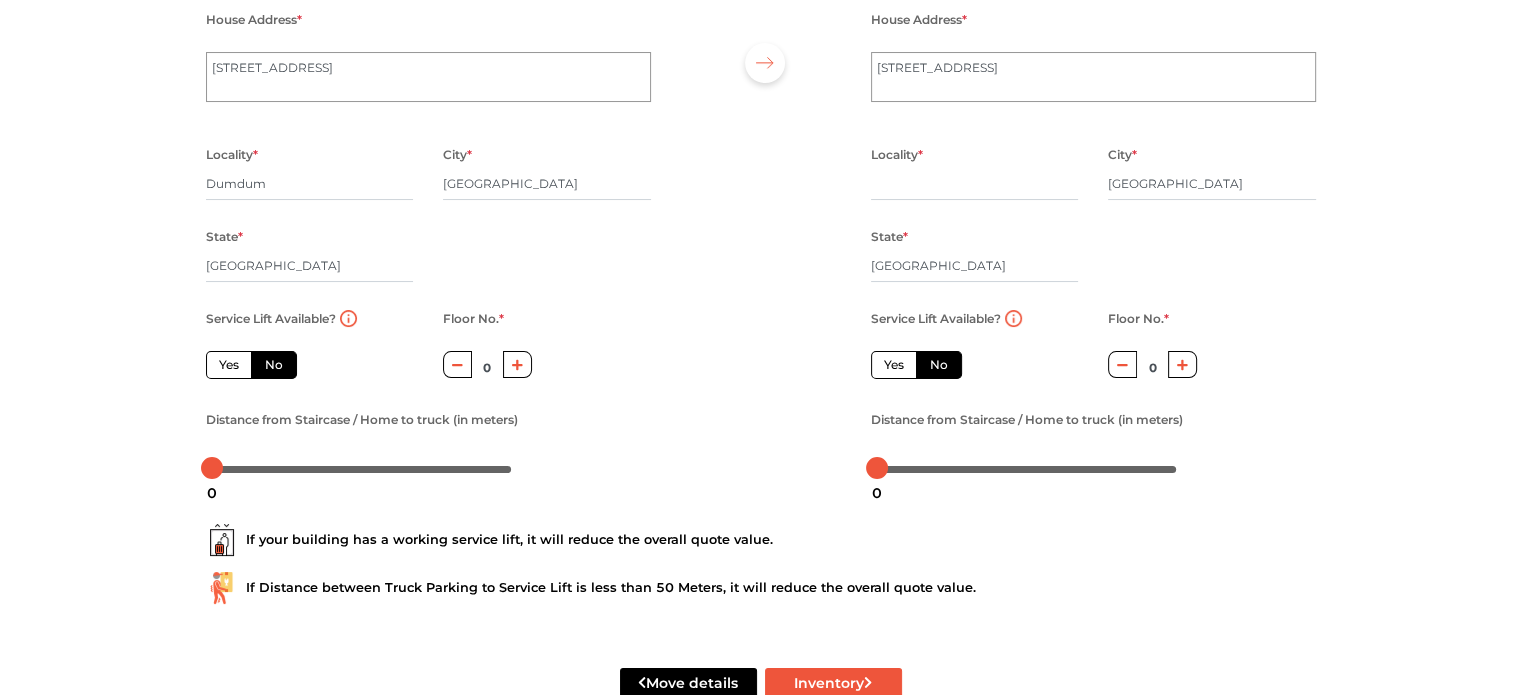 click on "Yes" at bounding box center (229, 365) 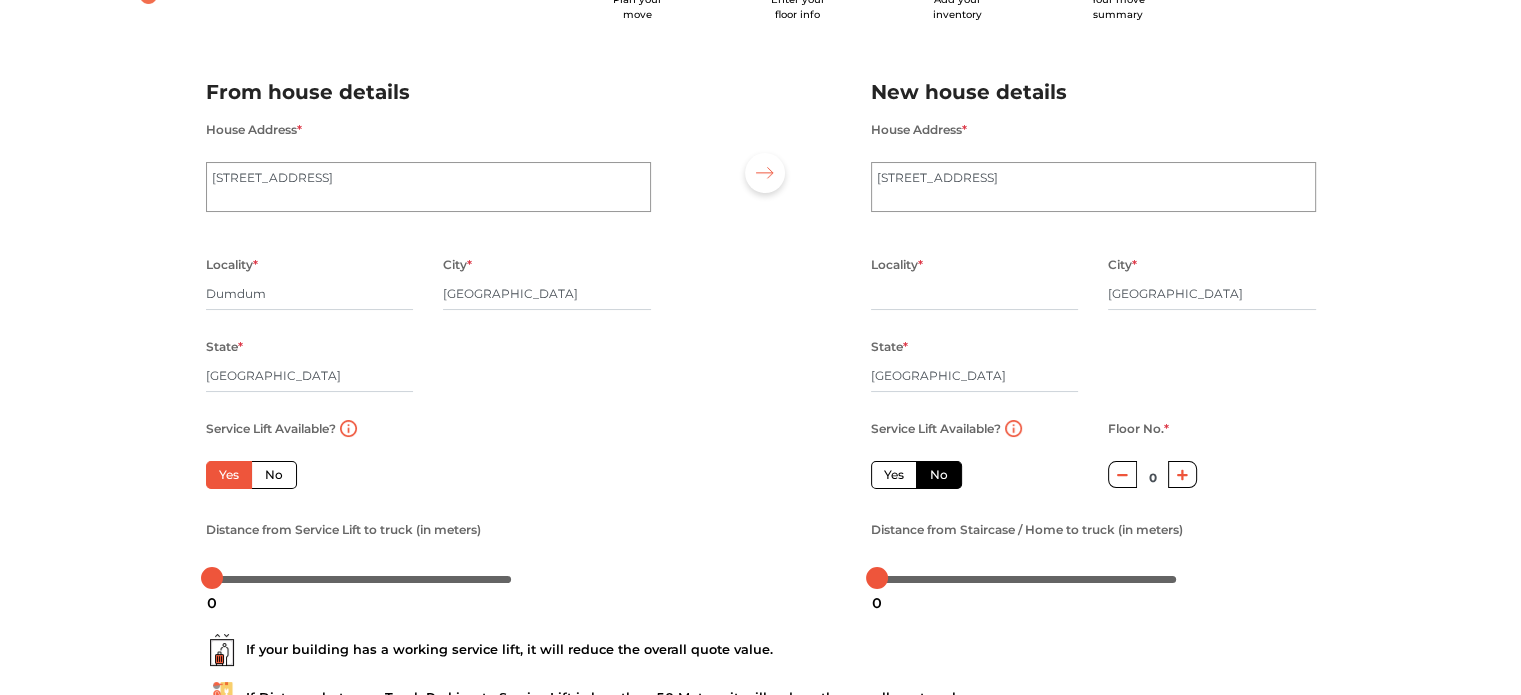 scroll, scrollTop: 55, scrollLeft: 0, axis: vertical 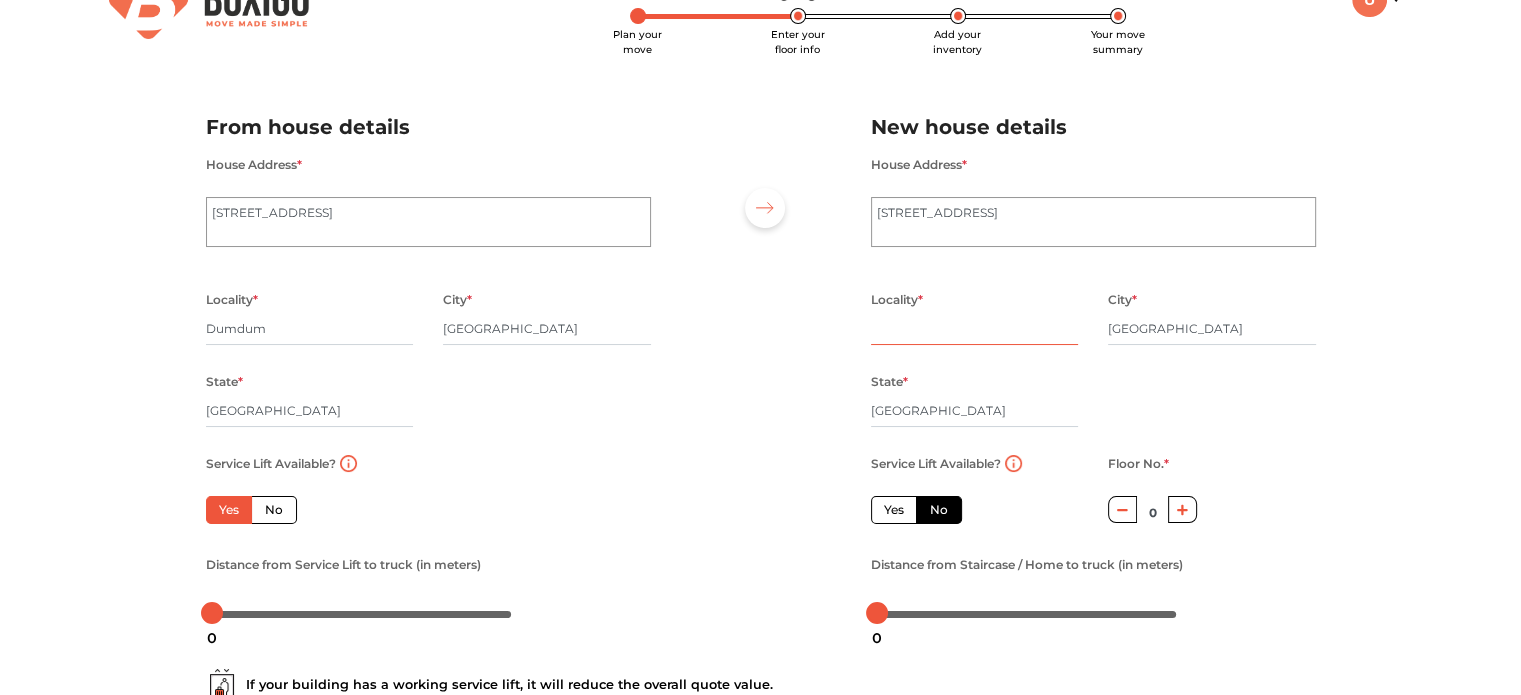 click at bounding box center (975, 329) 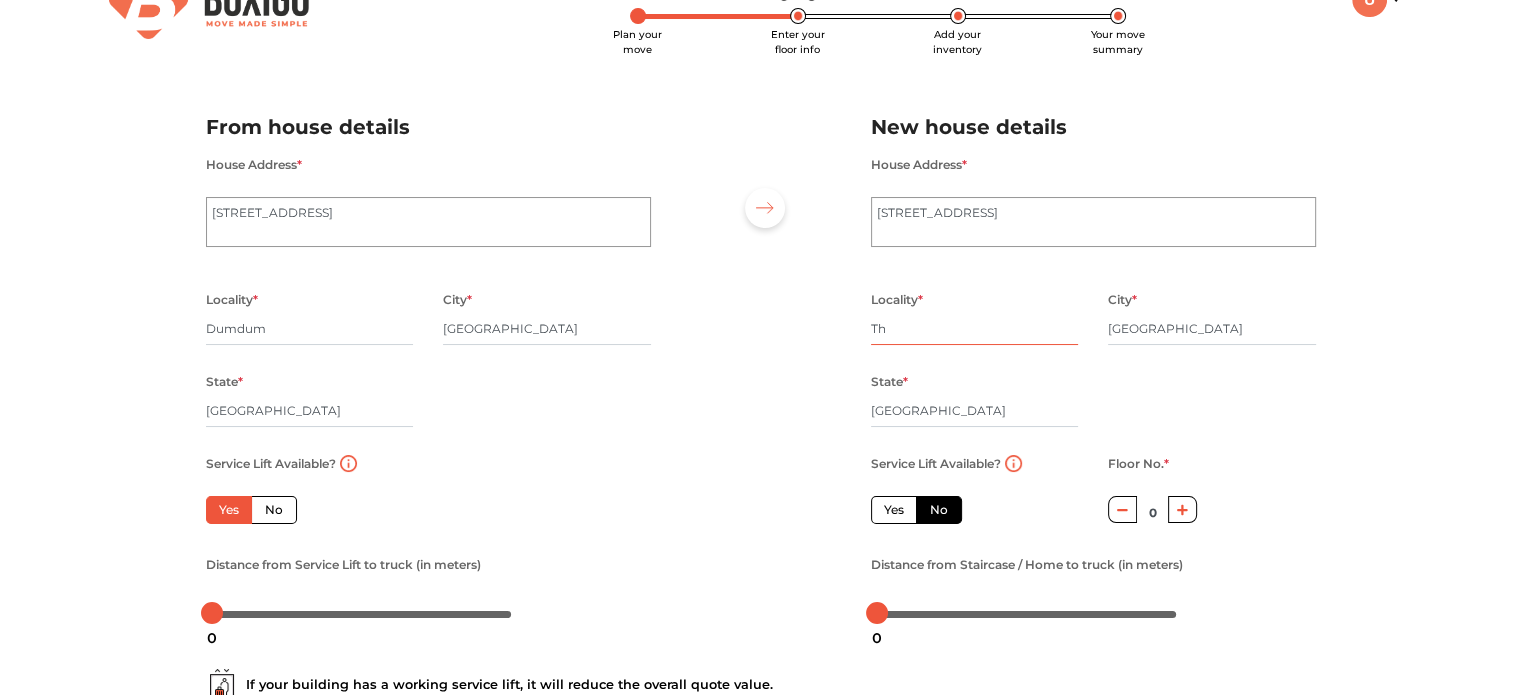 type on "T" 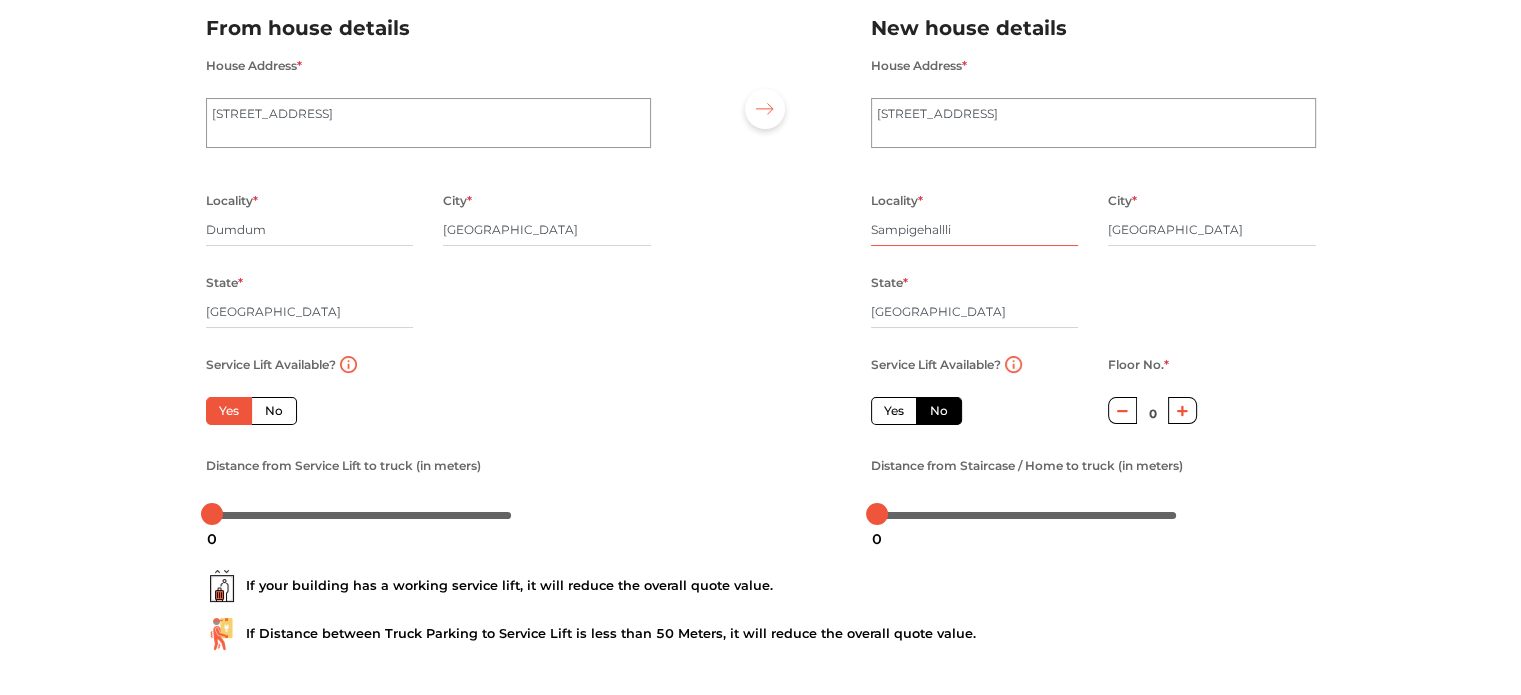 scroll, scrollTop: 155, scrollLeft: 0, axis: vertical 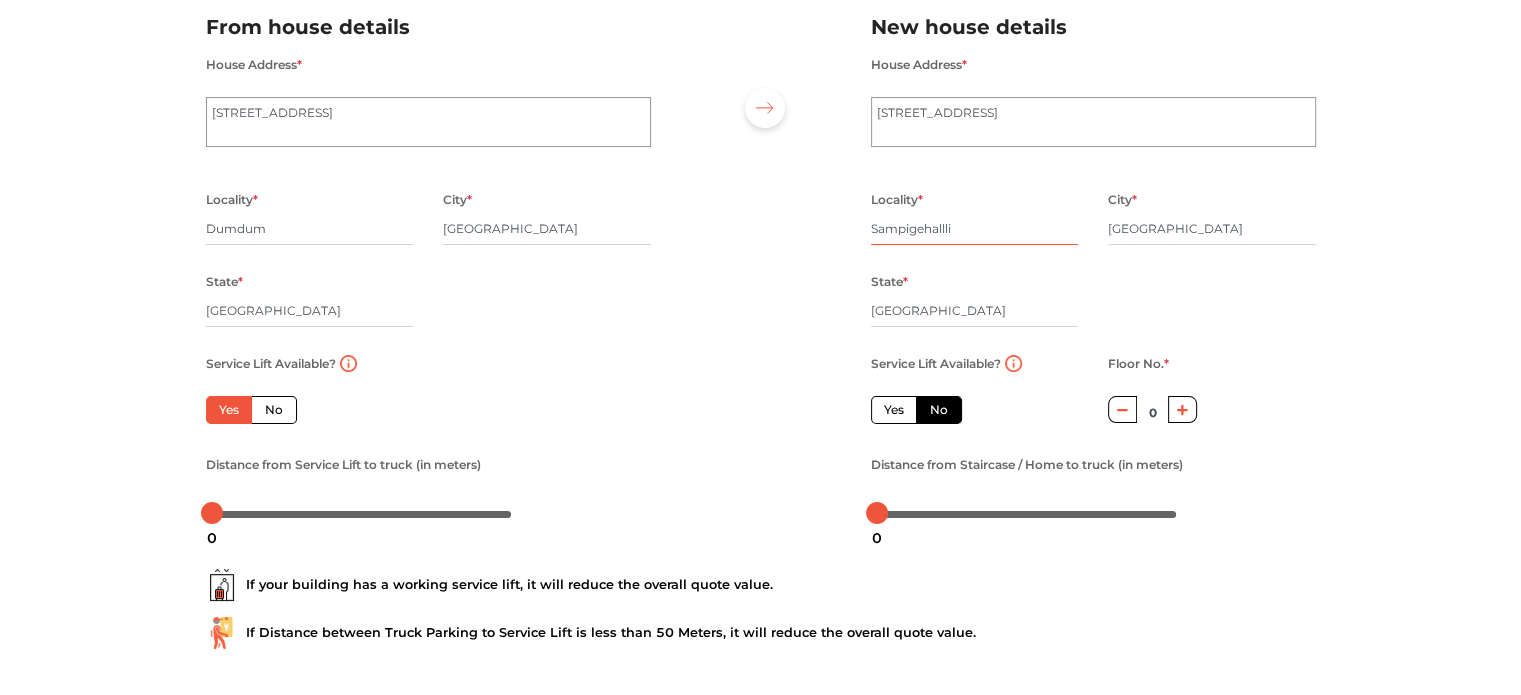 type on "Sampigehallli" 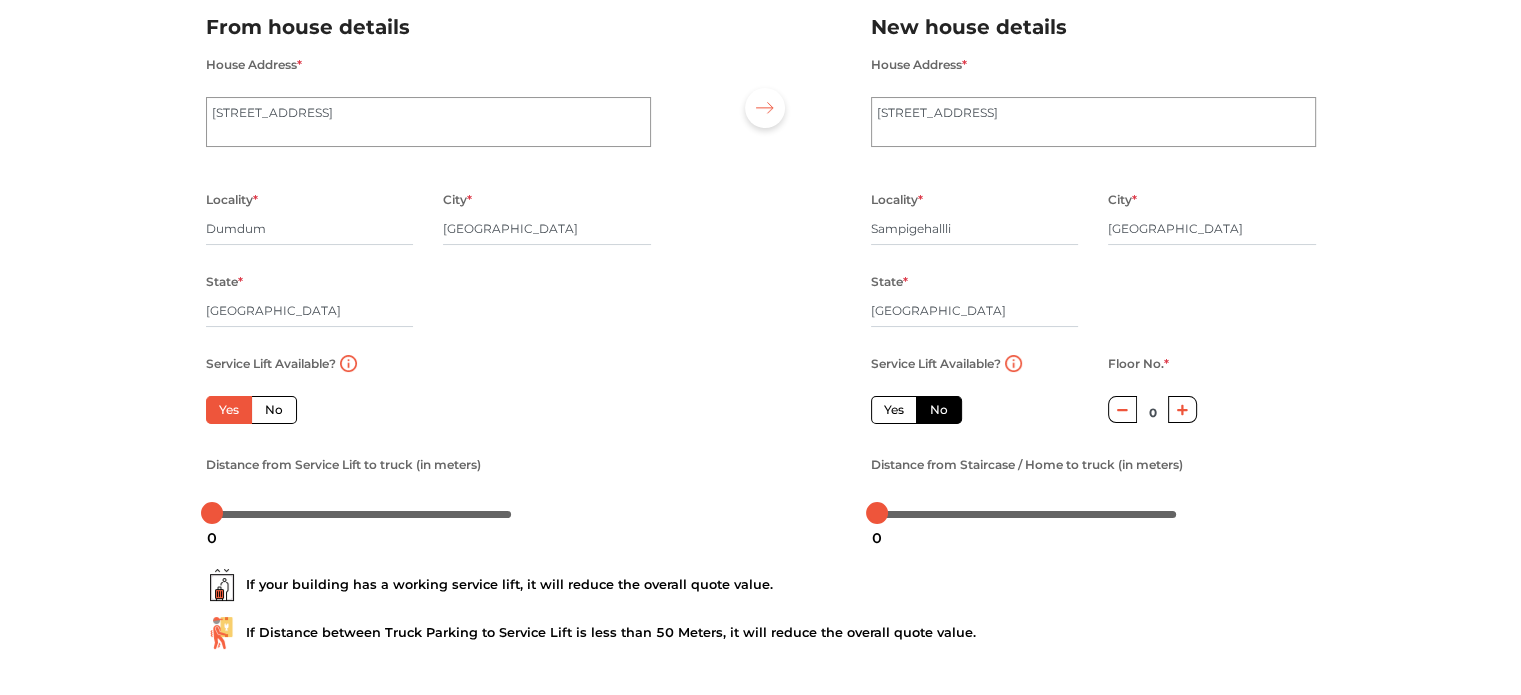 click on "Yes" at bounding box center (894, 410) 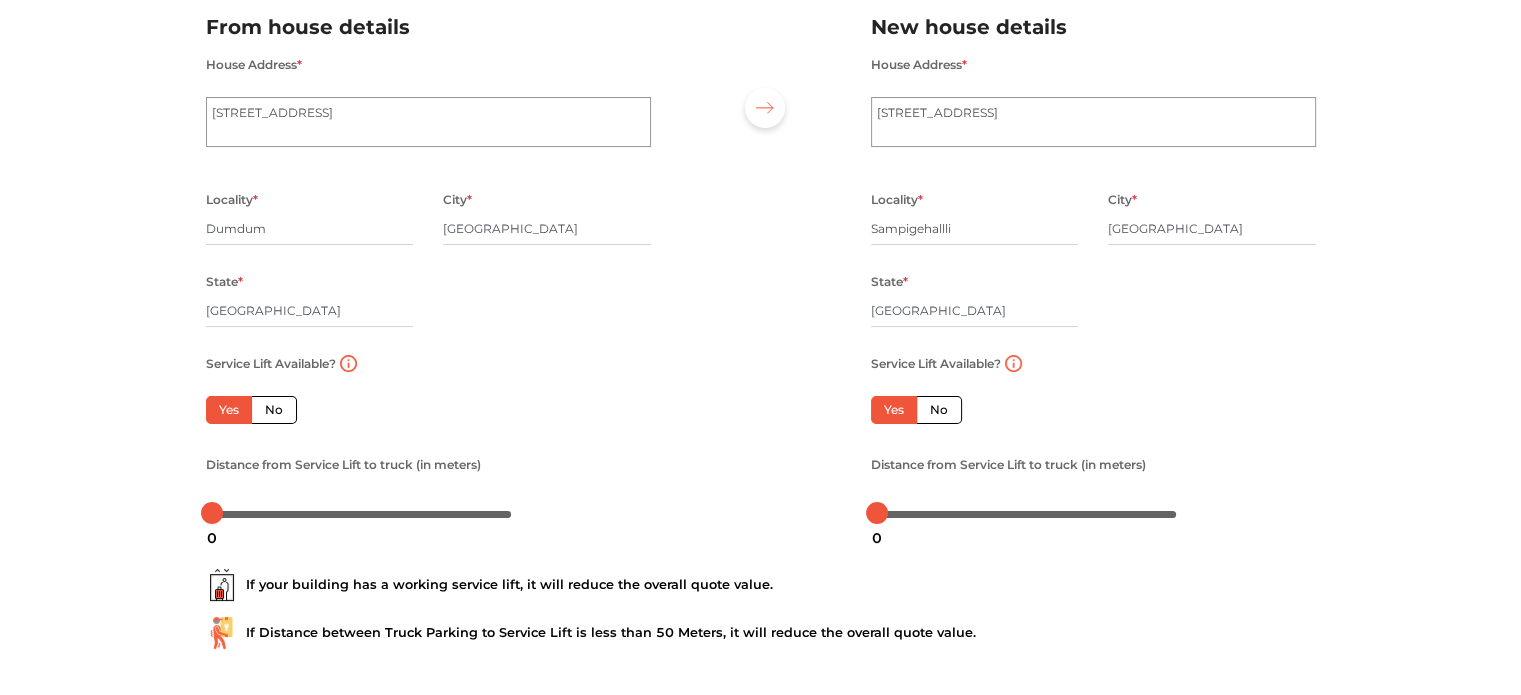 scroll, scrollTop: 255, scrollLeft: 0, axis: vertical 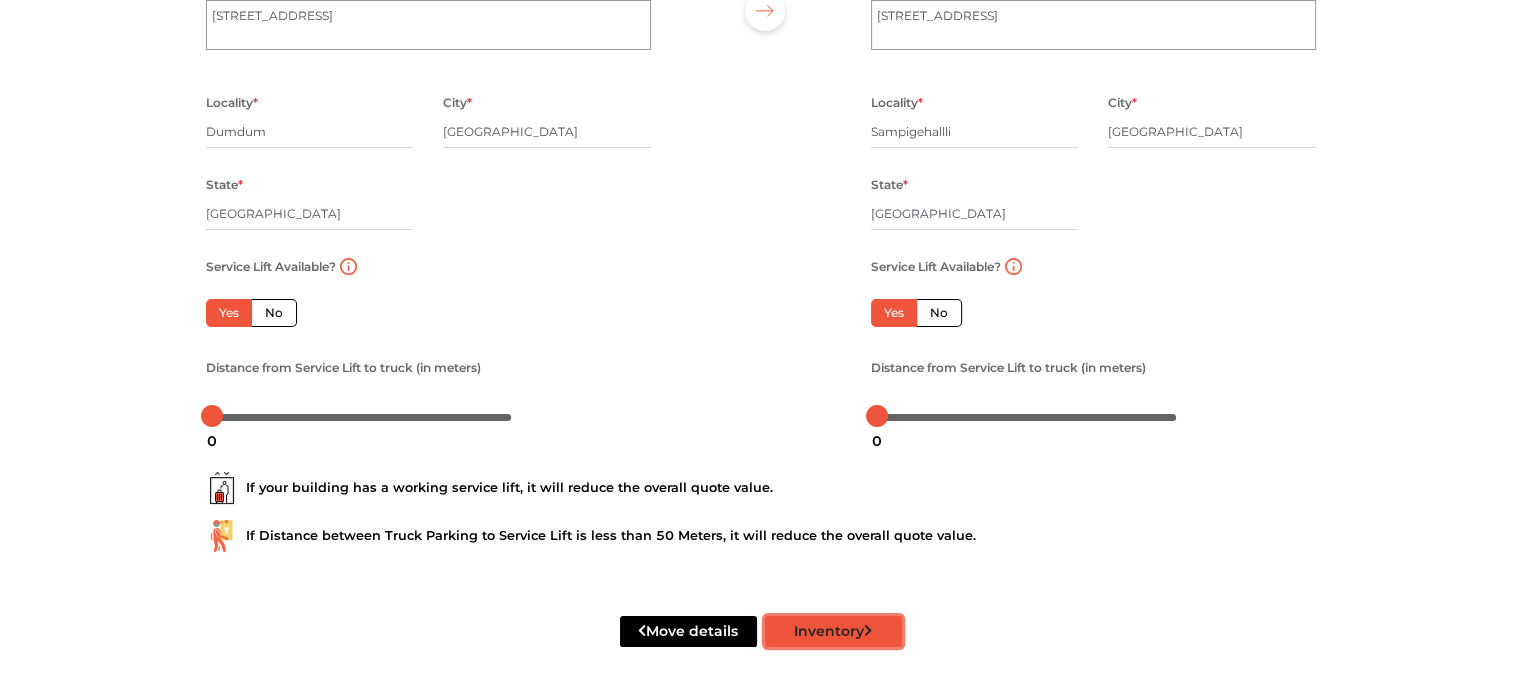 click on "Inventory" at bounding box center (833, 631) 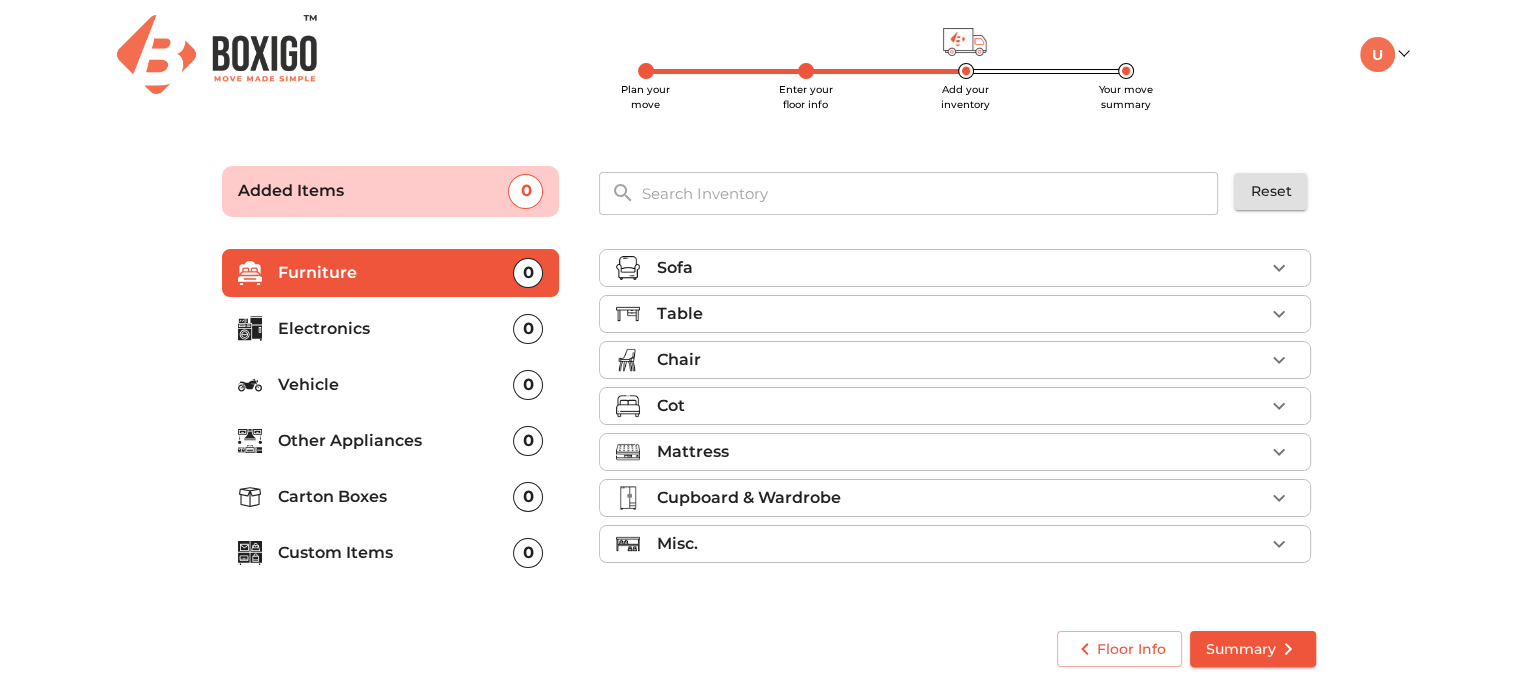 scroll, scrollTop: 0, scrollLeft: 0, axis: both 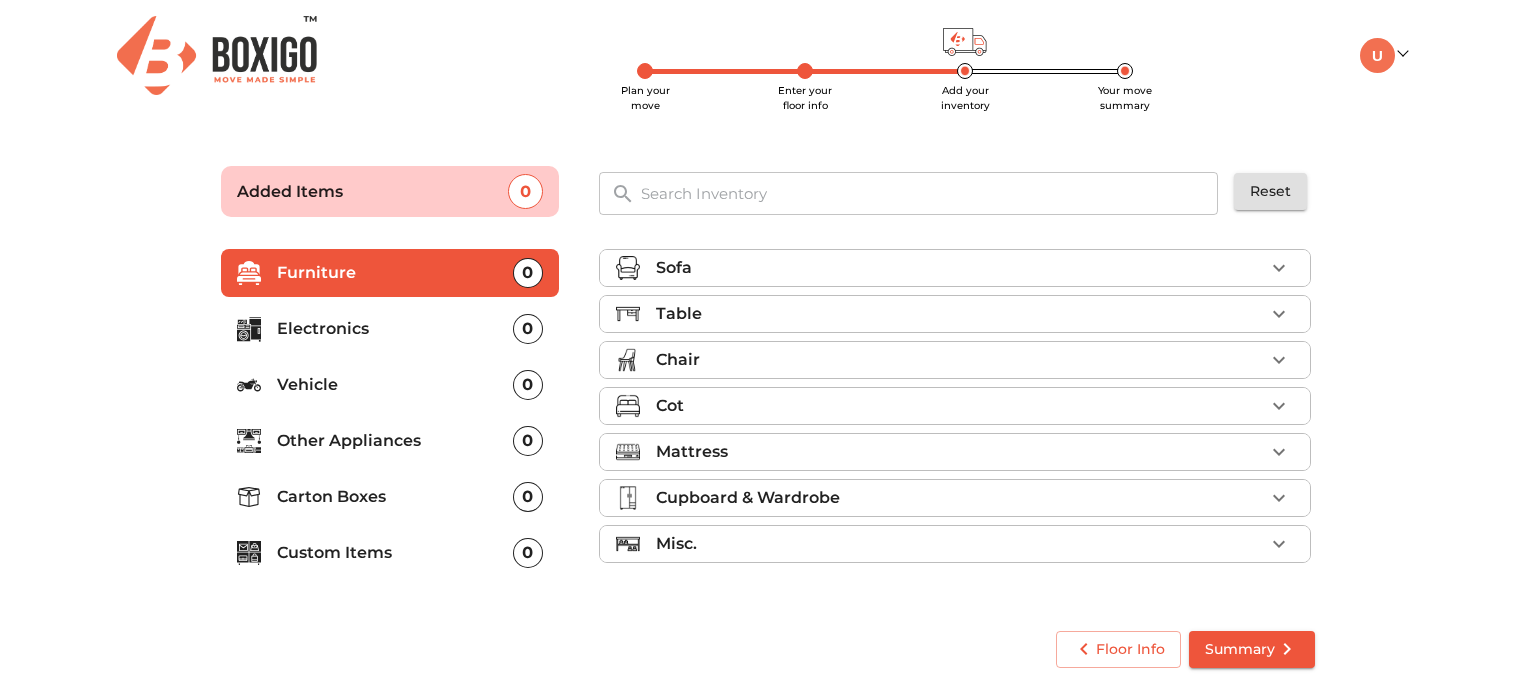 click on "Chair" at bounding box center (960, 360) 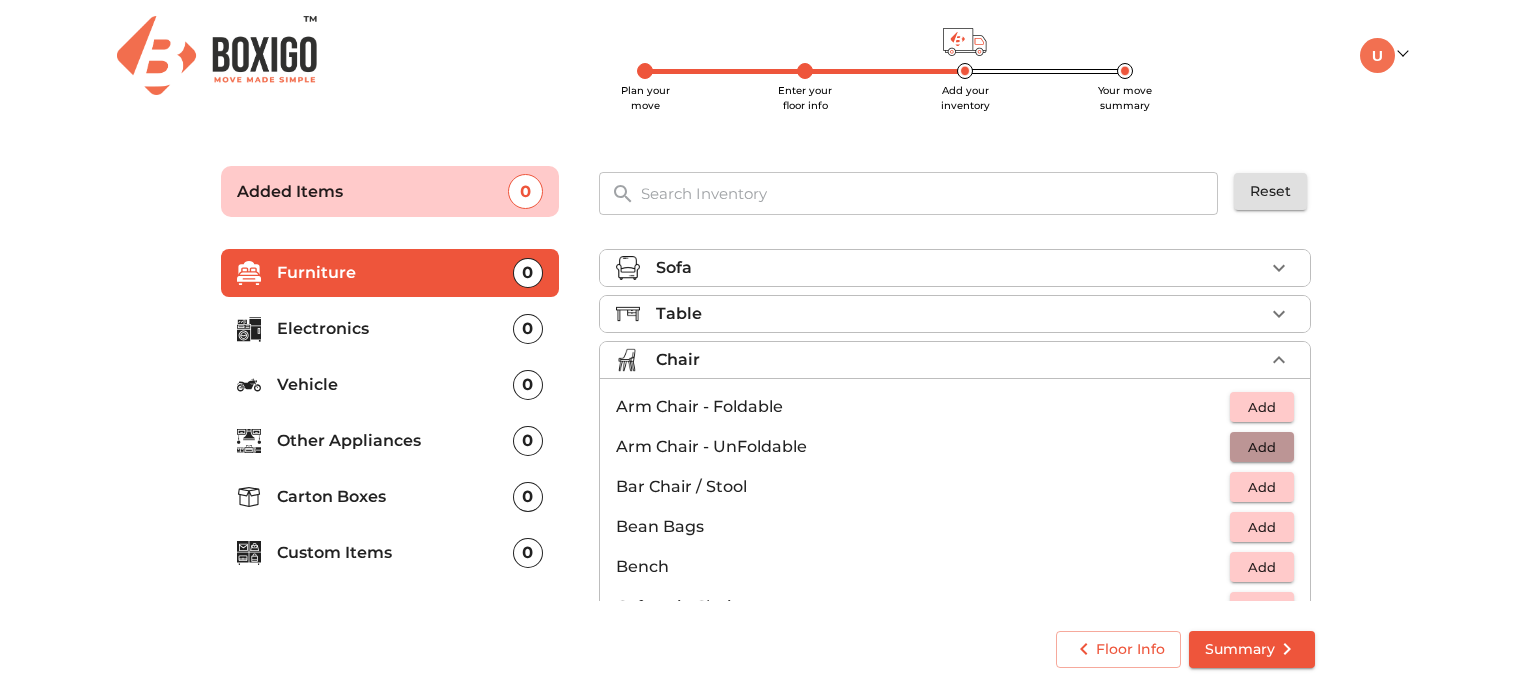click on "Add" at bounding box center [1262, 447] 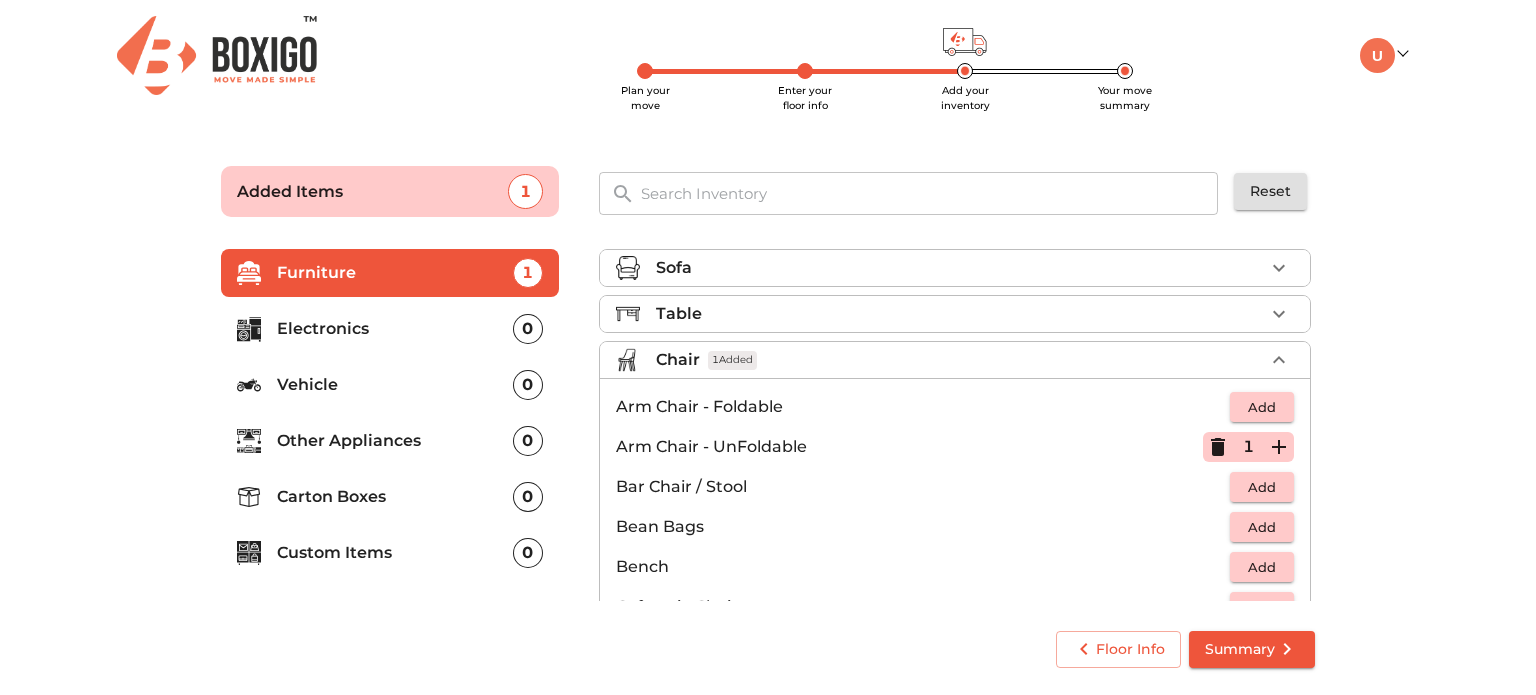 click 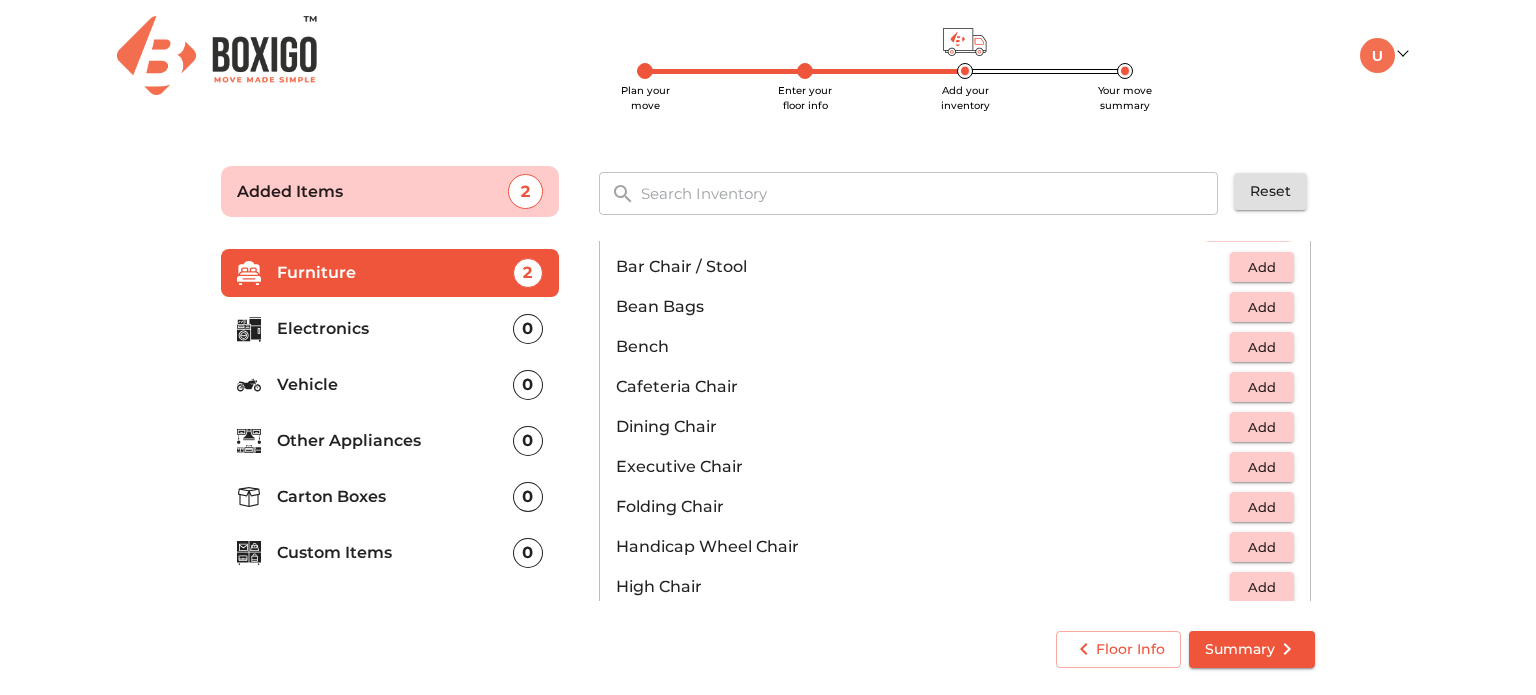 scroll, scrollTop: 100, scrollLeft: 0, axis: vertical 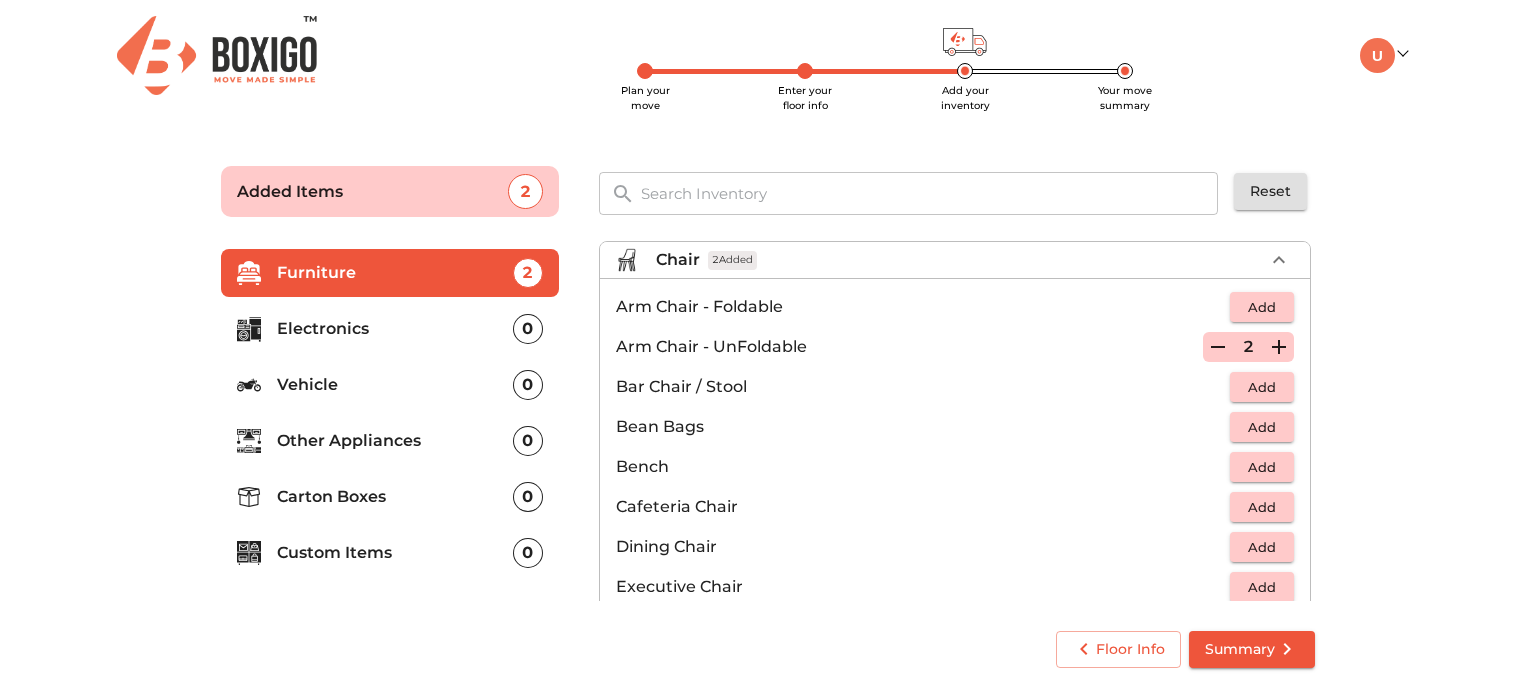 click 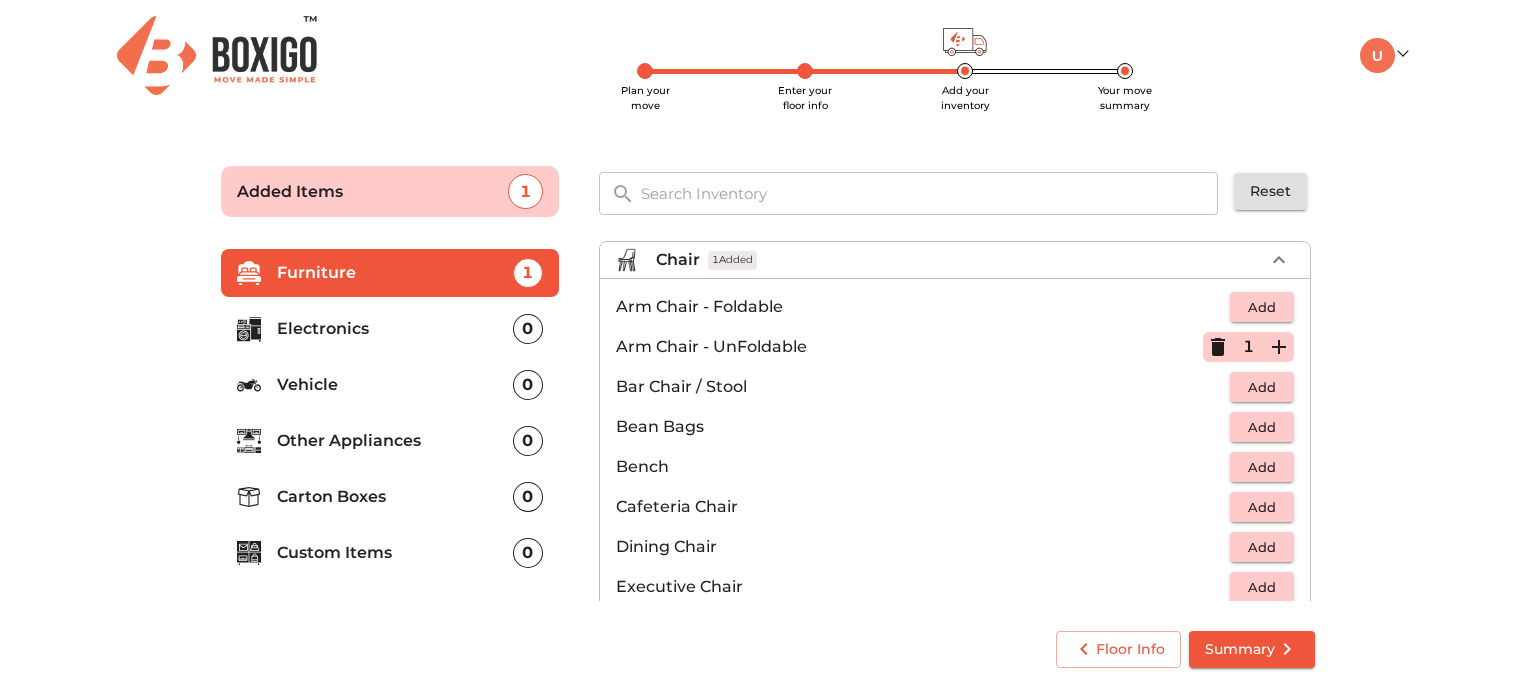 click 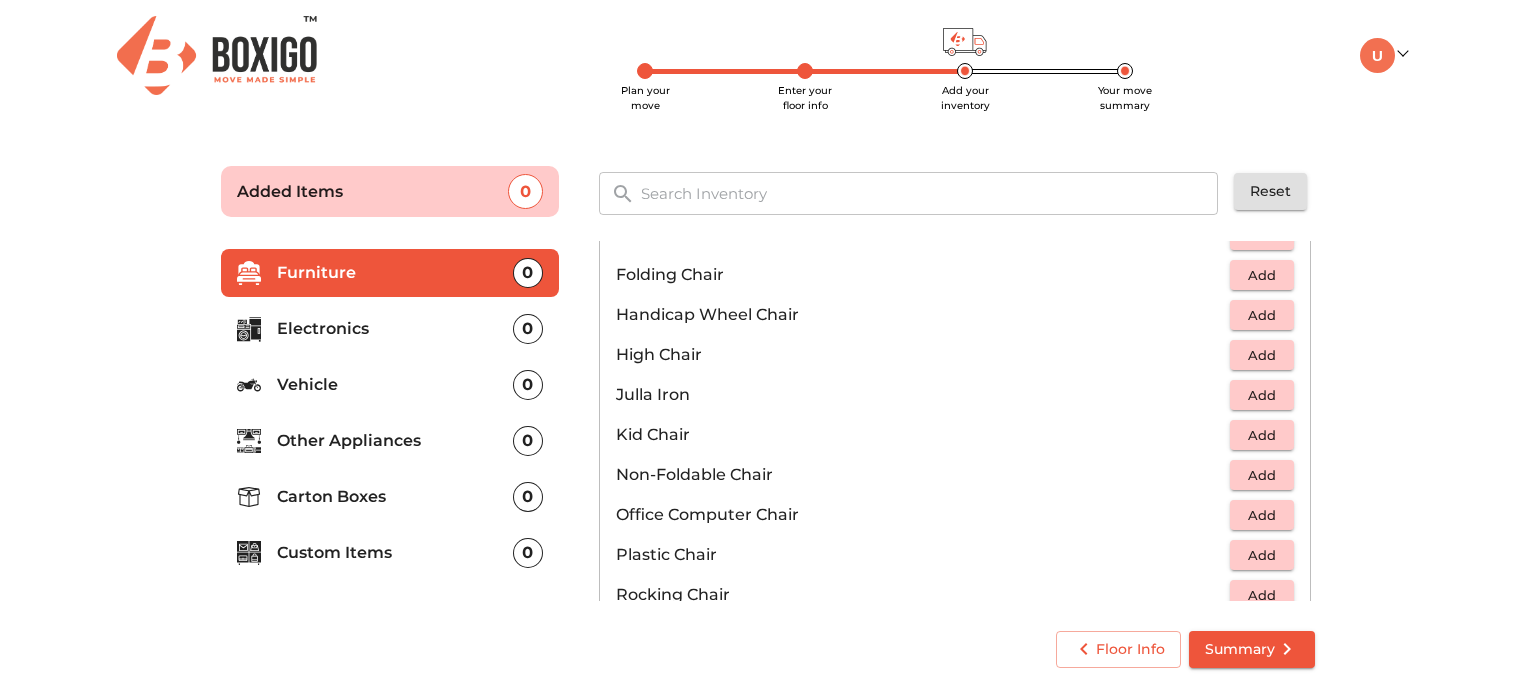 scroll, scrollTop: 500, scrollLeft: 0, axis: vertical 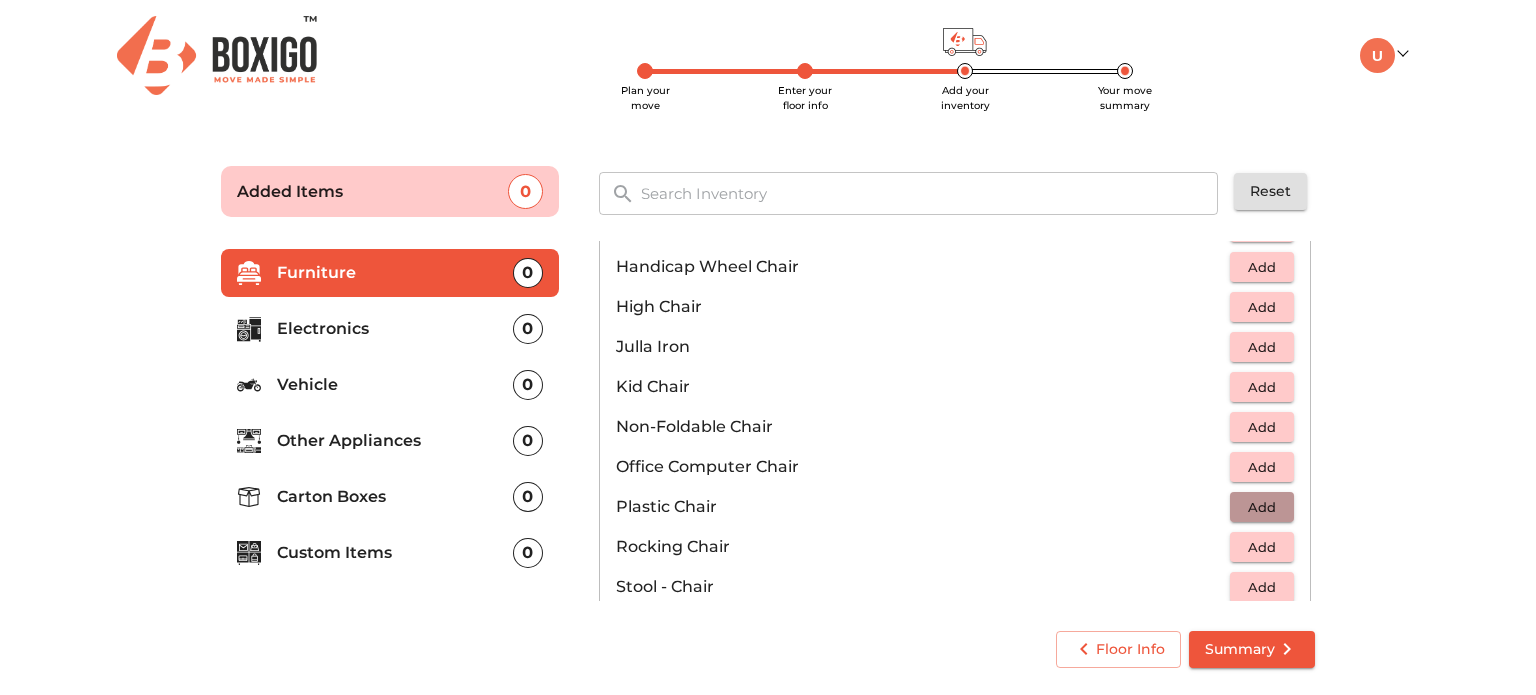 click on "Add" at bounding box center [1262, 507] 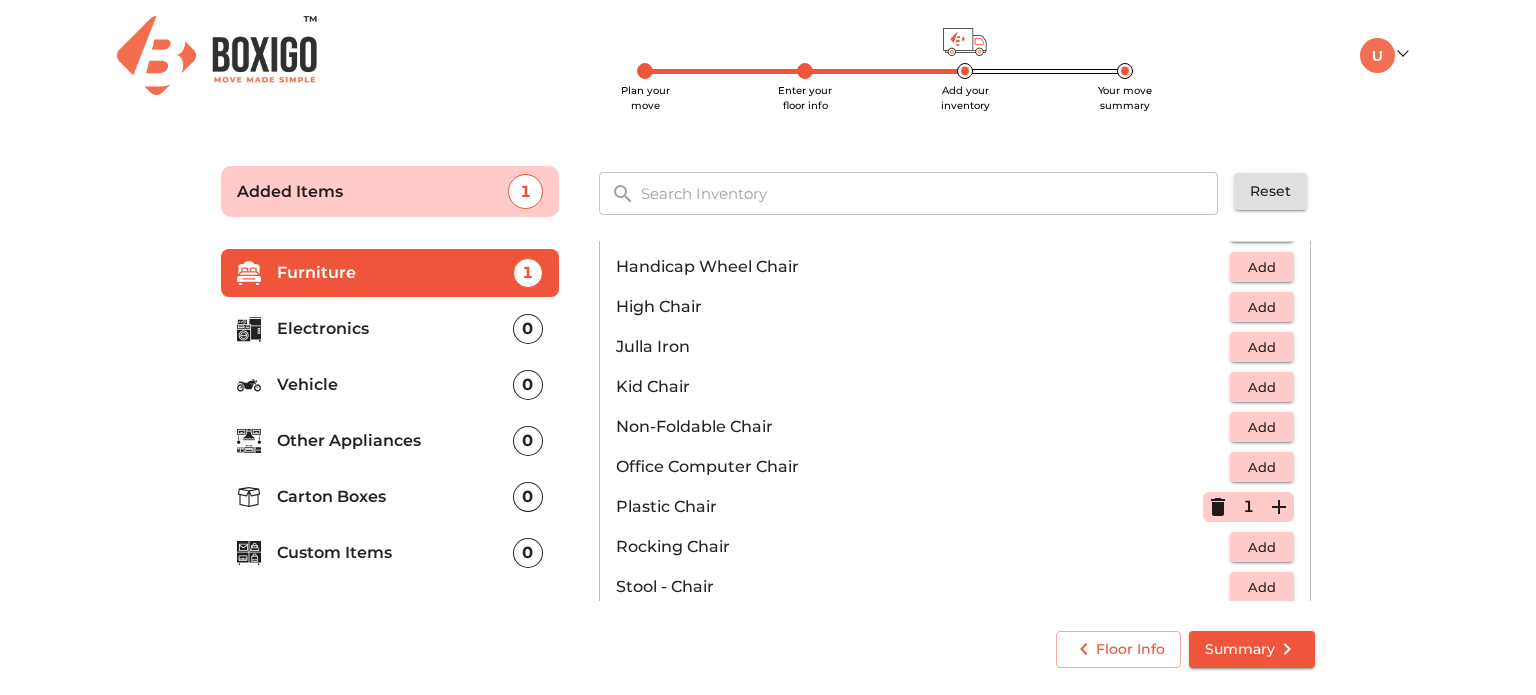 click 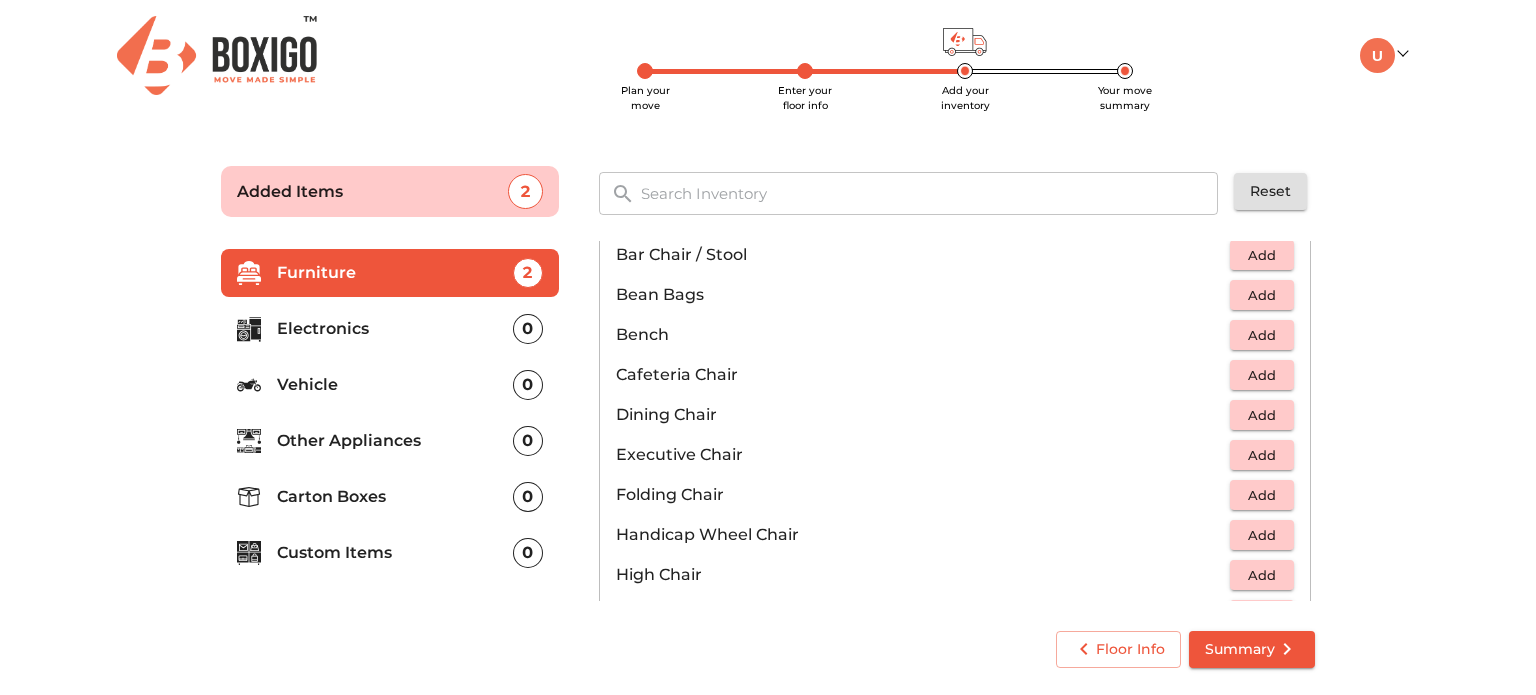 scroll, scrollTop: 0, scrollLeft: 0, axis: both 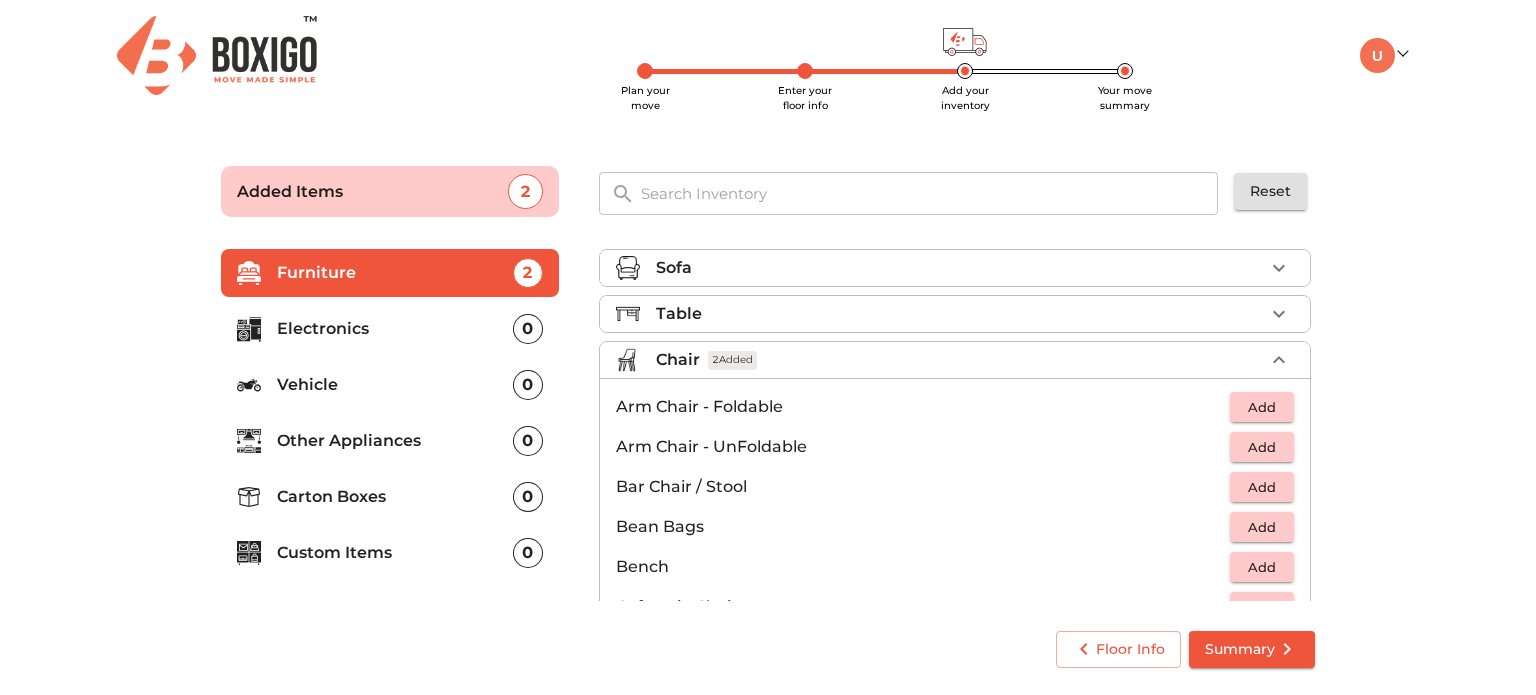 click on "Chair 2  Added" at bounding box center (960, 360) 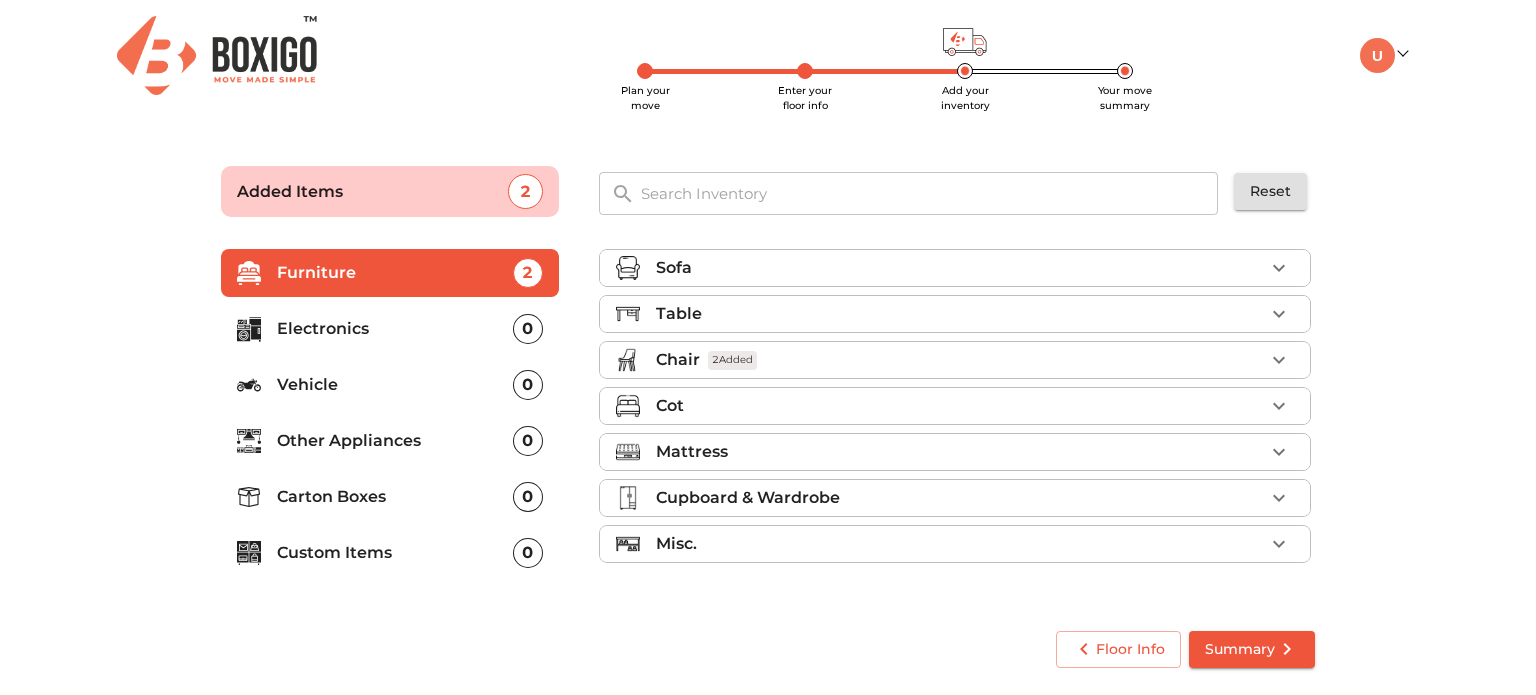 click on "Misc." at bounding box center [960, 544] 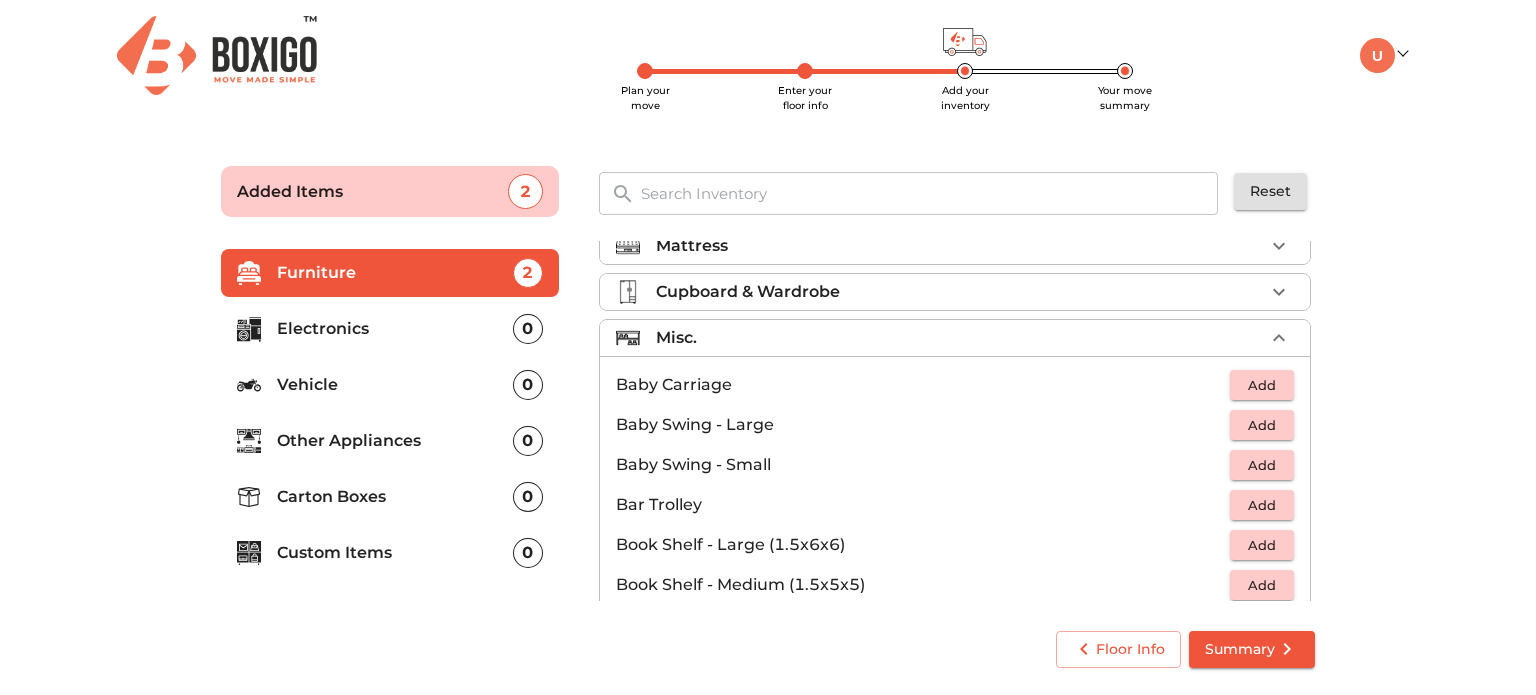 scroll, scrollTop: 172, scrollLeft: 0, axis: vertical 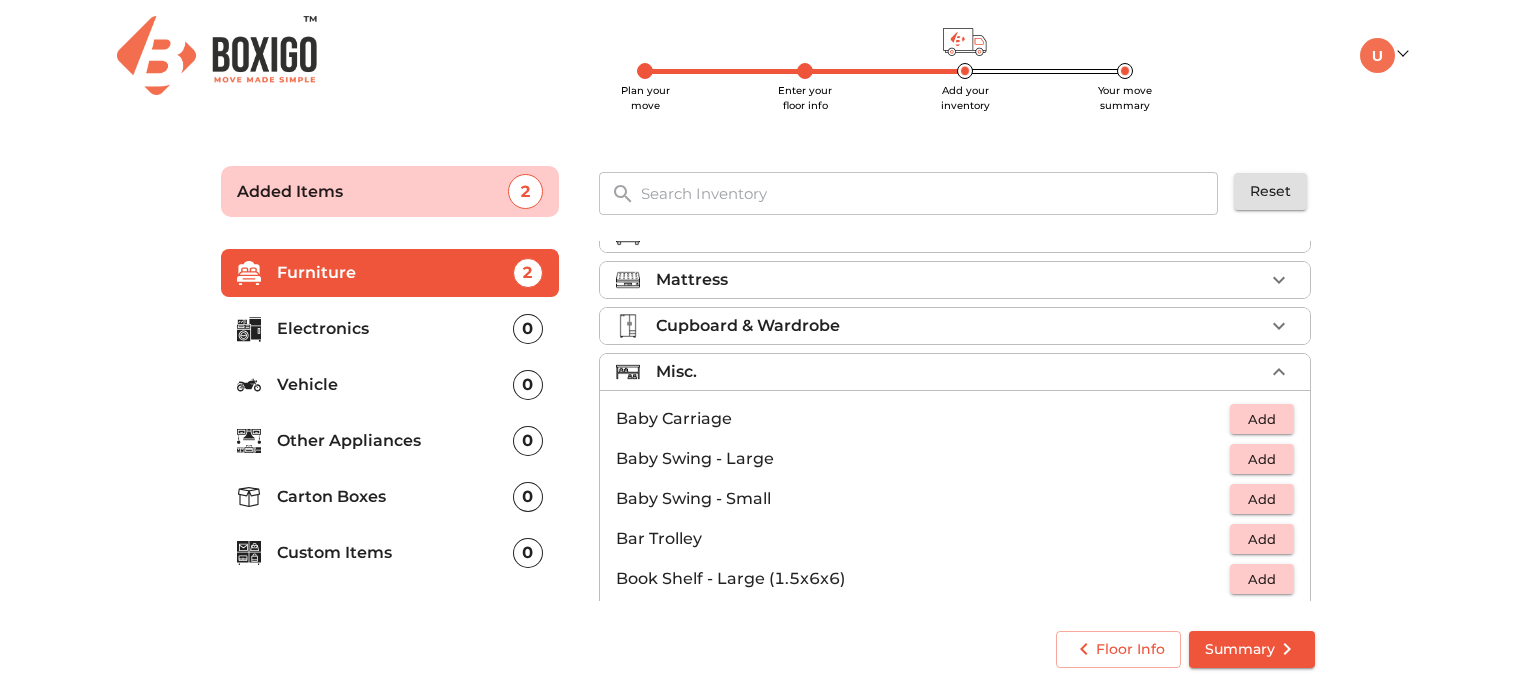 click on "Misc." at bounding box center [960, 372] 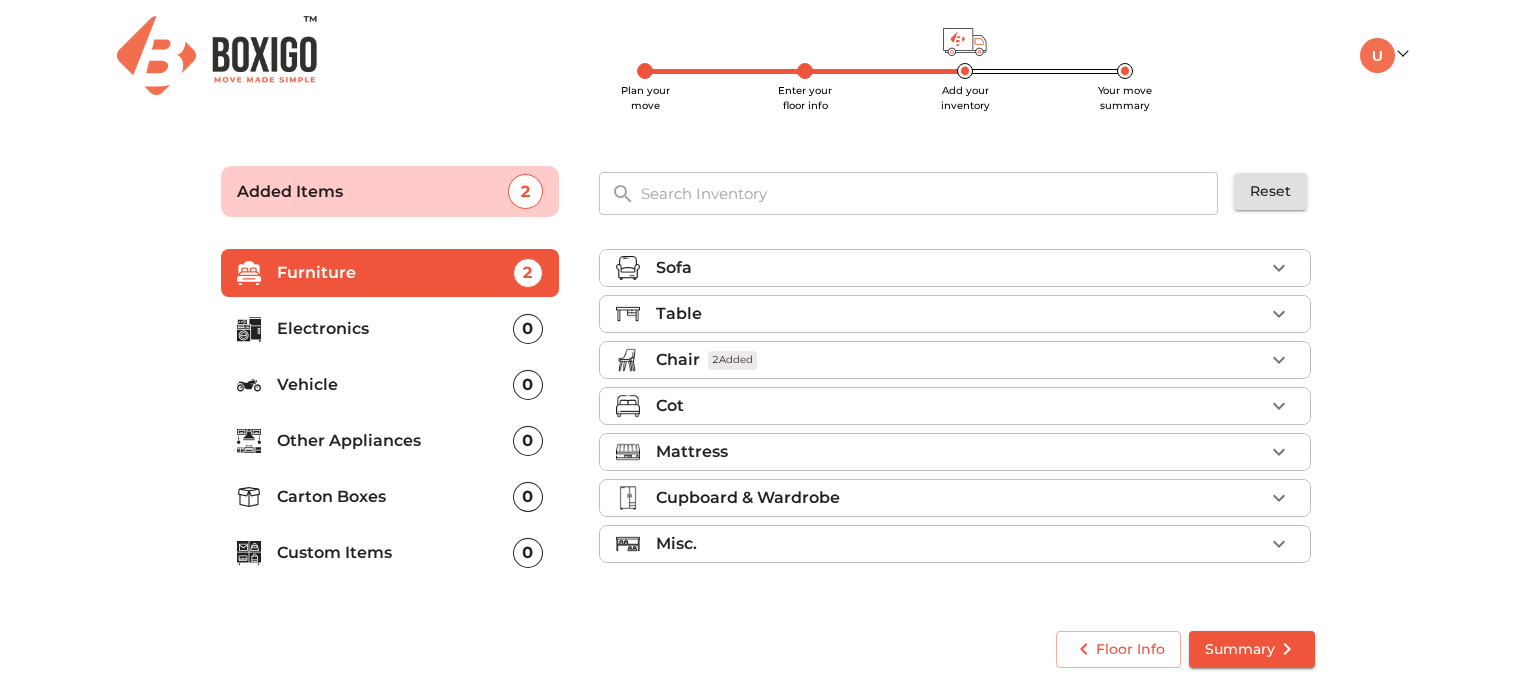 scroll, scrollTop: 0, scrollLeft: 0, axis: both 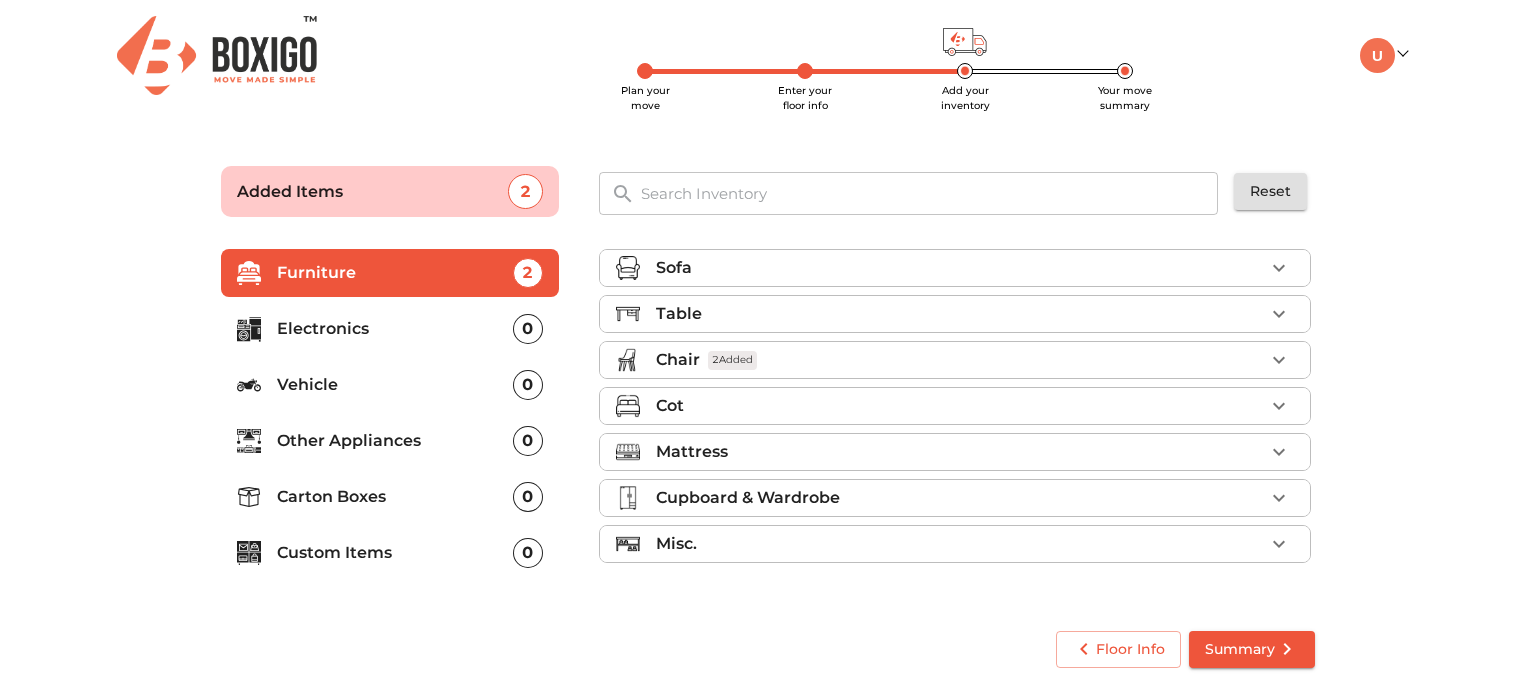 click on "Table" at bounding box center (960, 314) 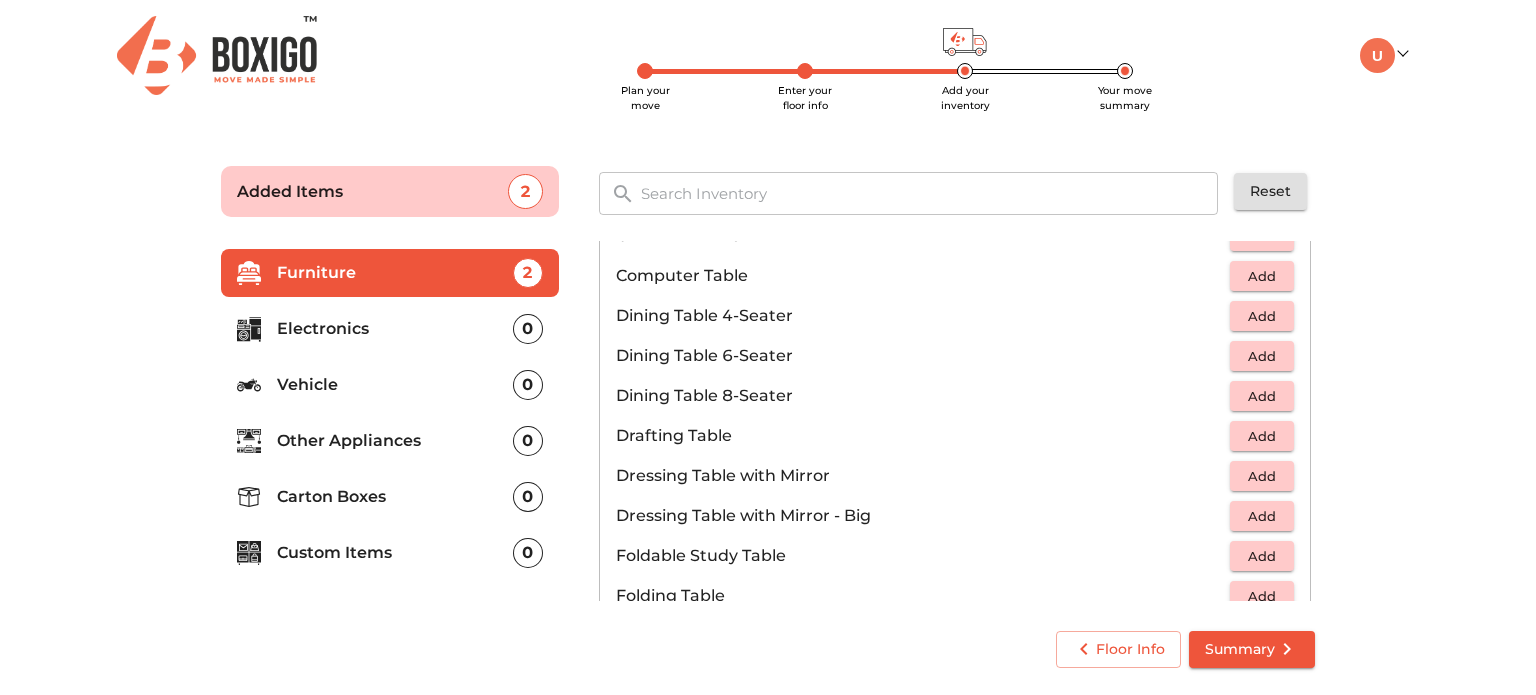 scroll, scrollTop: 400, scrollLeft: 0, axis: vertical 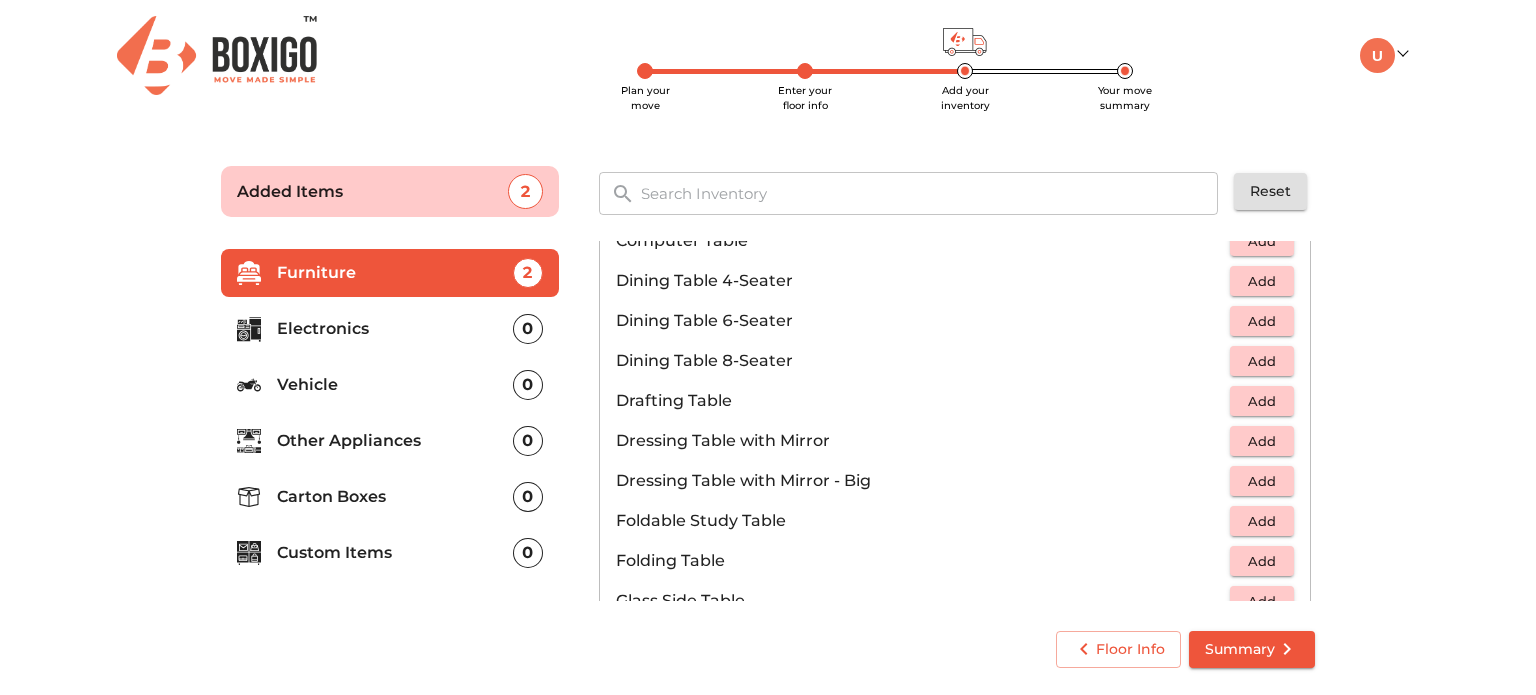 click on "Add" at bounding box center [1262, 561] 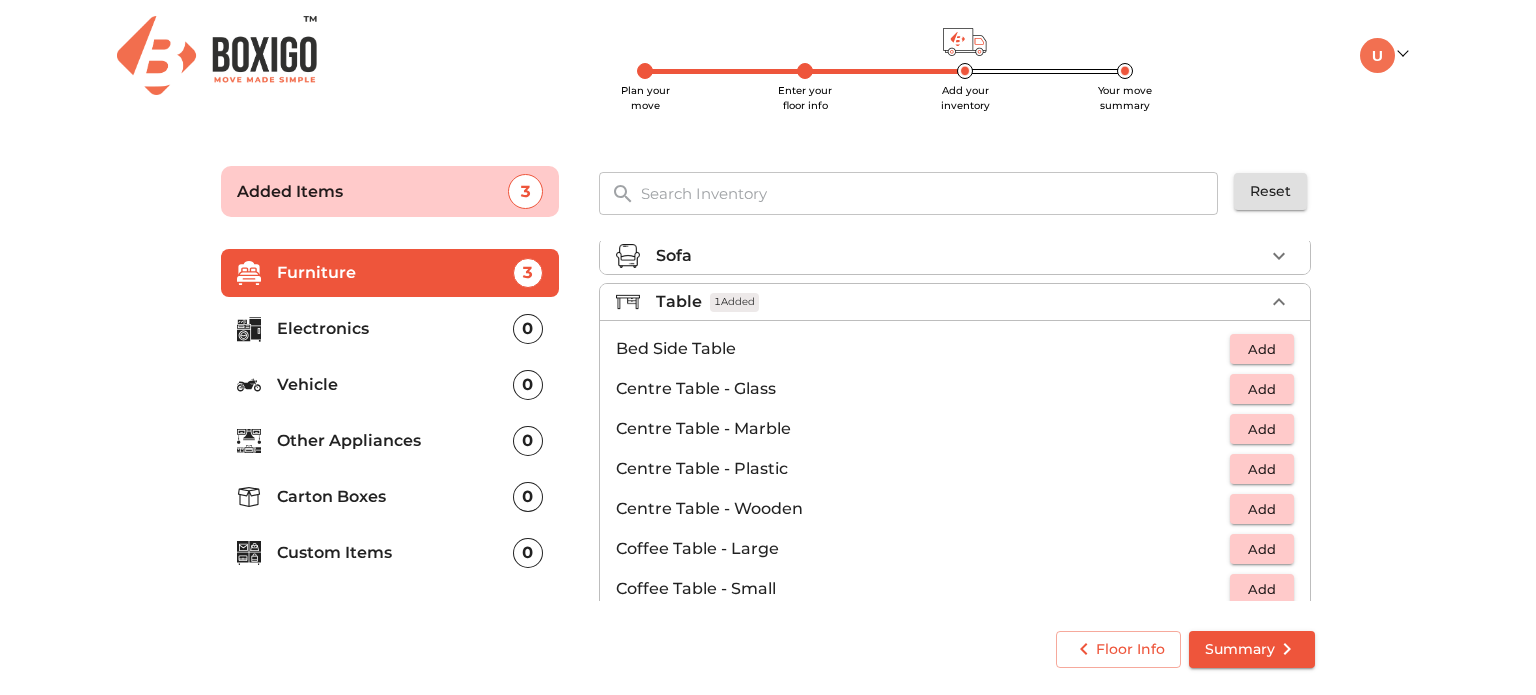 scroll, scrollTop: 0, scrollLeft: 0, axis: both 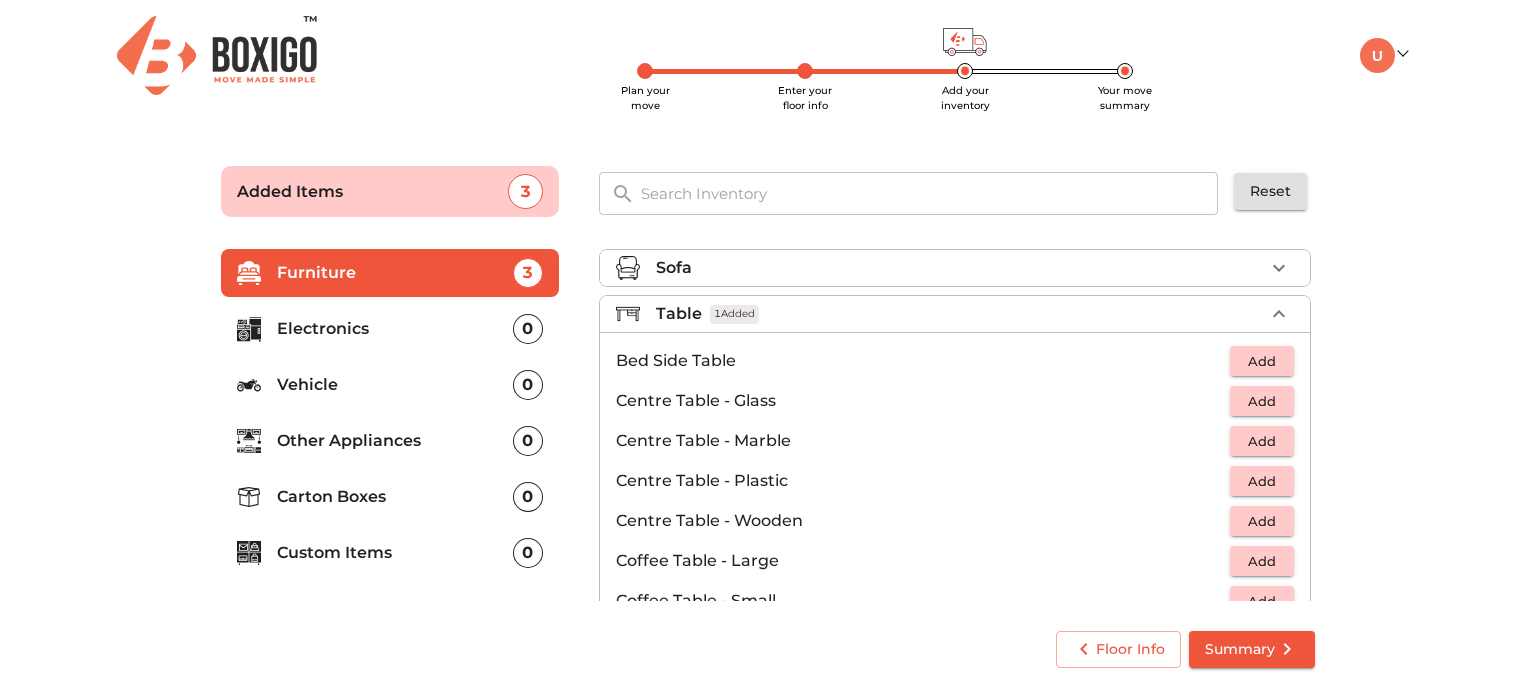 click on "Table 1  Added" at bounding box center [960, 314] 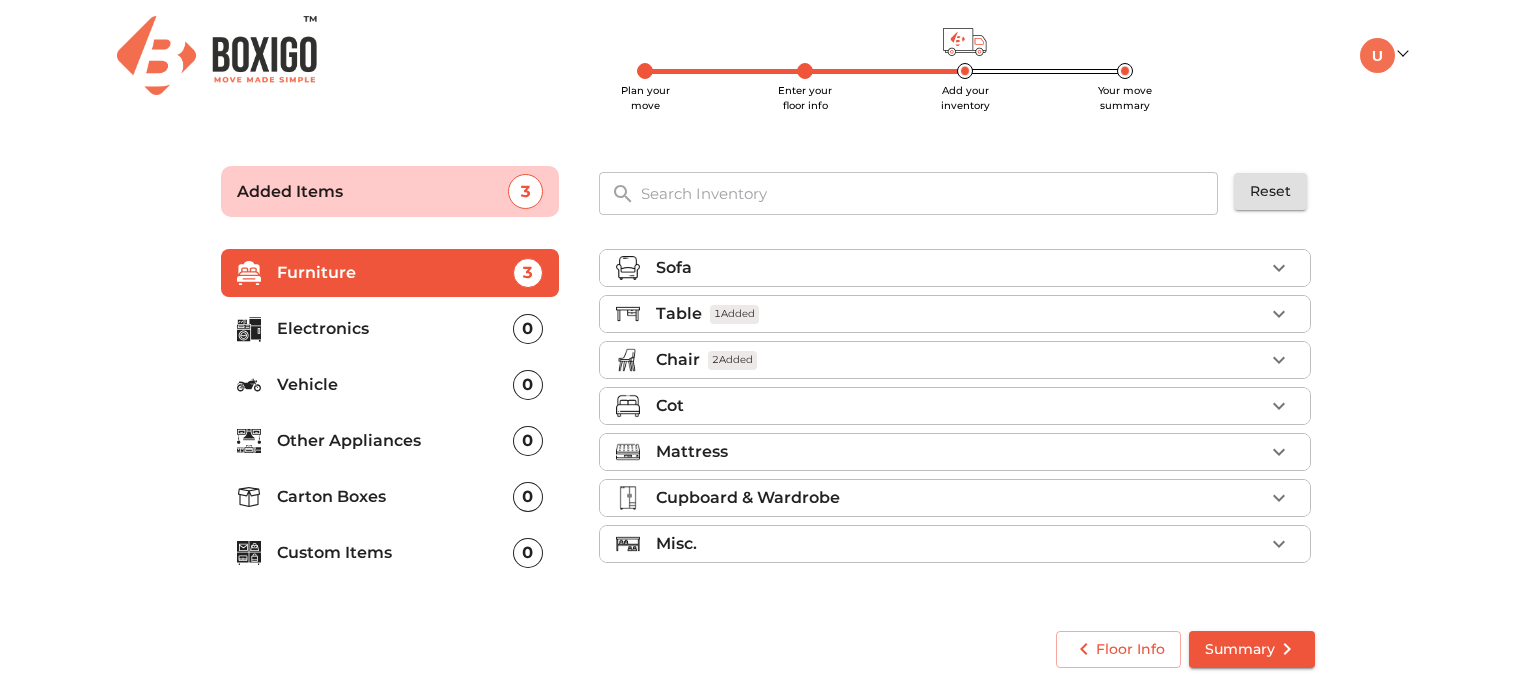 click on "0" at bounding box center [528, 329] 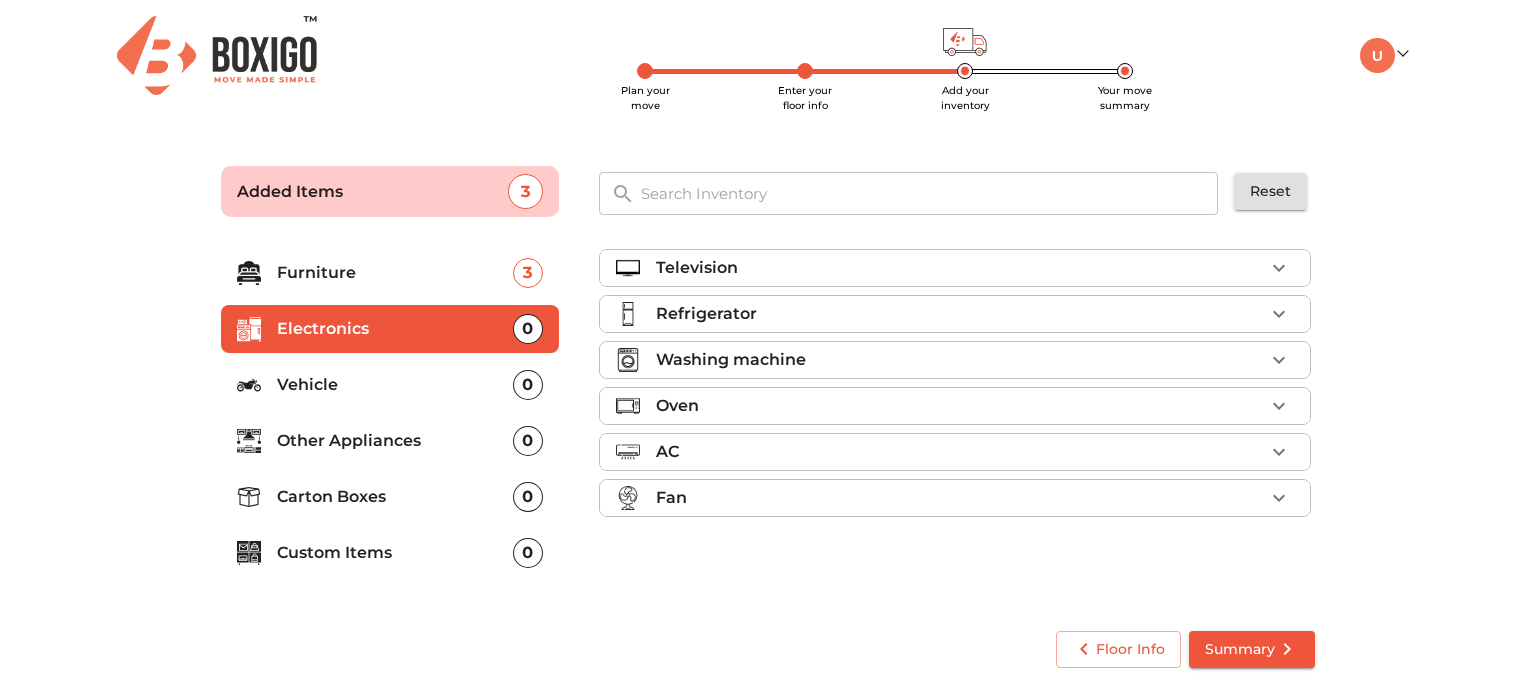 click on "Fan" at bounding box center [960, 498] 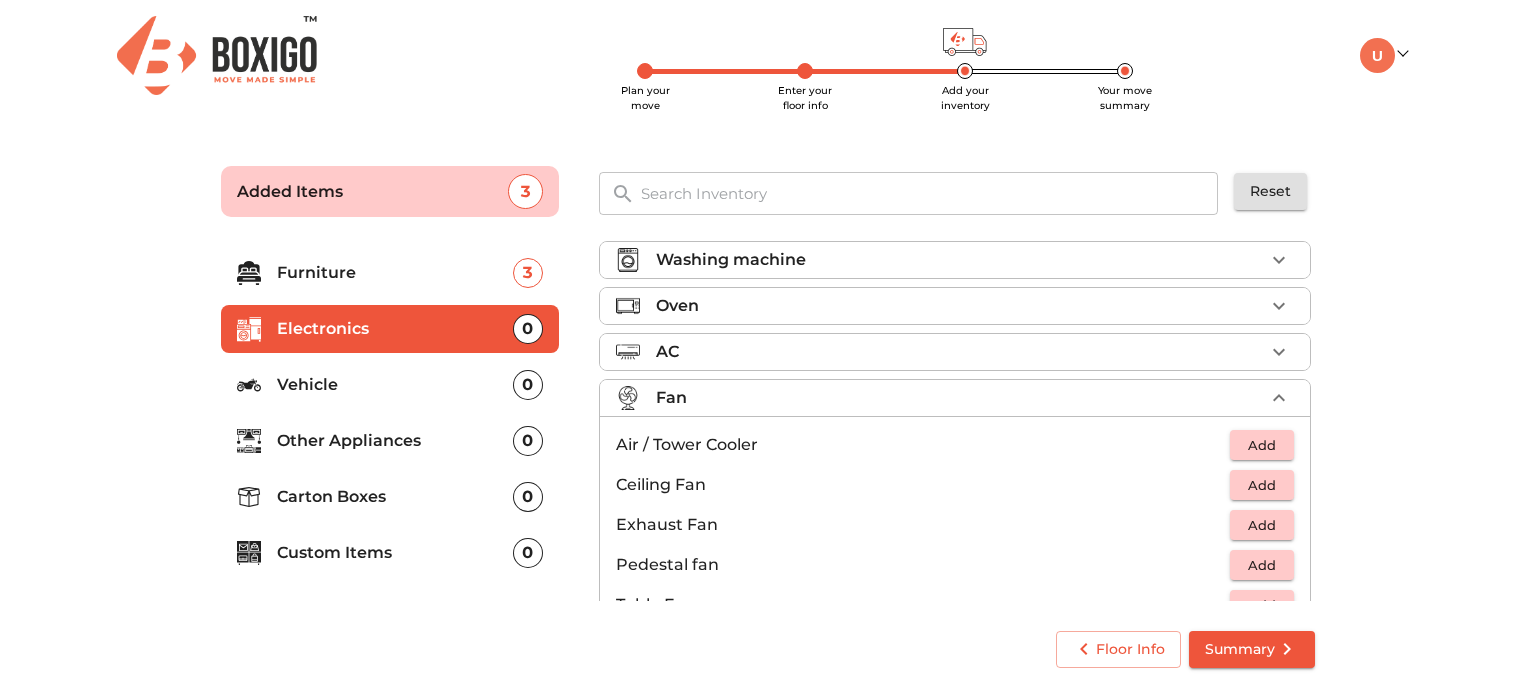 scroll, scrollTop: 146, scrollLeft: 0, axis: vertical 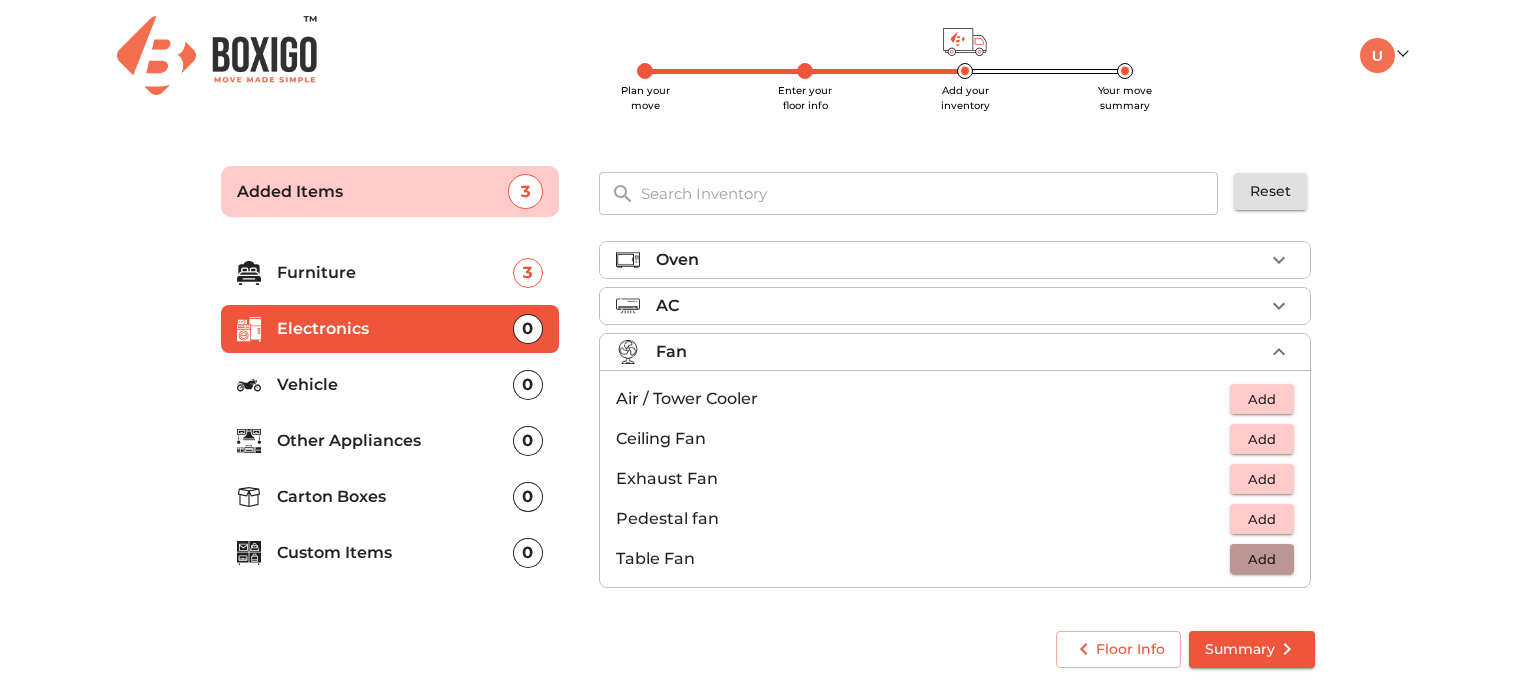 click on "Add" at bounding box center (1262, 559) 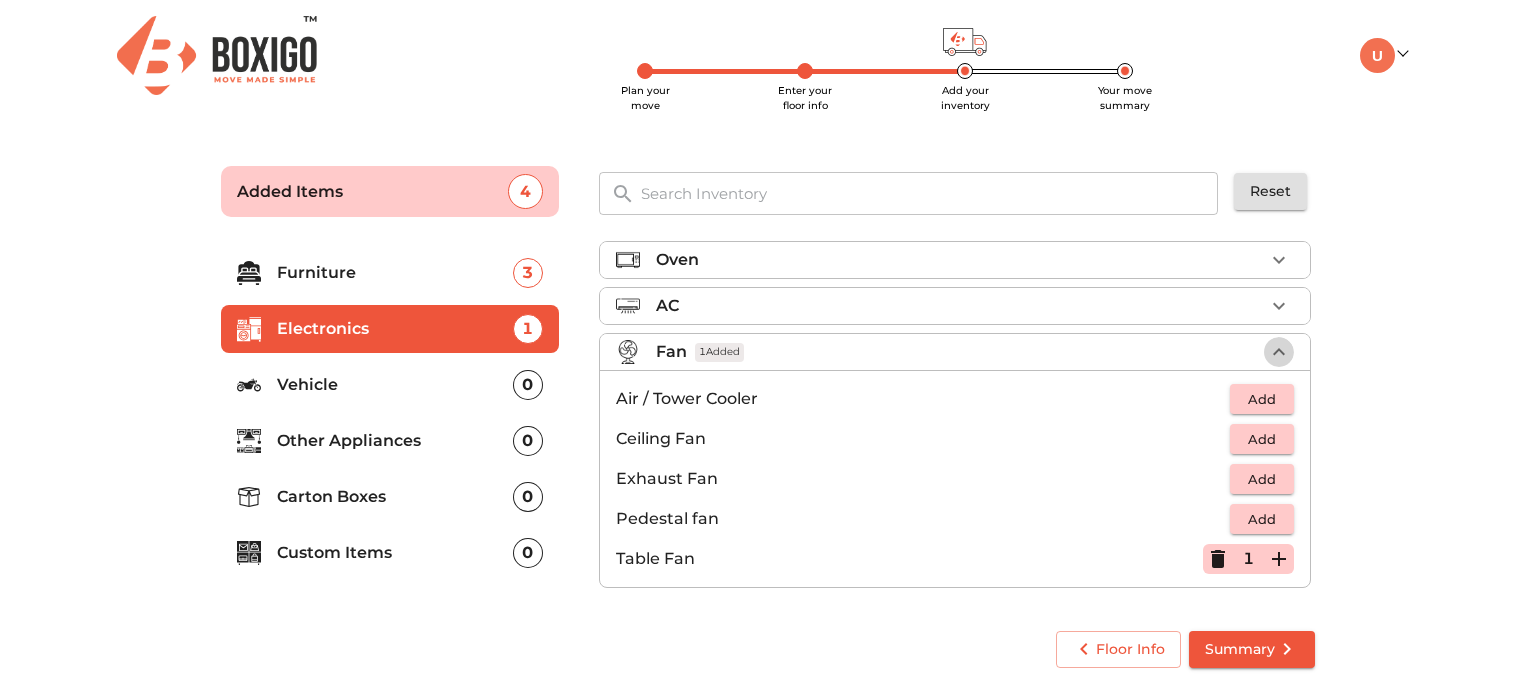 click 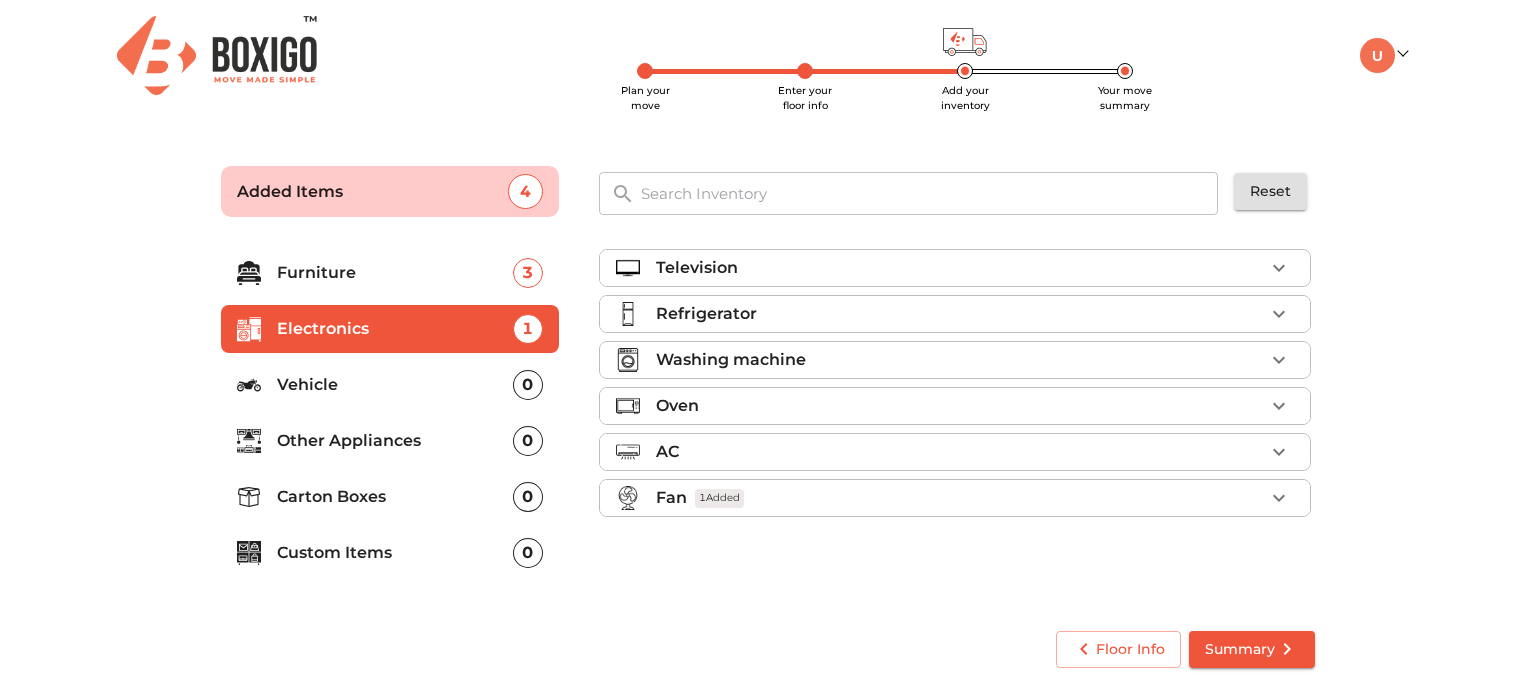 click on "0" at bounding box center (528, 441) 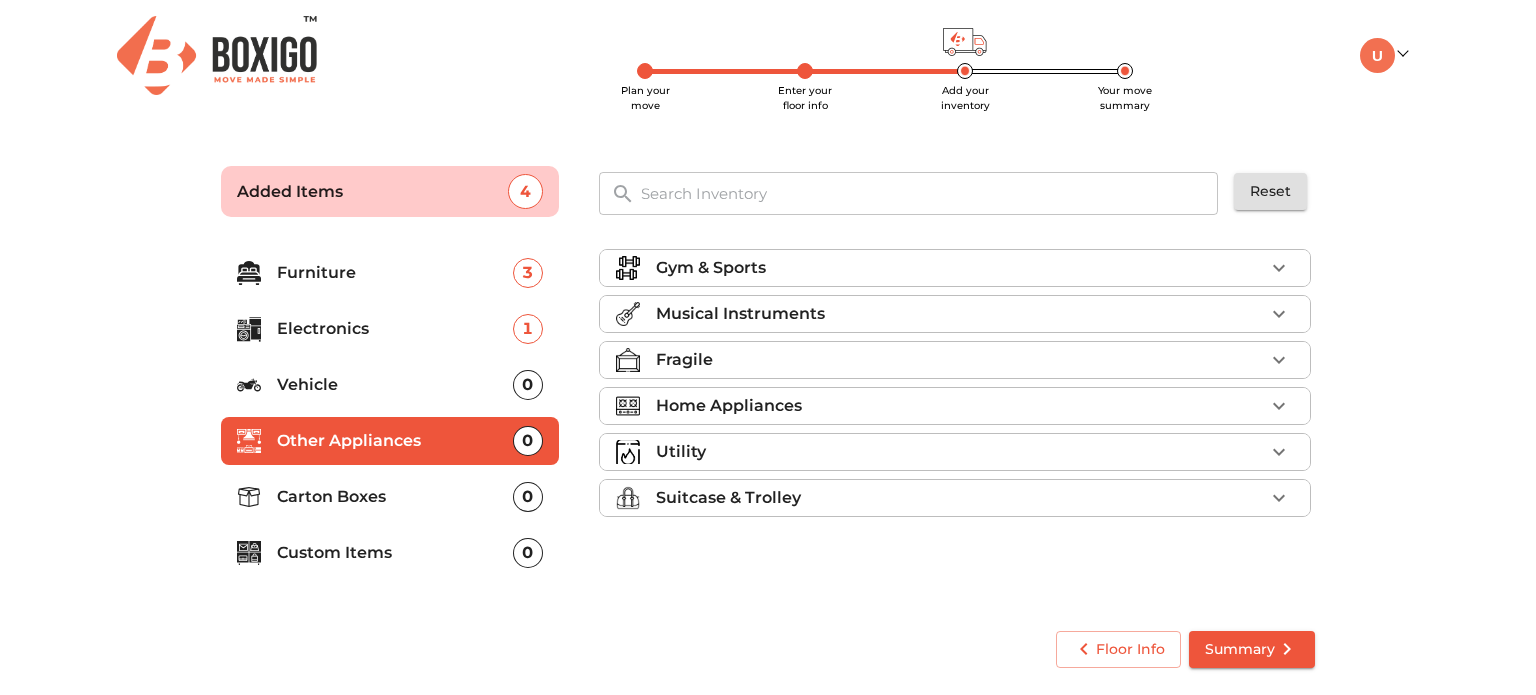 click on "Home Appliances" at bounding box center (960, 406) 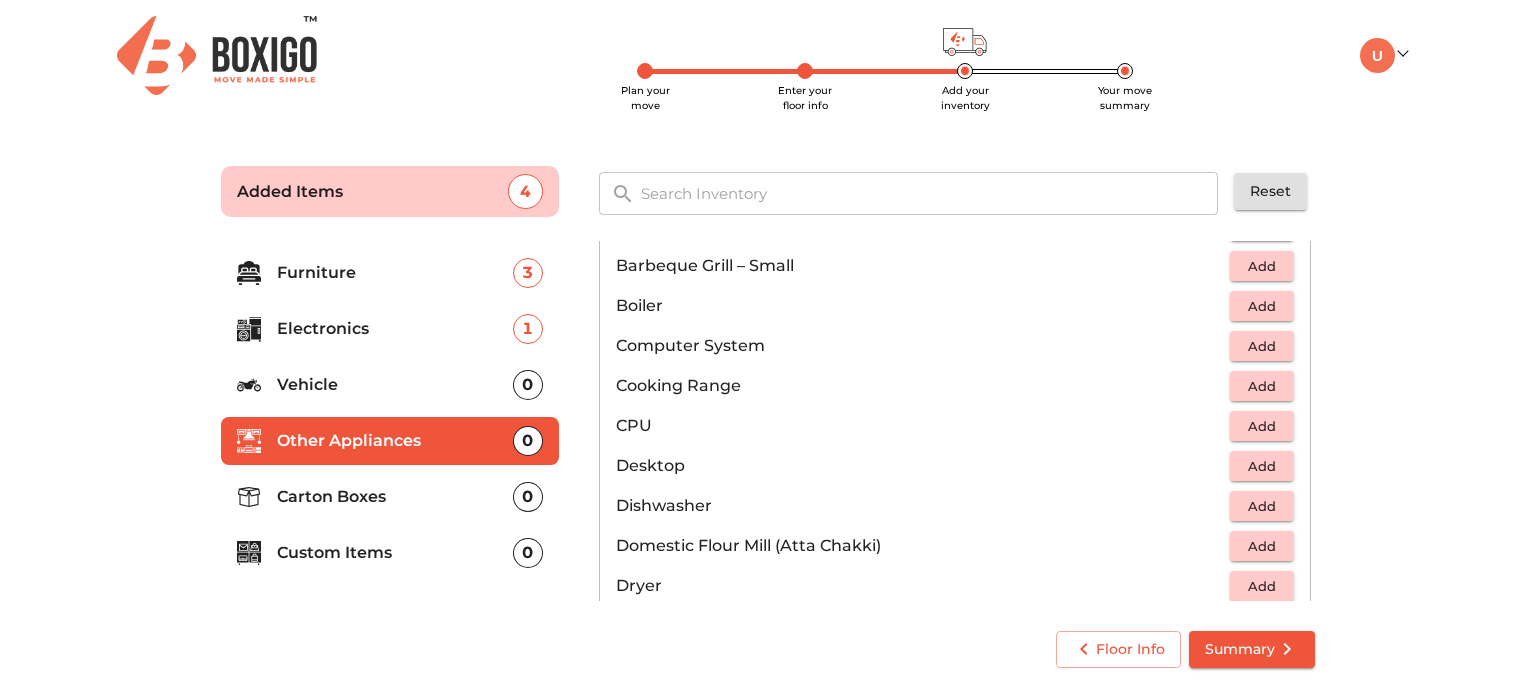 scroll, scrollTop: 400, scrollLeft: 0, axis: vertical 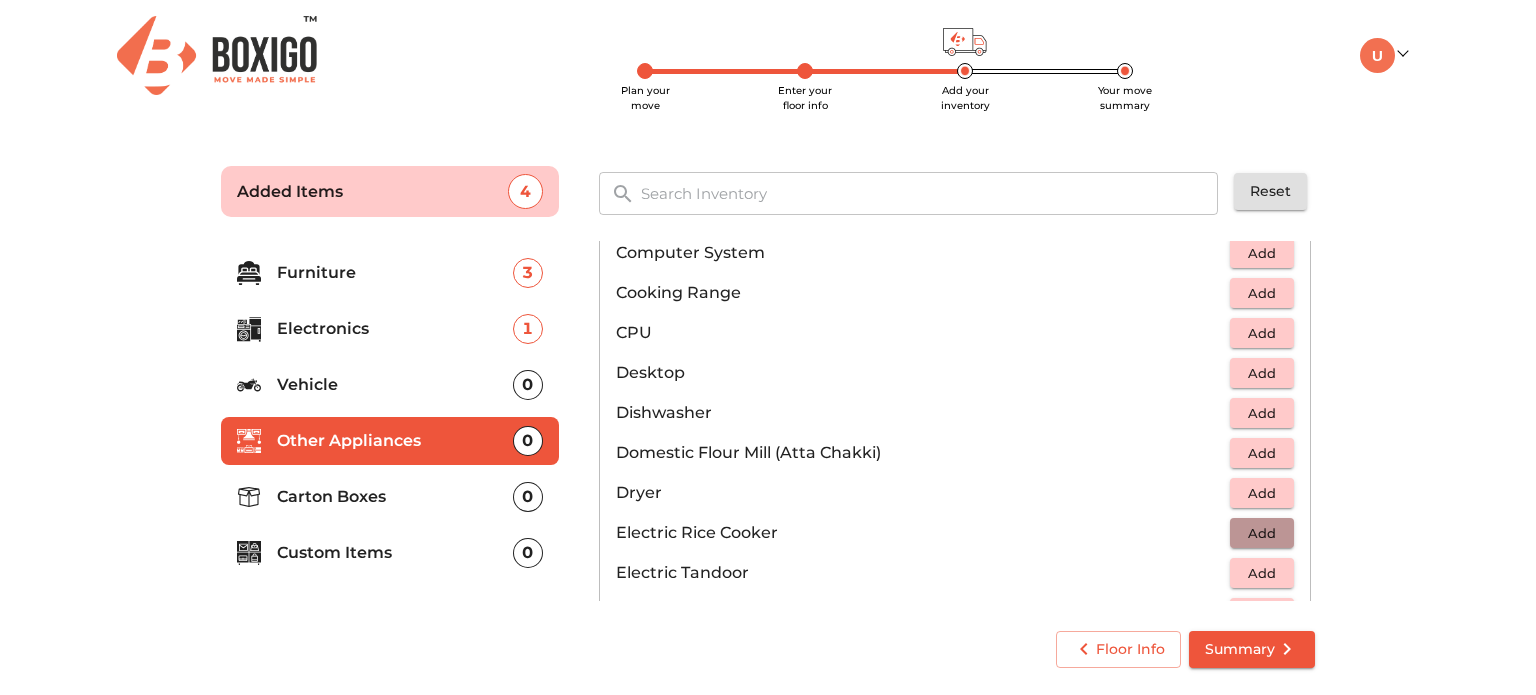 click on "Add" at bounding box center [1262, 533] 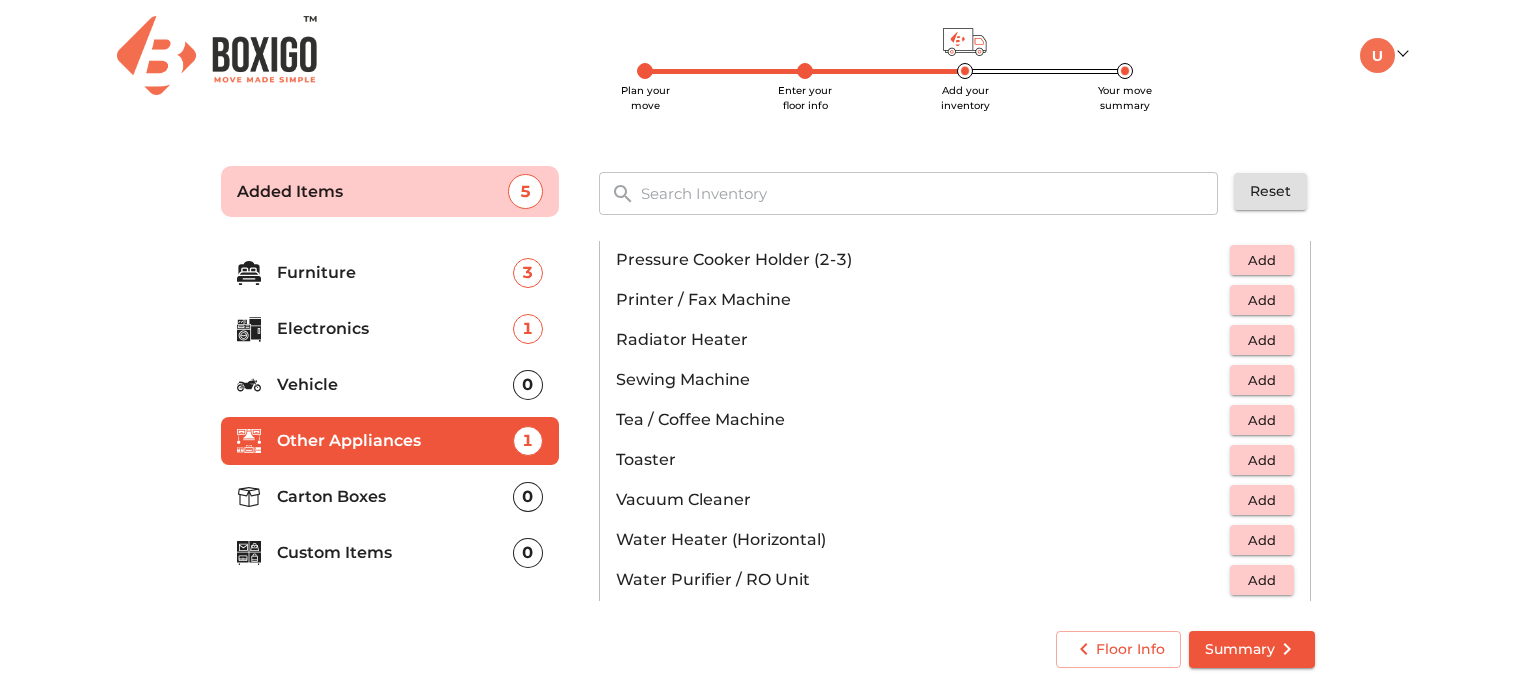 scroll, scrollTop: 1186, scrollLeft: 0, axis: vertical 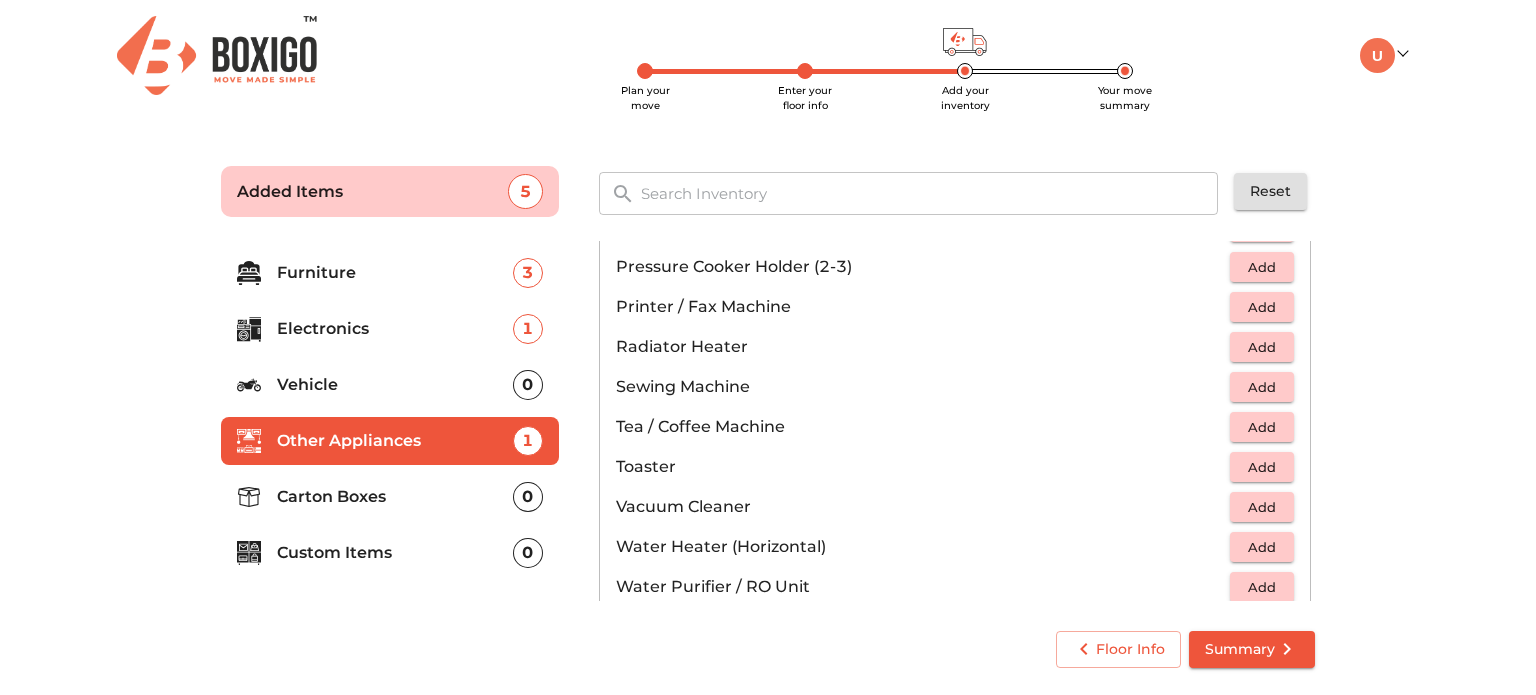 click on "Add" at bounding box center (1262, 507) 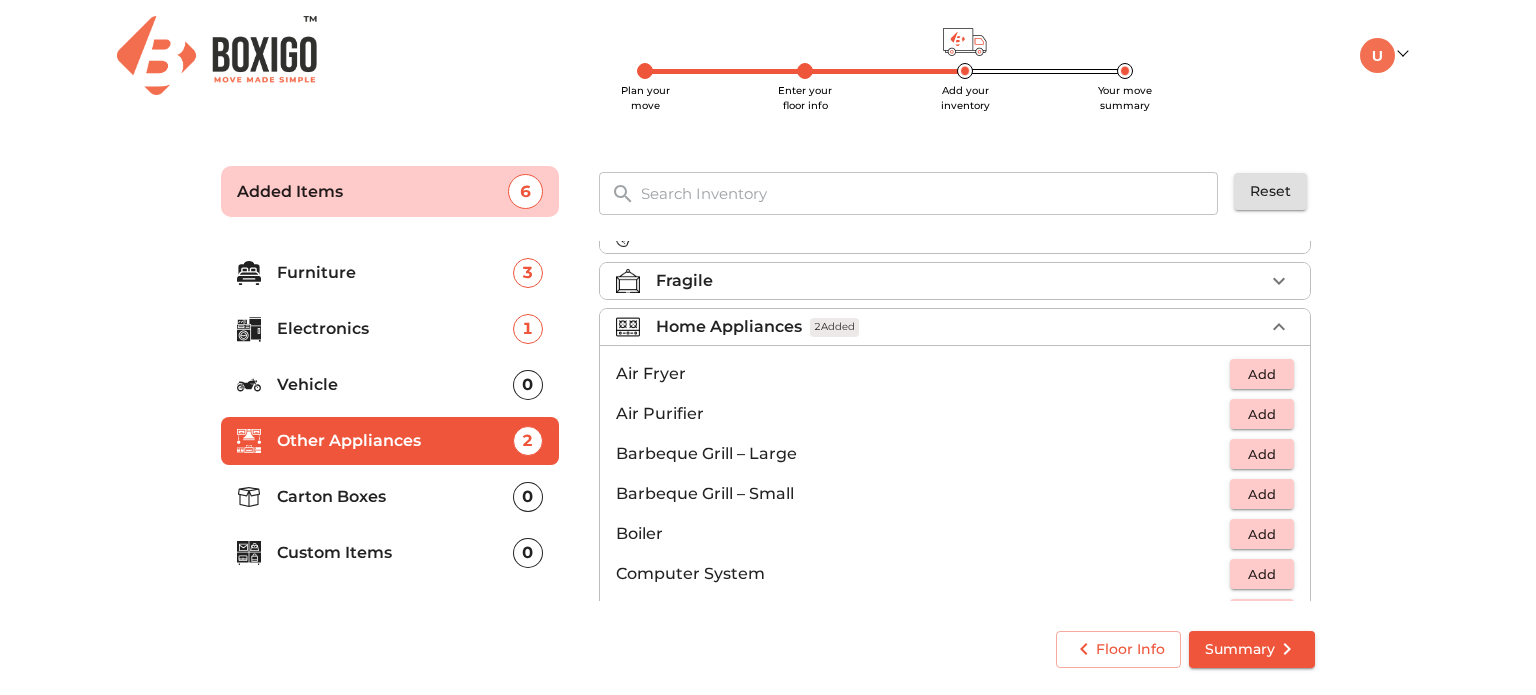 scroll, scrollTop: 0, scrollLeft: 0, axis: both 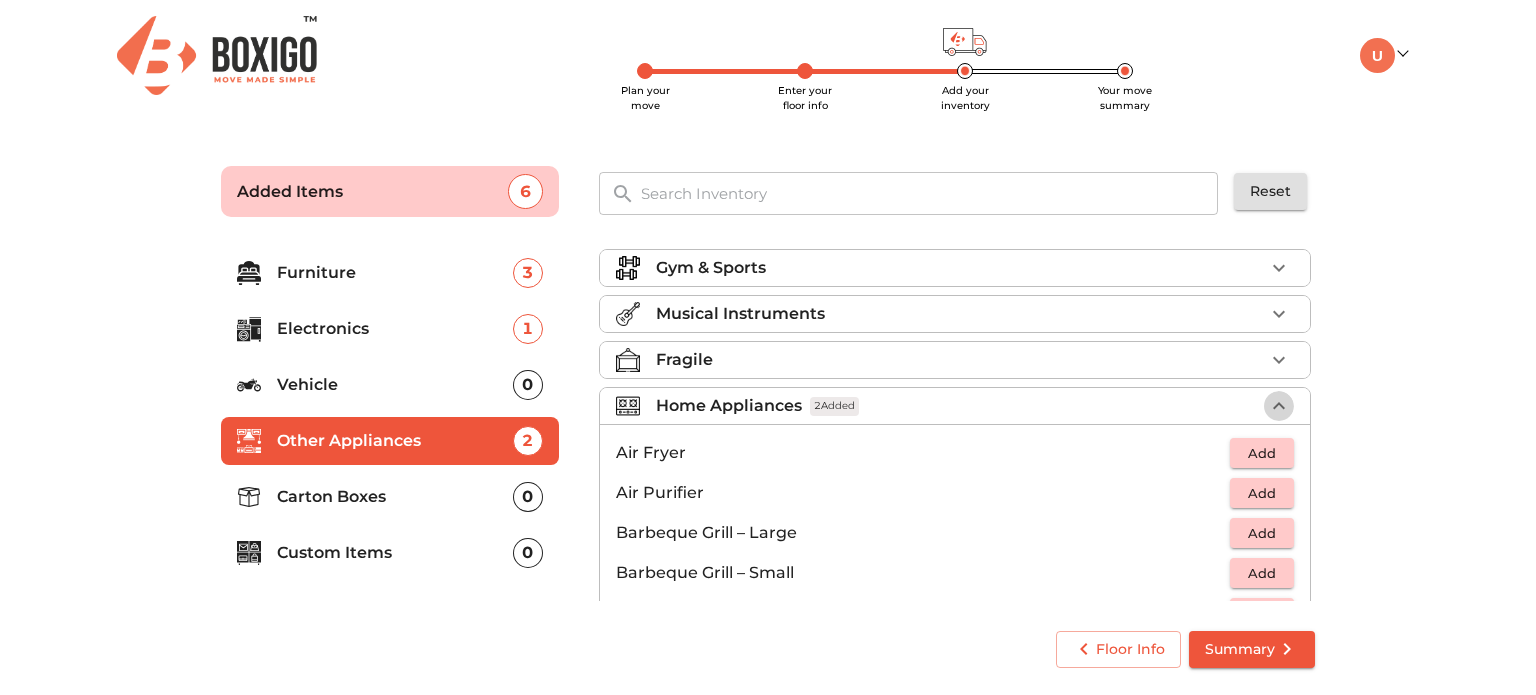 click 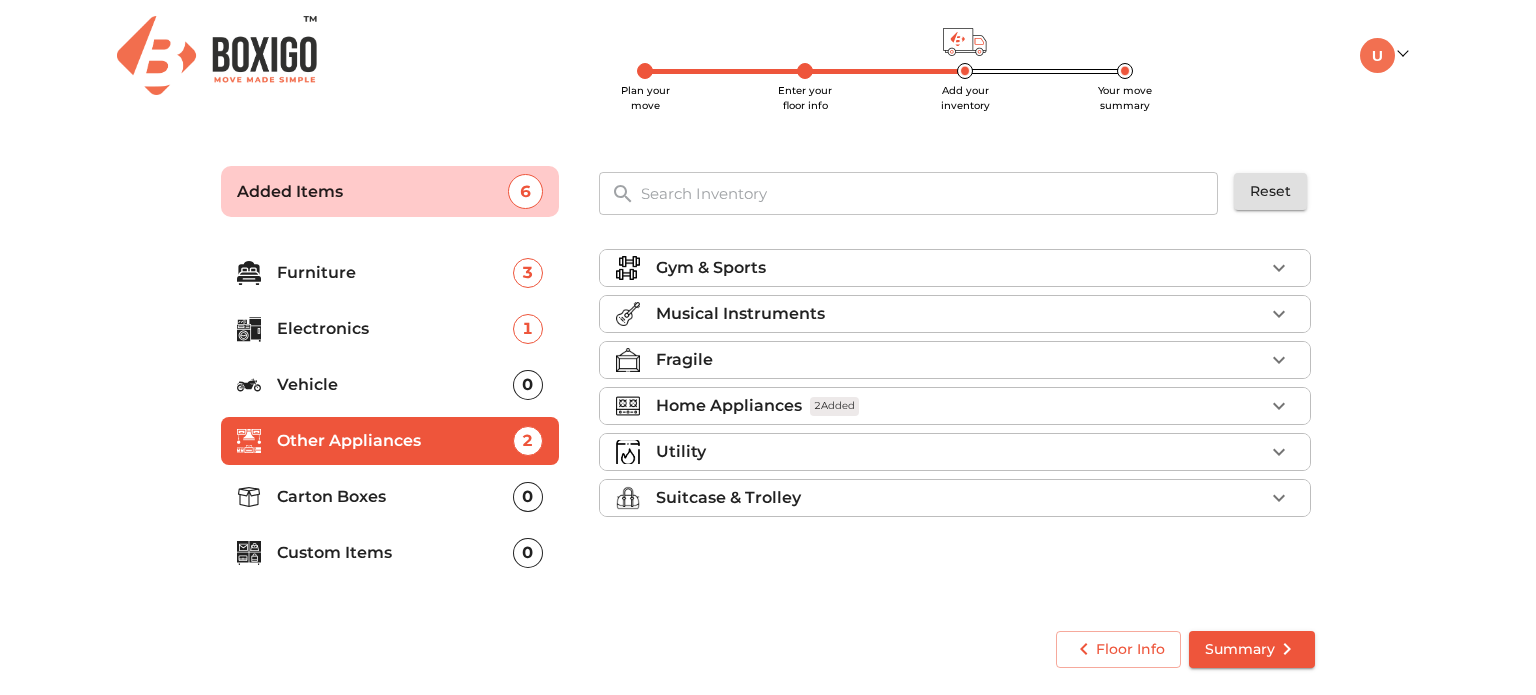 click 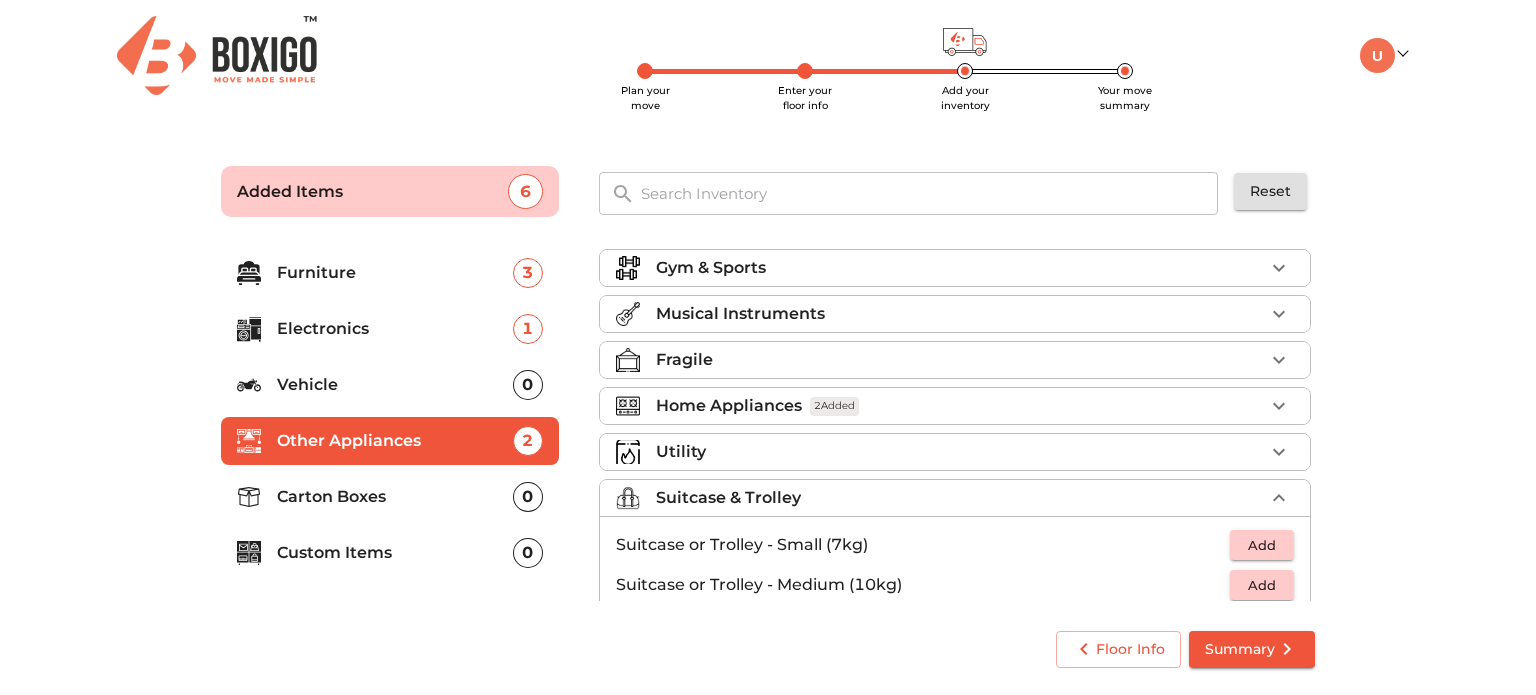 click on "Add" at bounding box center (1262, 545) 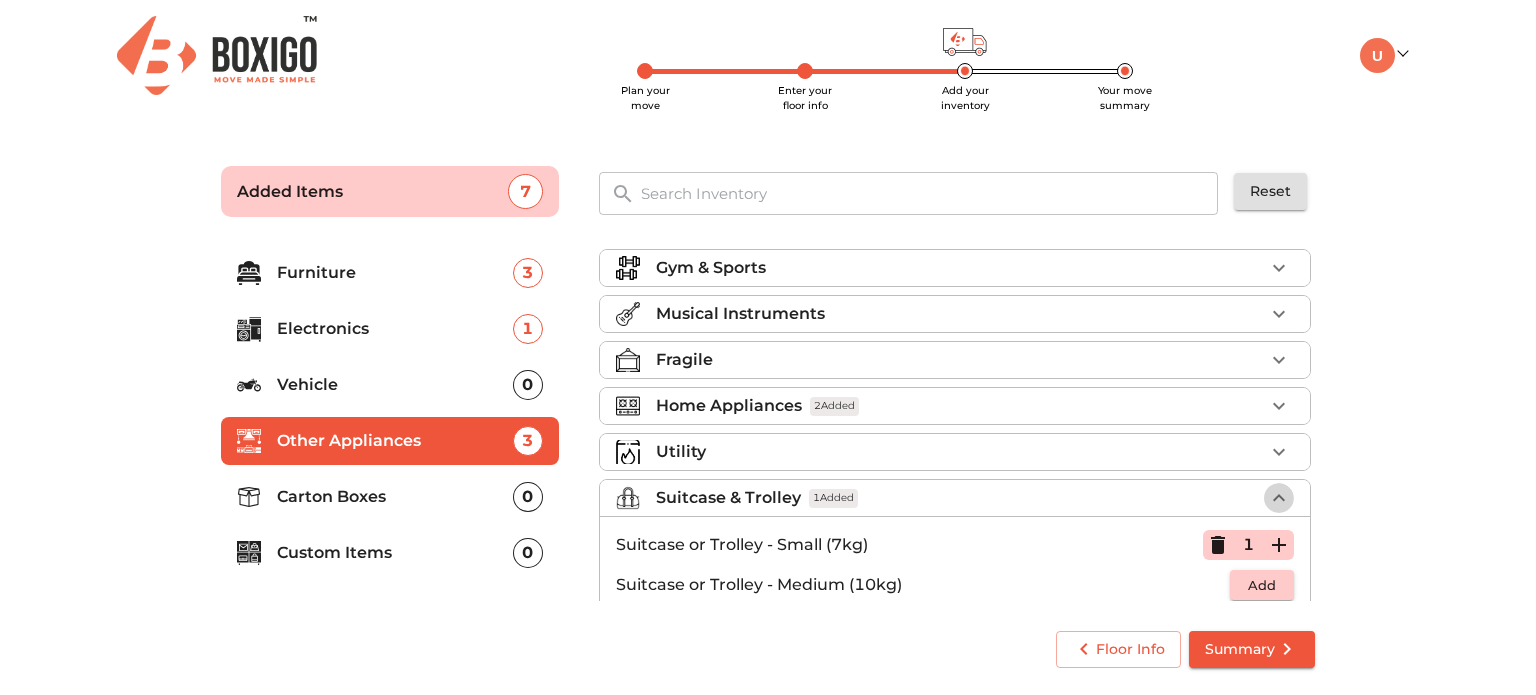 click 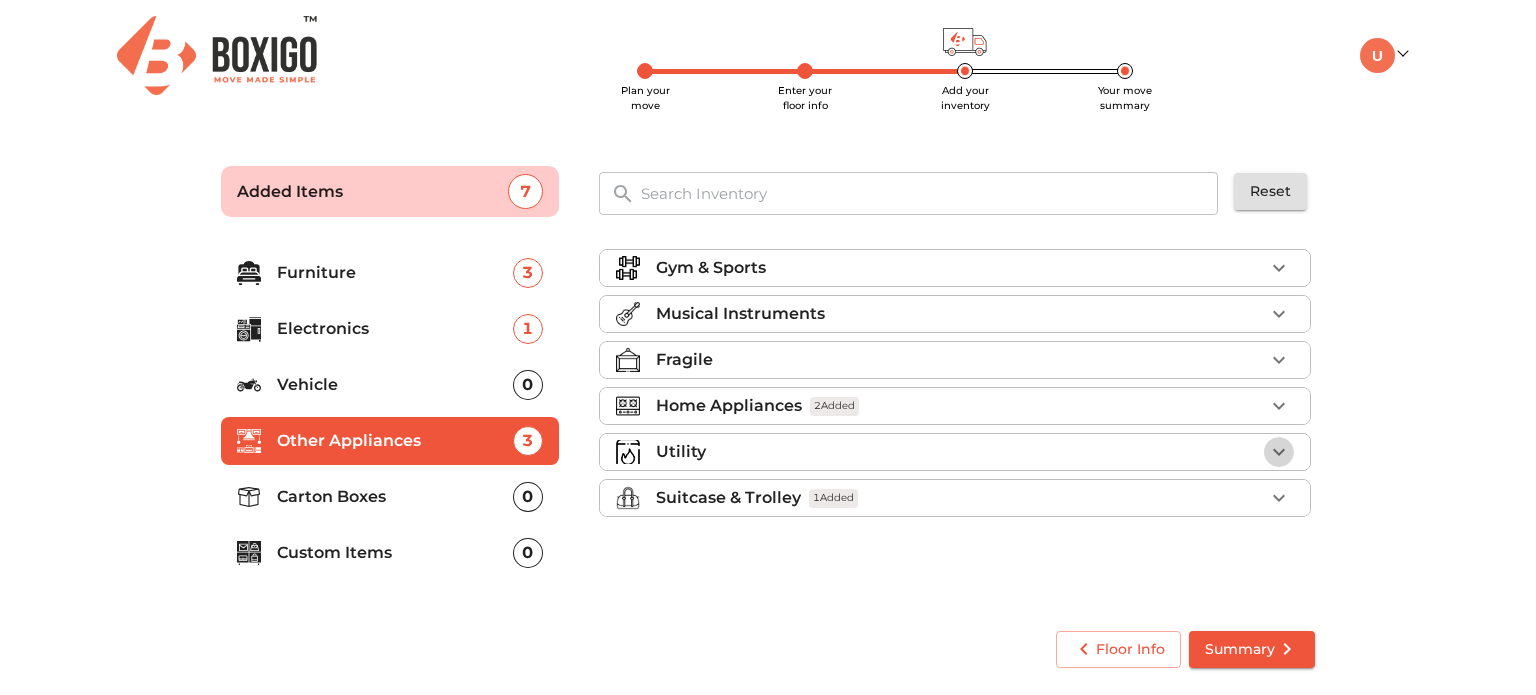 click 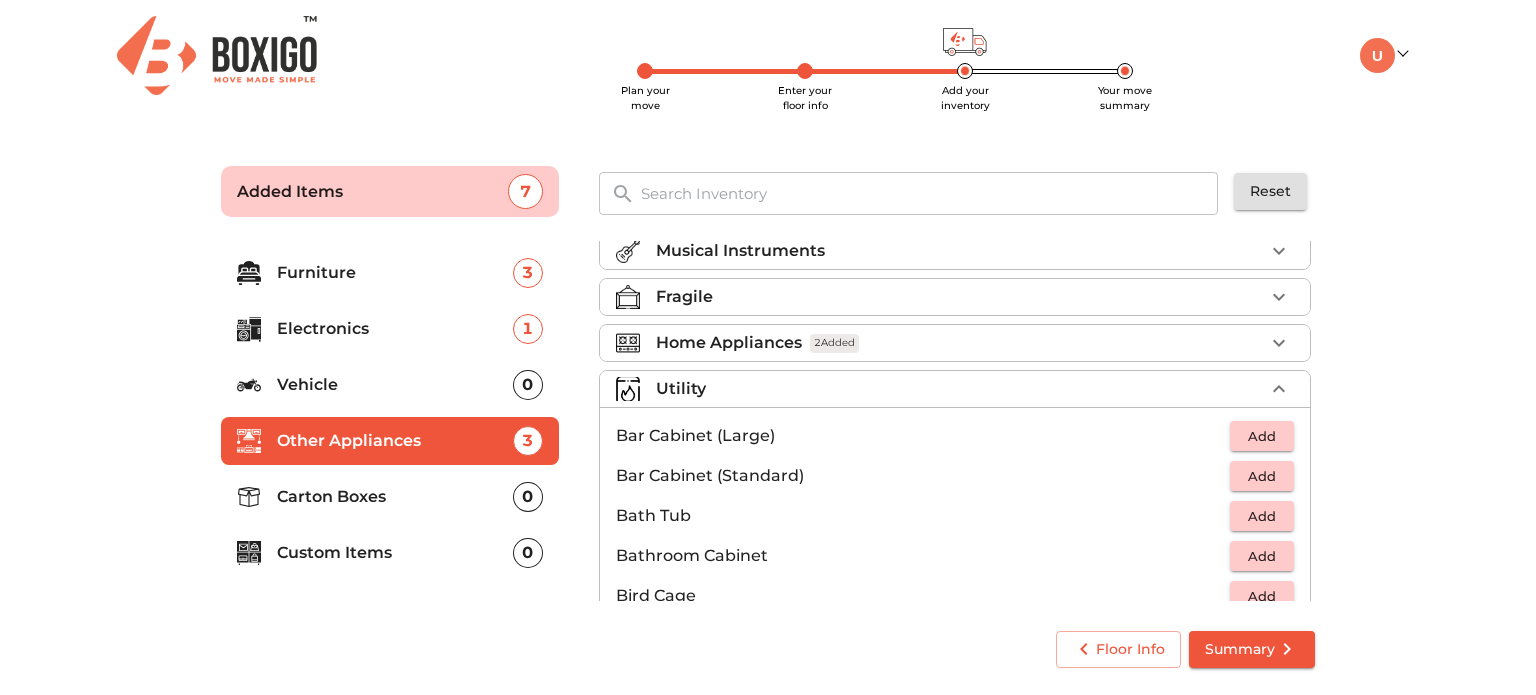 scroll, scrollTop: 0, scrollLeft: 0, axis: both 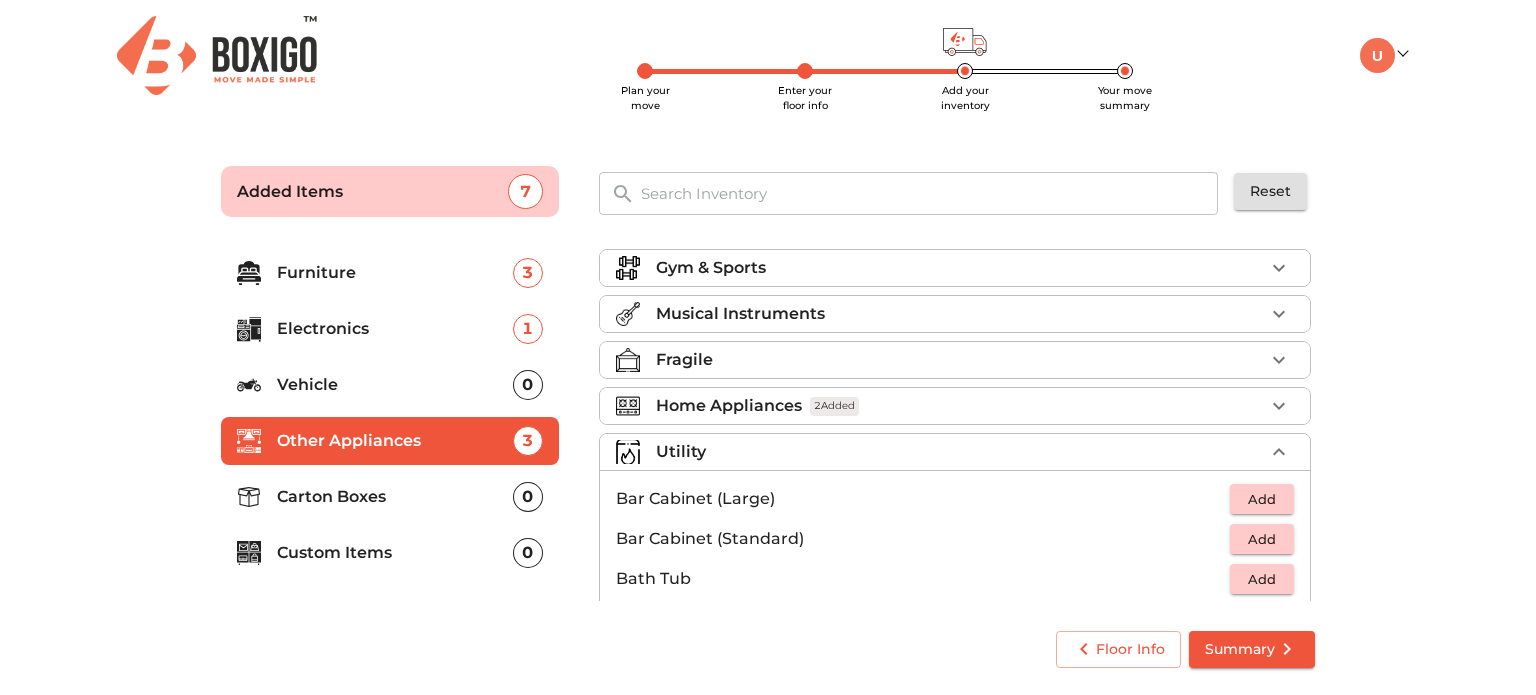 click on "Utility" at bounding box center [960, 452] 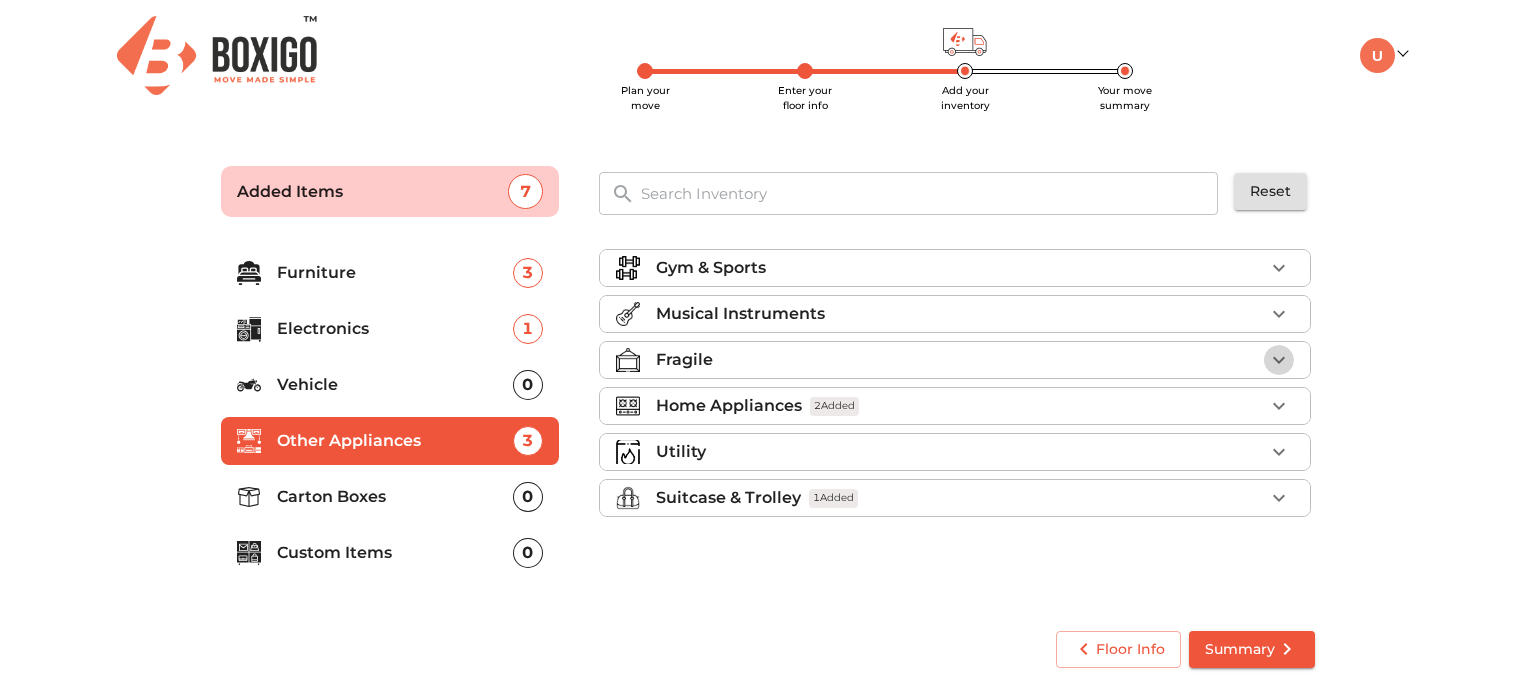 click 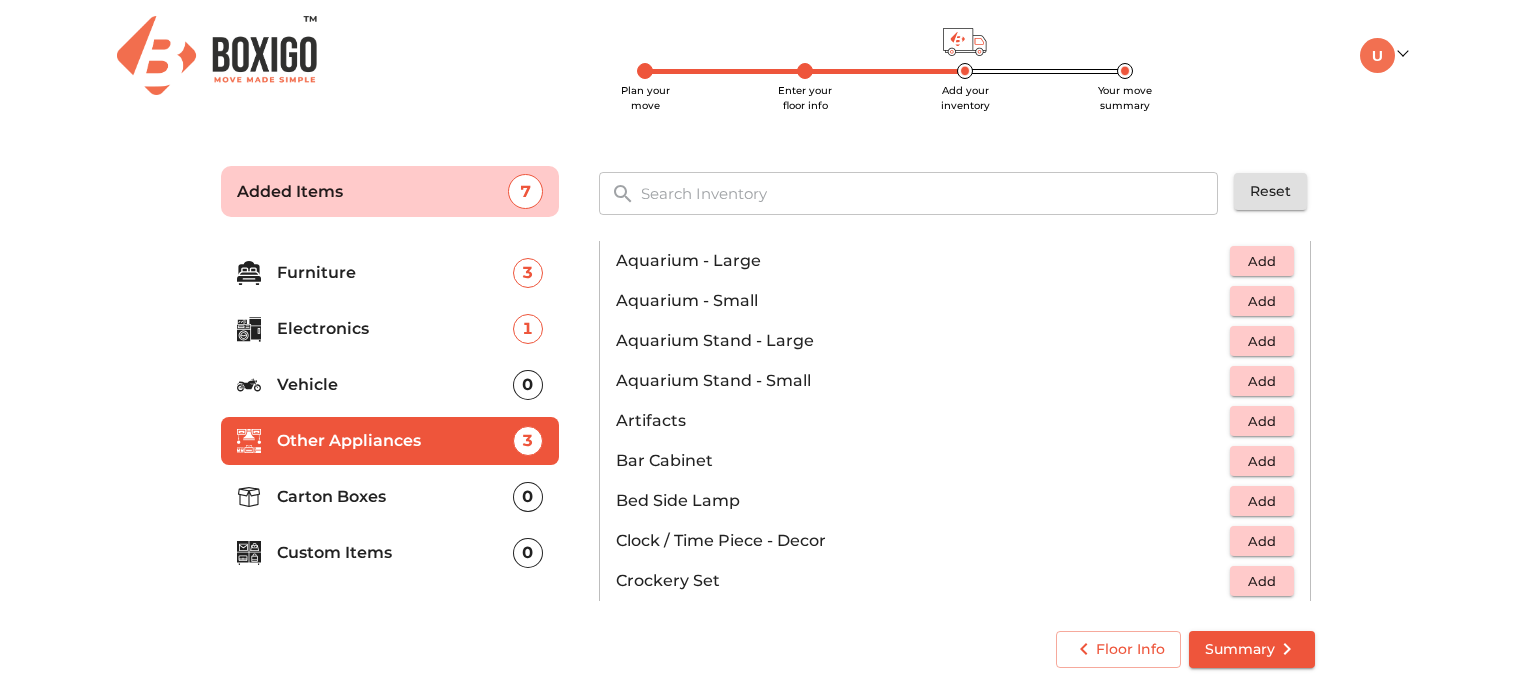scroll, scrollTop: 0, scrollLeft: 0, axis: both 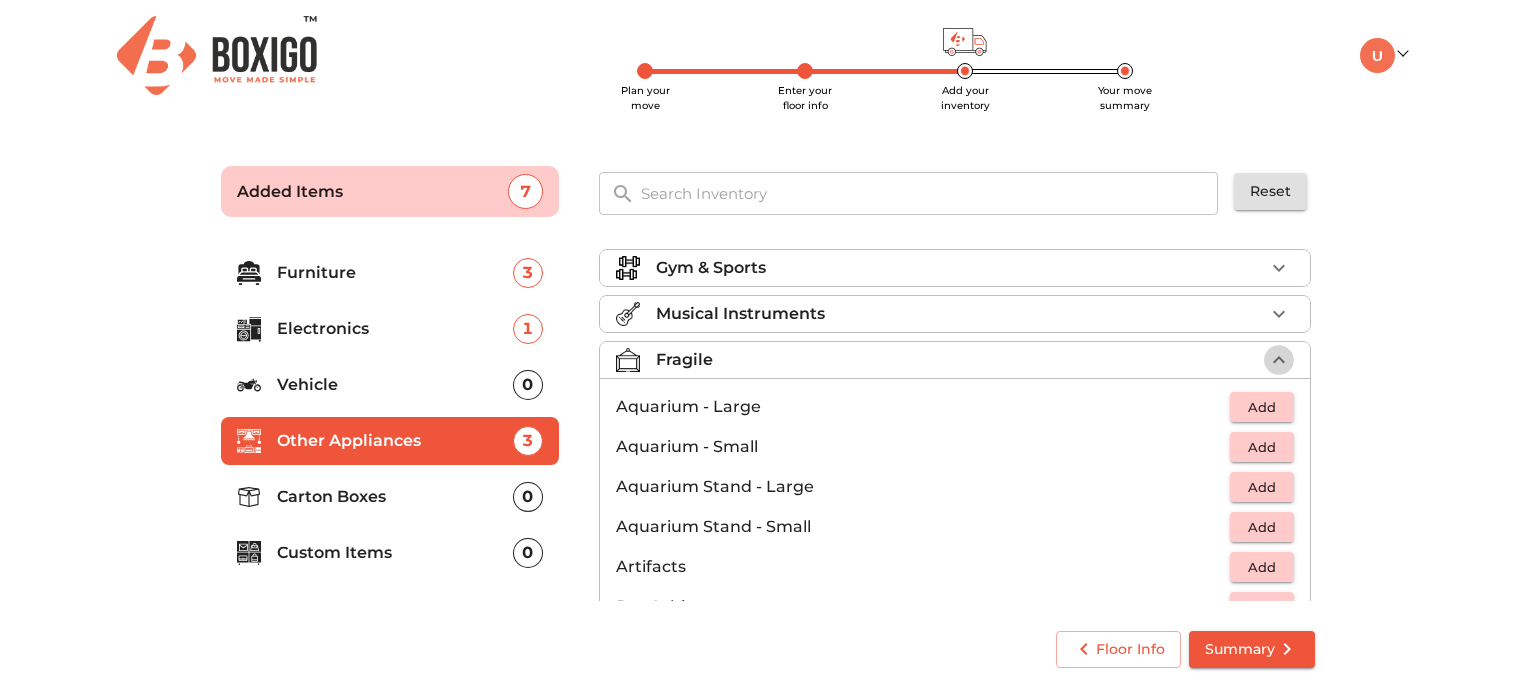 click 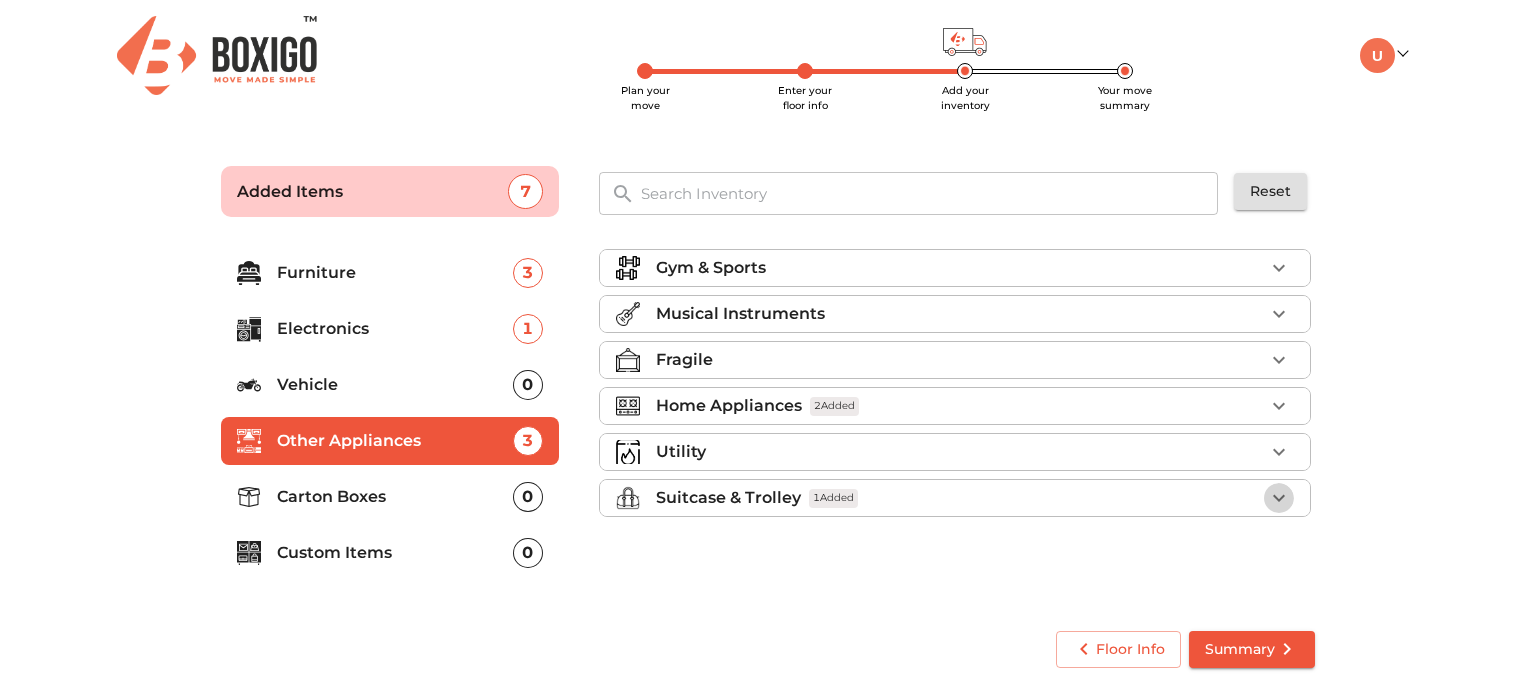click 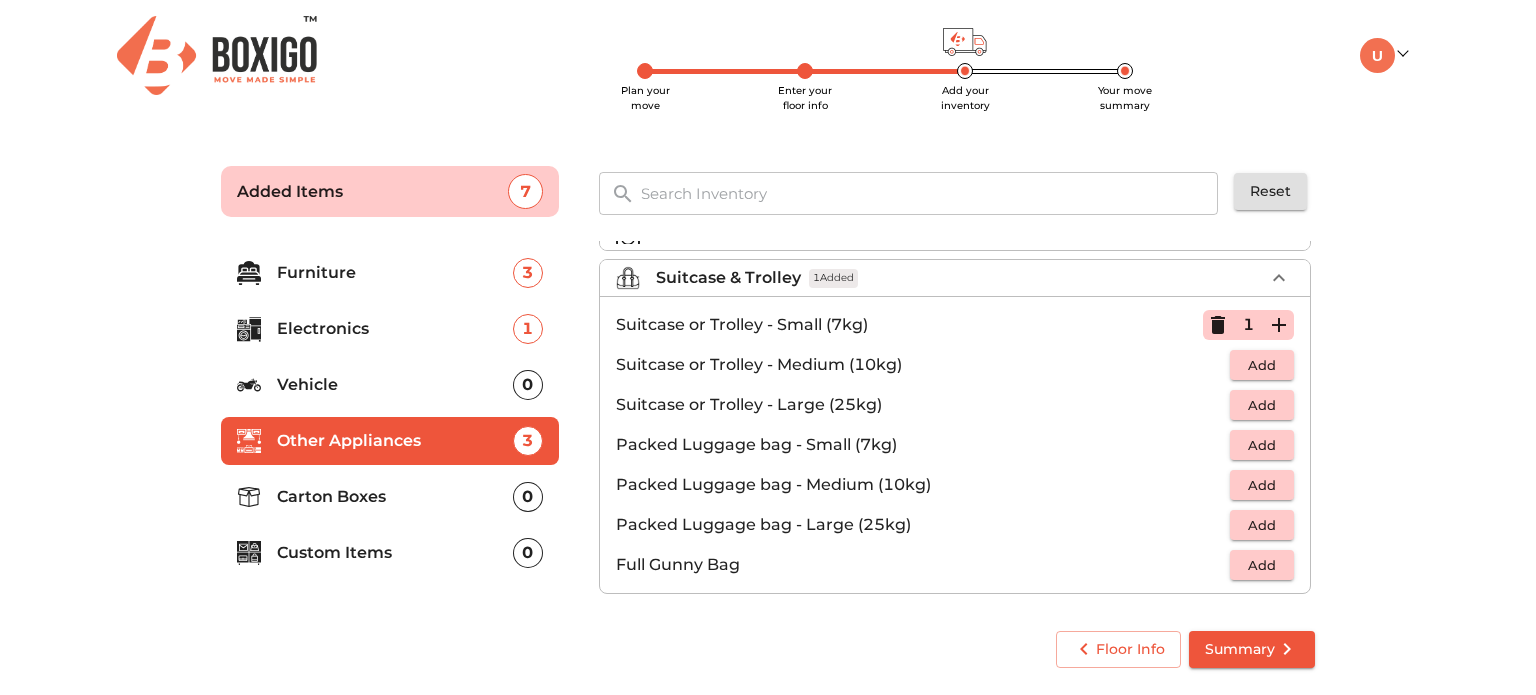 scroll, scrollTop: 226, scrollLeft: 0, axis: vertical 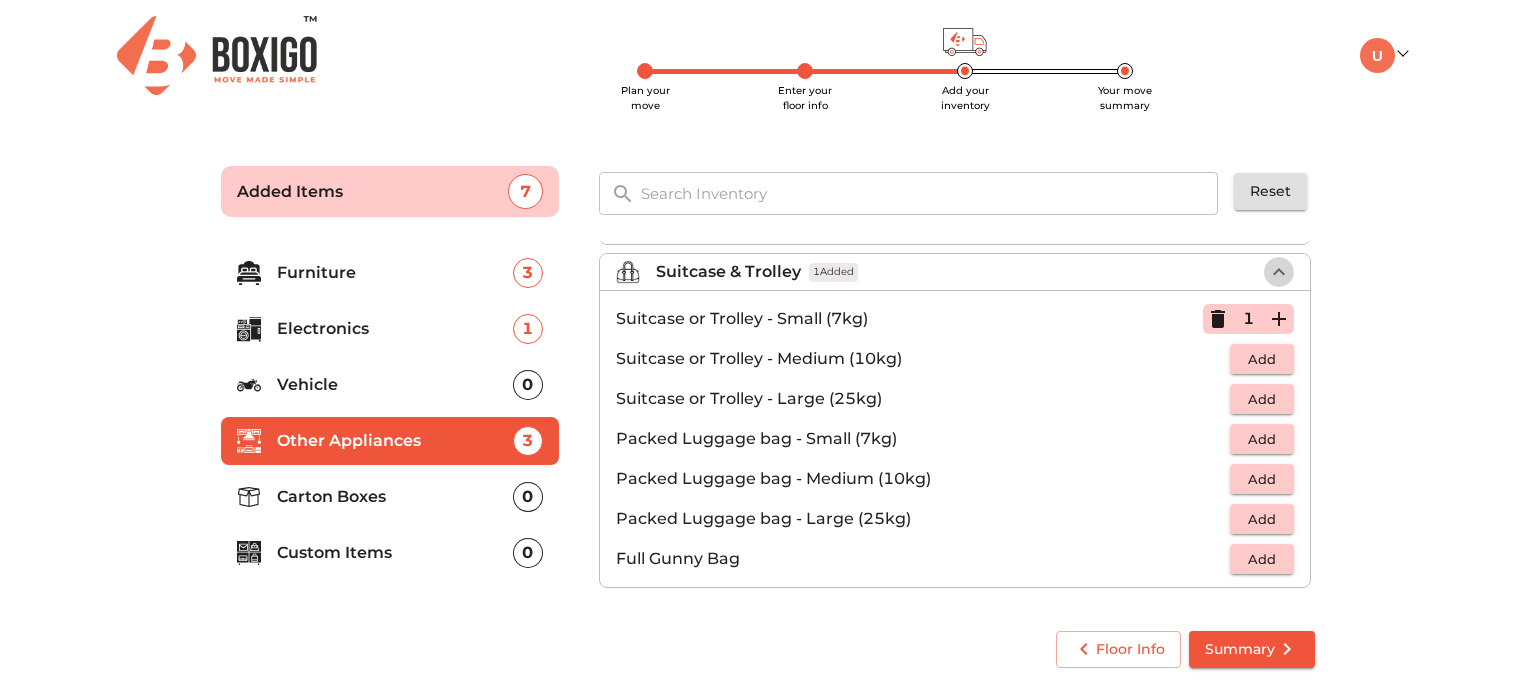 click 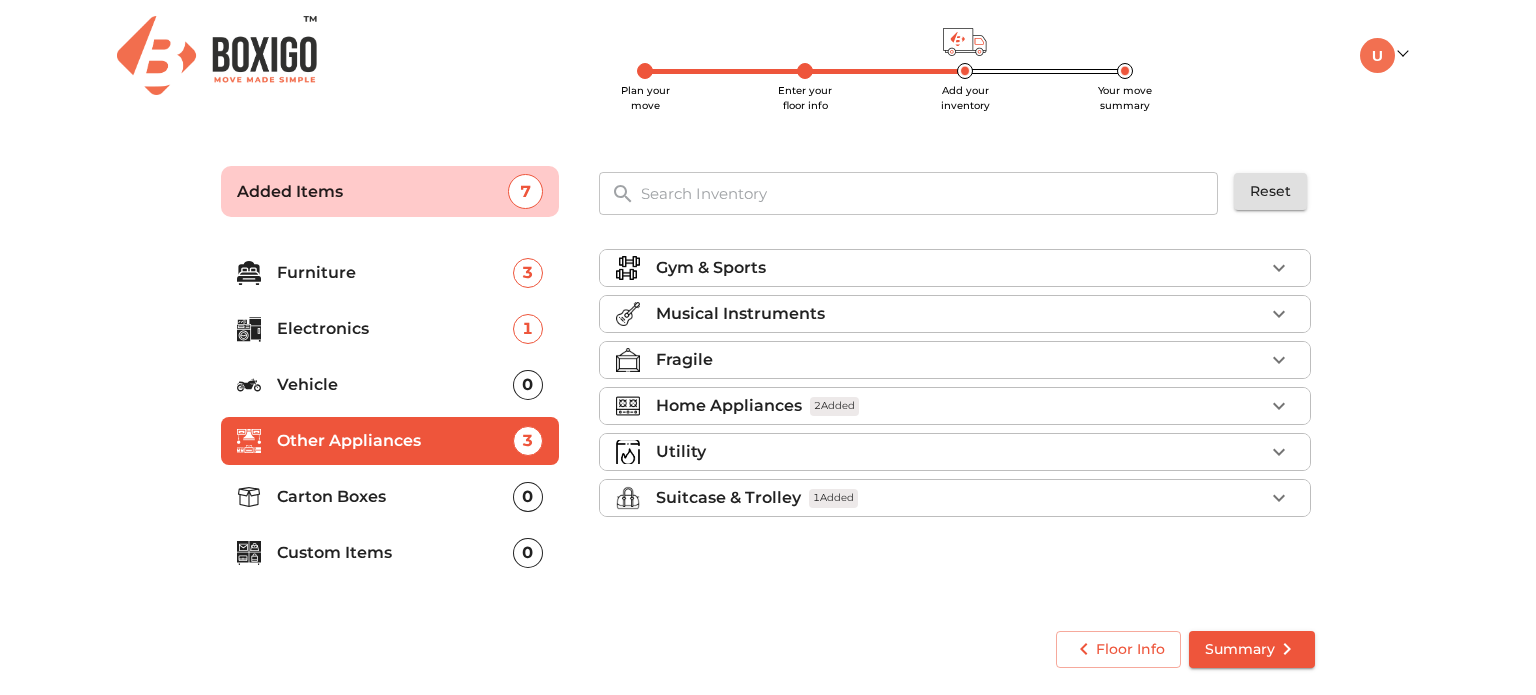scroll, scrollTop: 0, scrollLeft: 0, axis: both 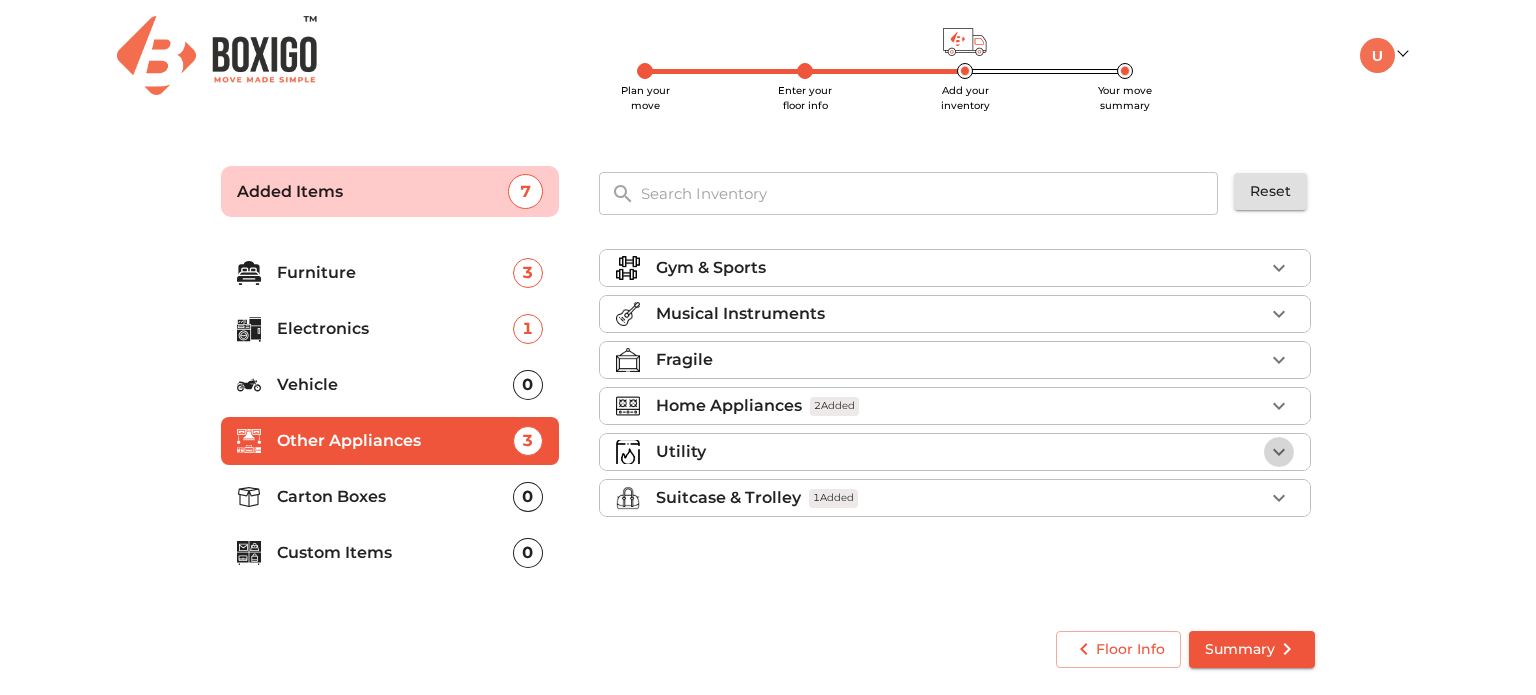 click 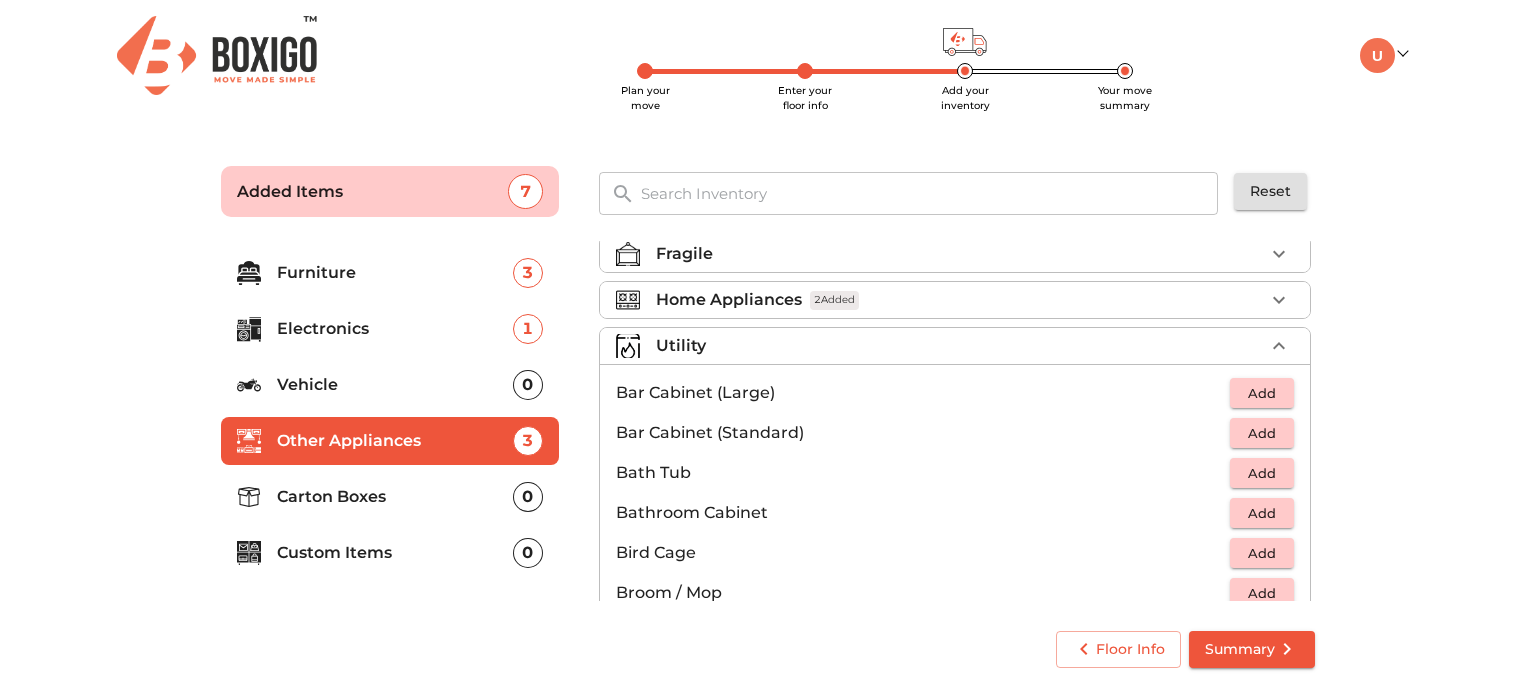 scroll, scrollTop: 6, scrollLeft: 0, axis: vertical 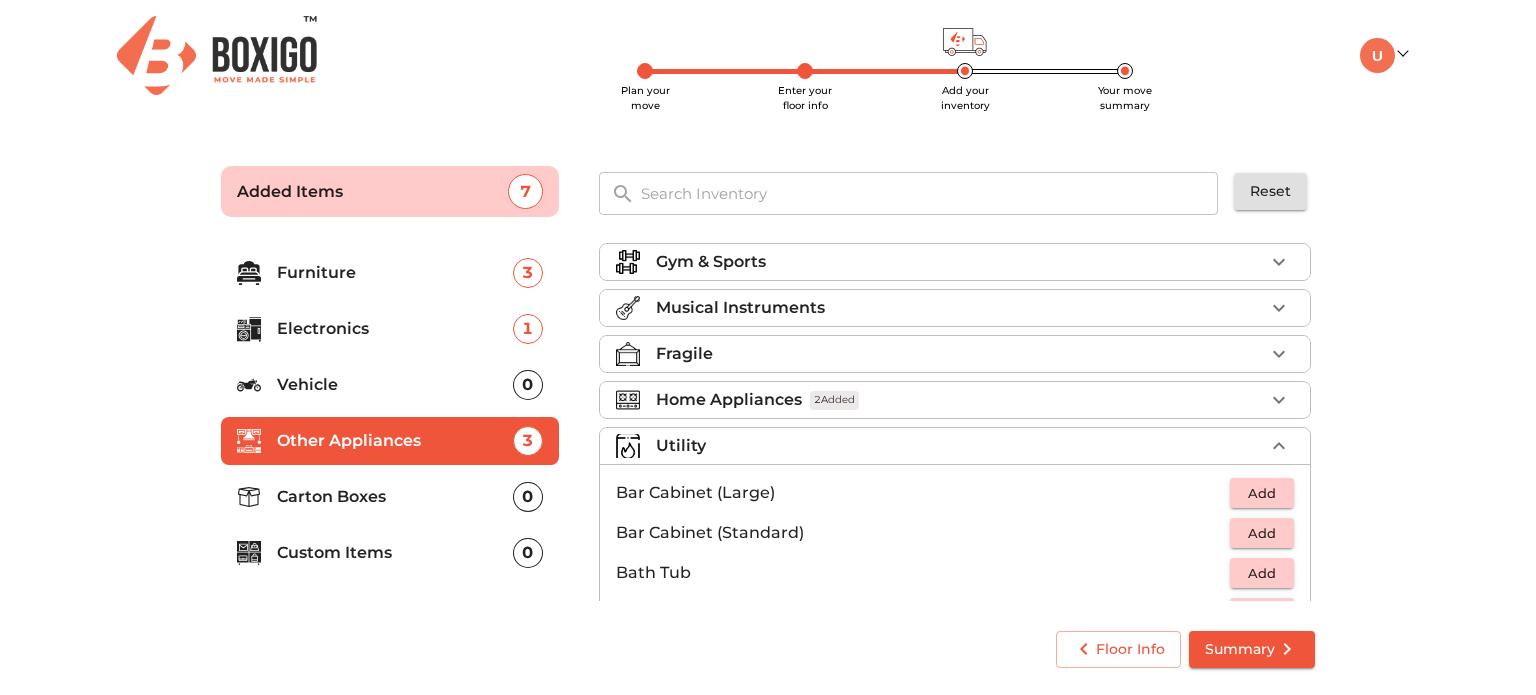 click on "Utility" at bounding box center (960, 446) 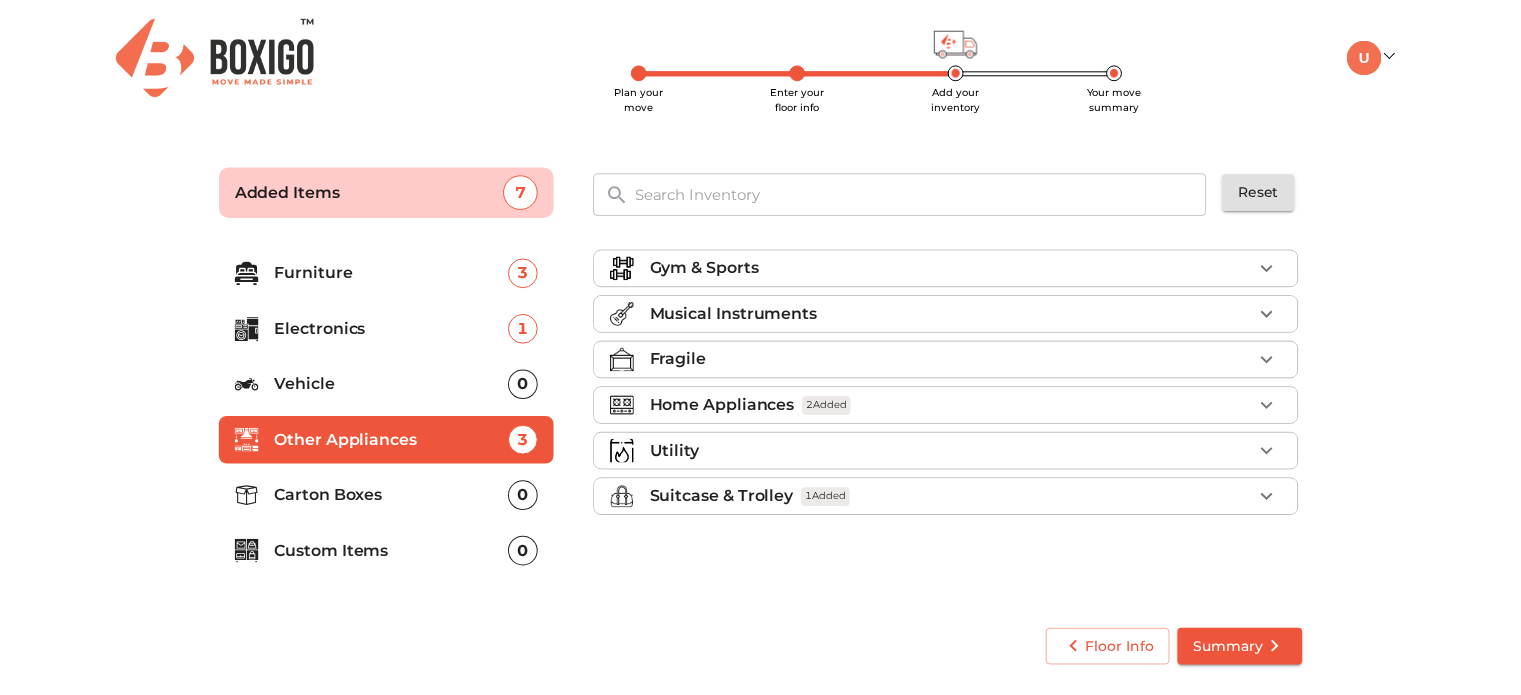 scroll, scrollTop: 0, scrollLeft: 0, axis: both 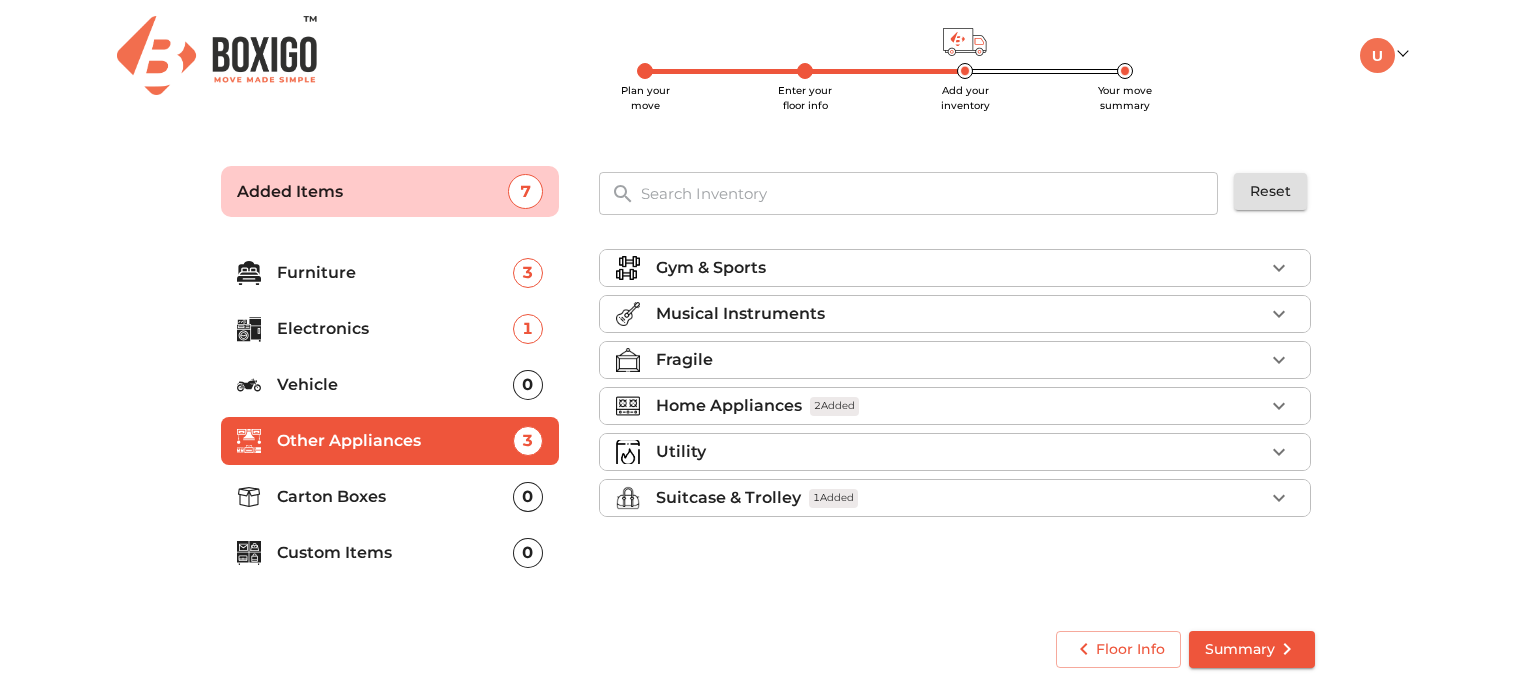 click on "Home Appliances 2  Added" at bounding box center [960, 406] 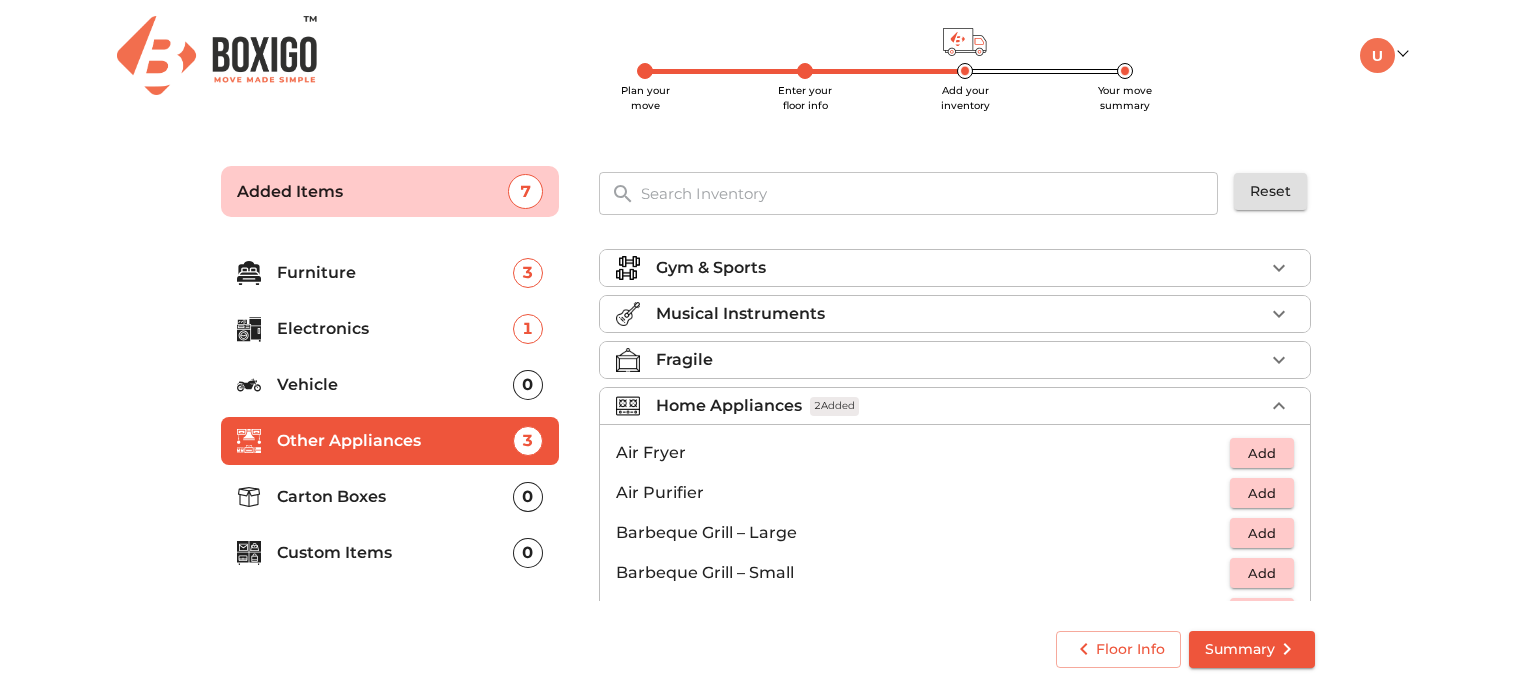 click on "Home Appliances 2  Added" at bounding box center (960, 406) 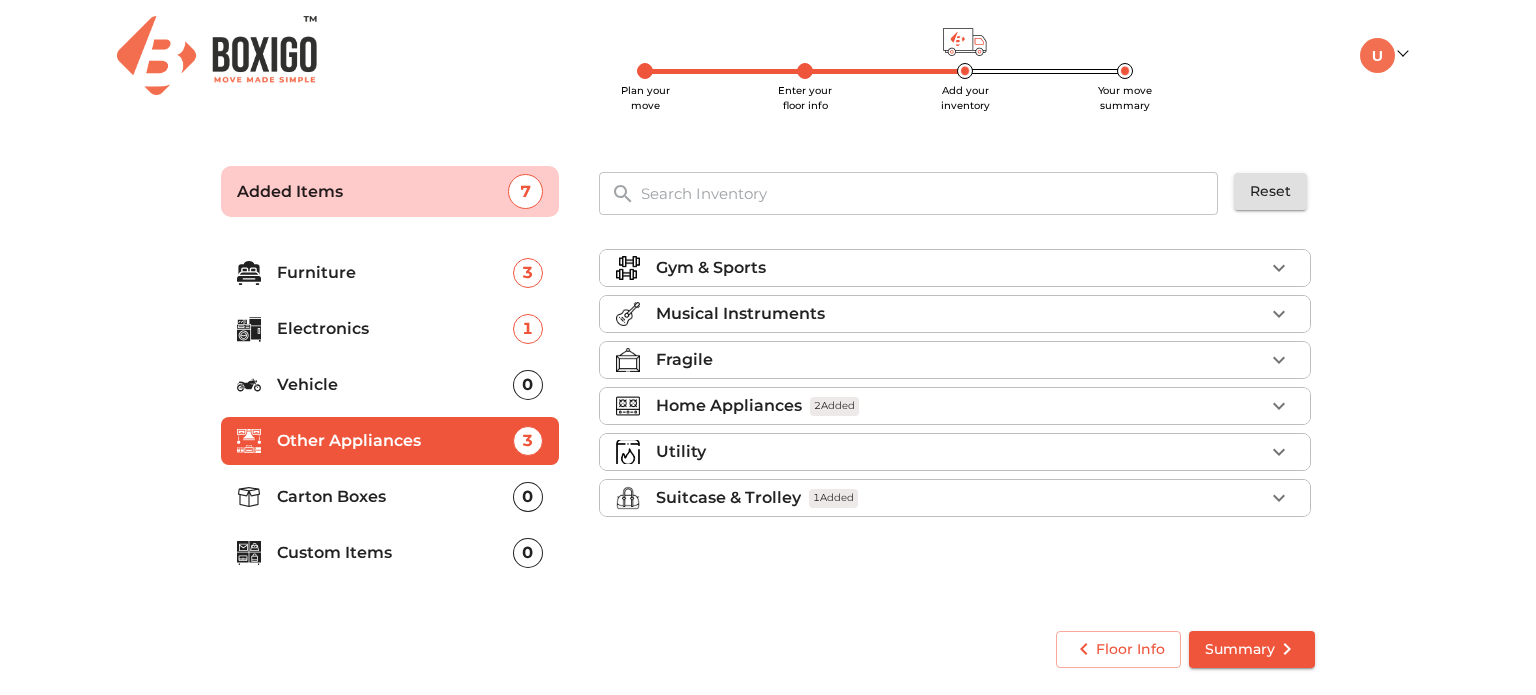 click on "0" at bounding box center (528, 497) 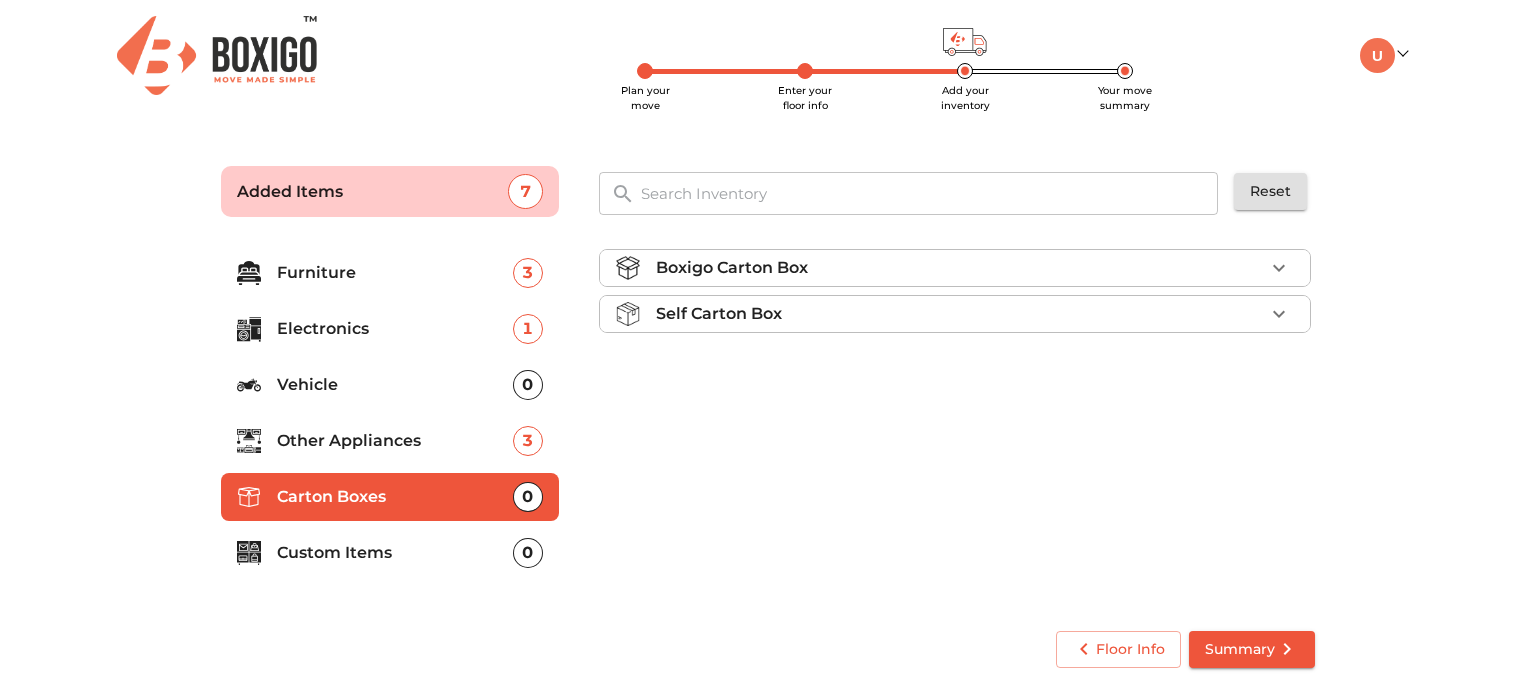 click on "Boxigo Carton Box" at bounding box center (960, 268) 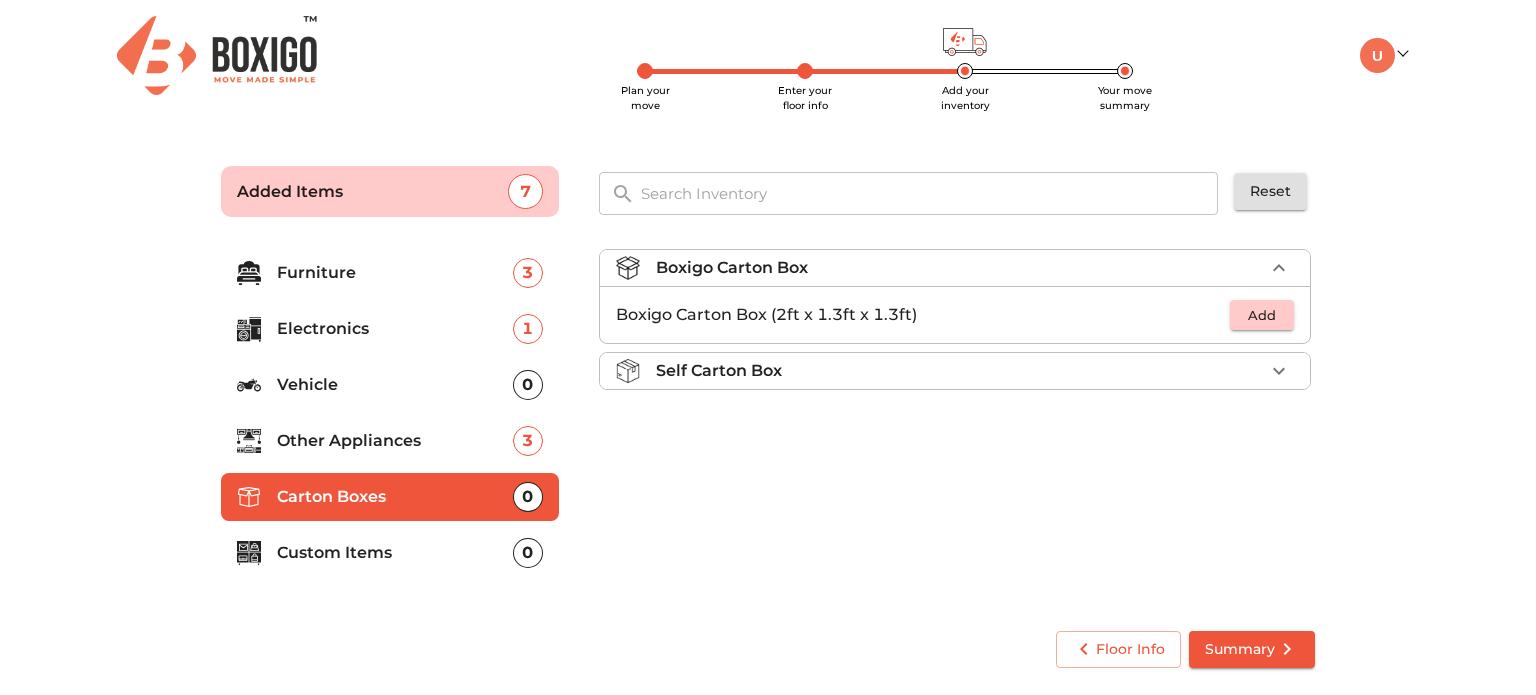 click on "Boxigo Carton Box" at bounding box center (960, 268) 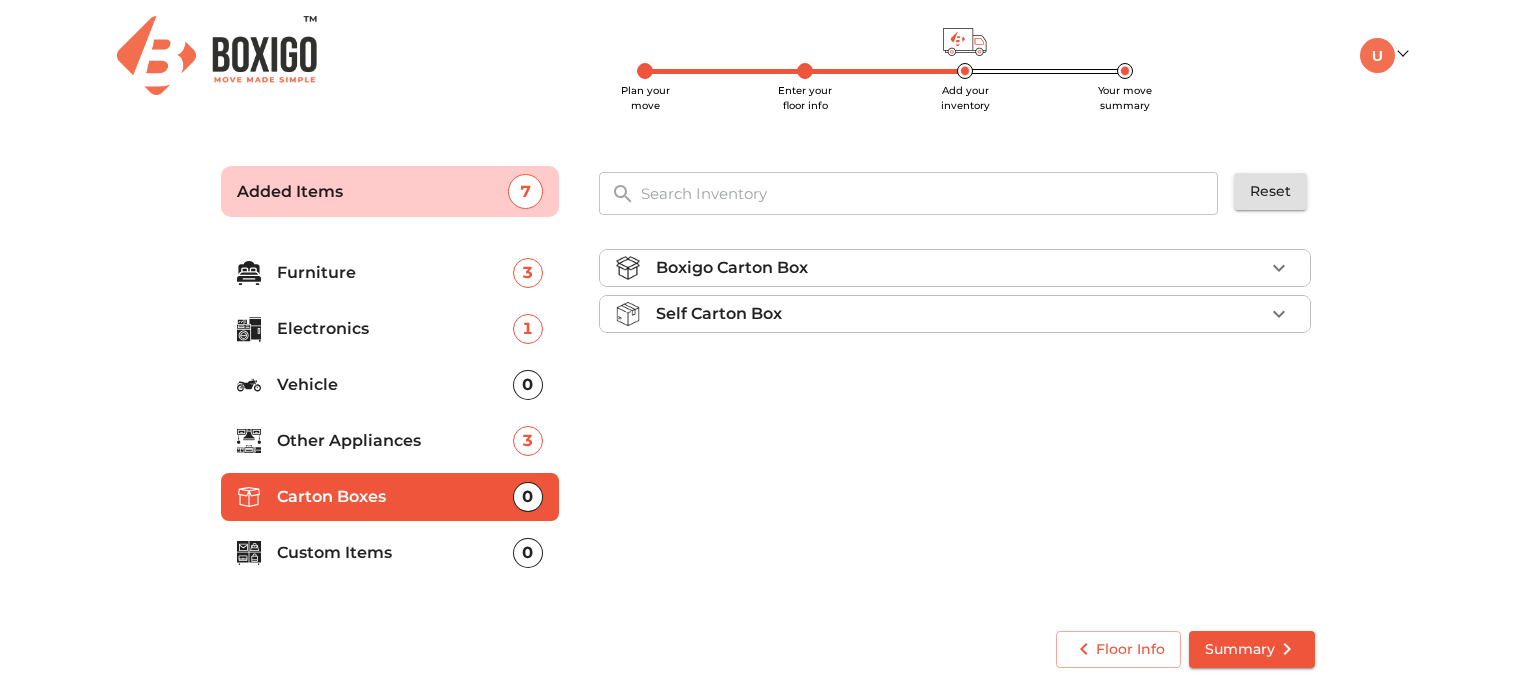 click on "Self Carton Box" at bounding box center (960, 314) 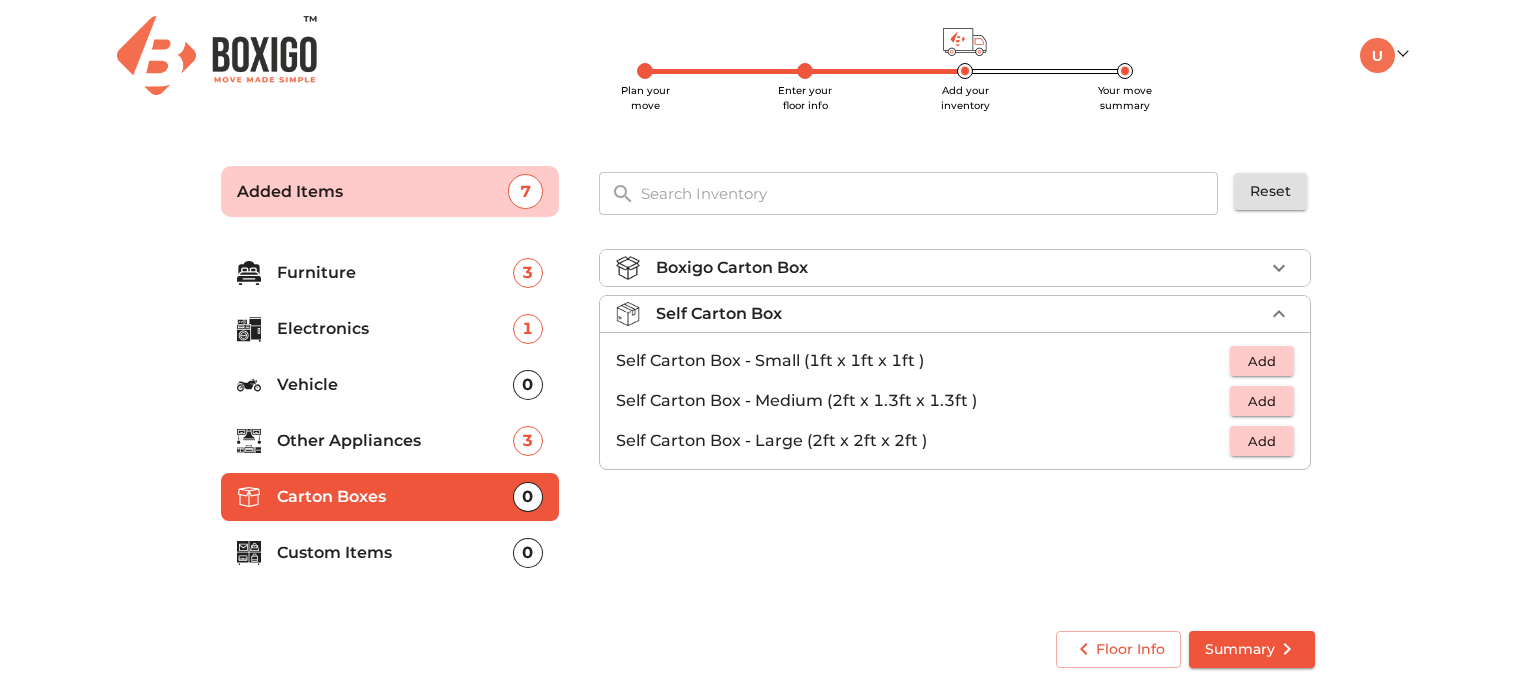 click on "Self Carton Box" at bounding box center [960, 314] 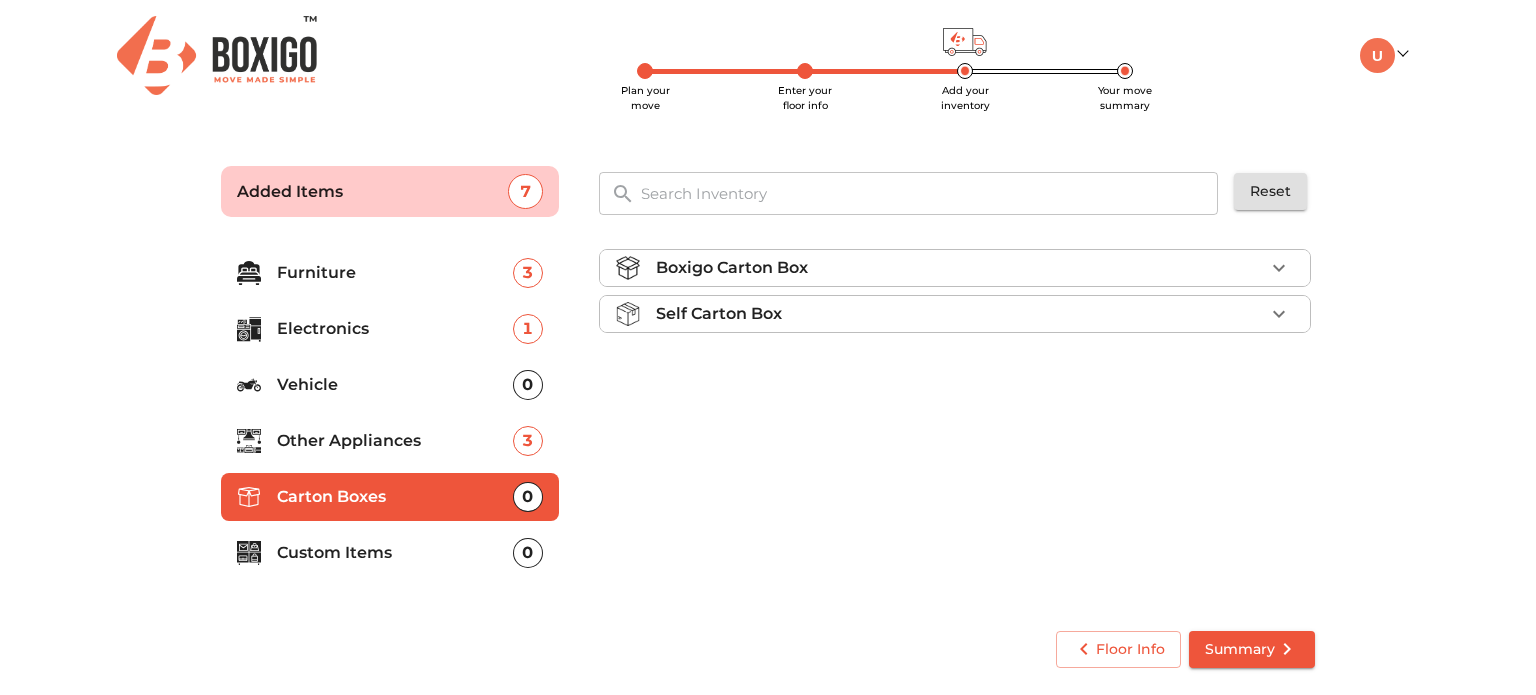 click on "0" at bounding box center (528, 553) 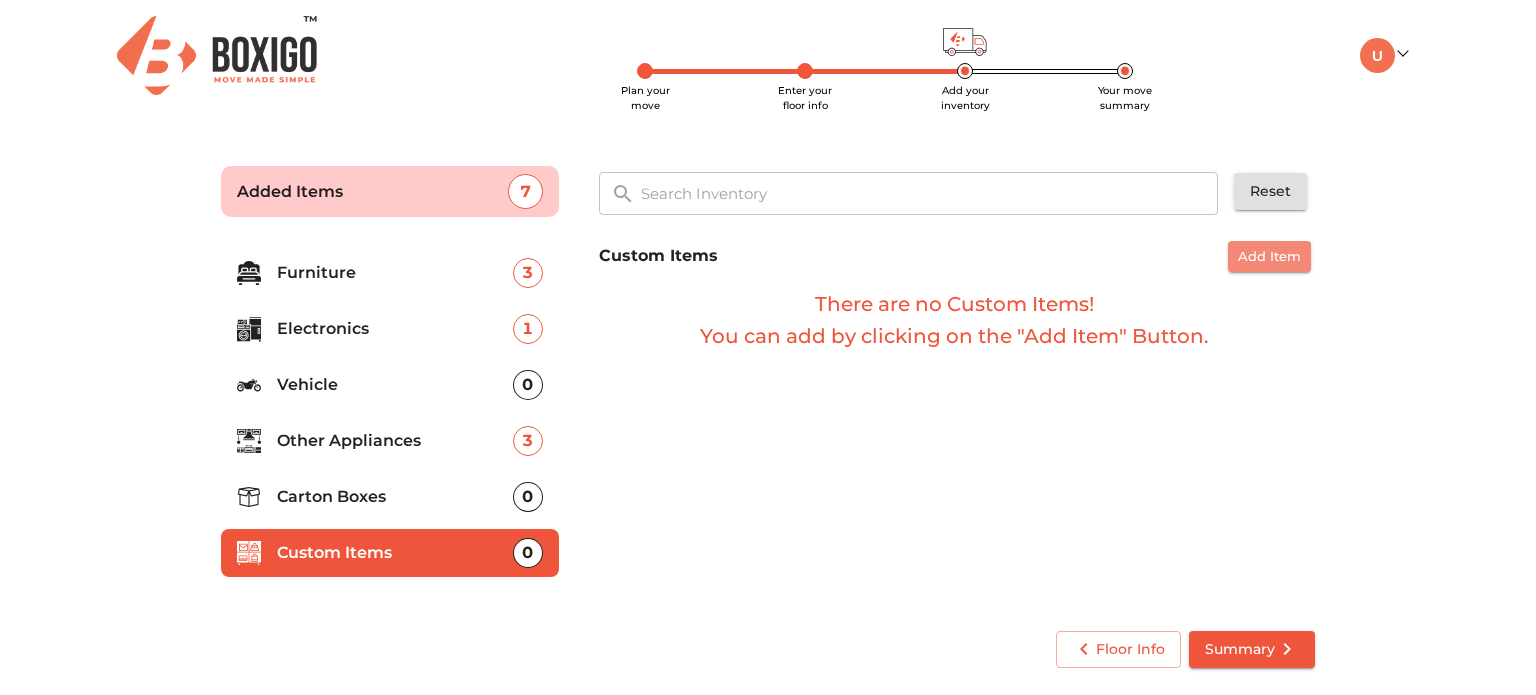 click on "Add Item" at bounding box center (1269, 256) 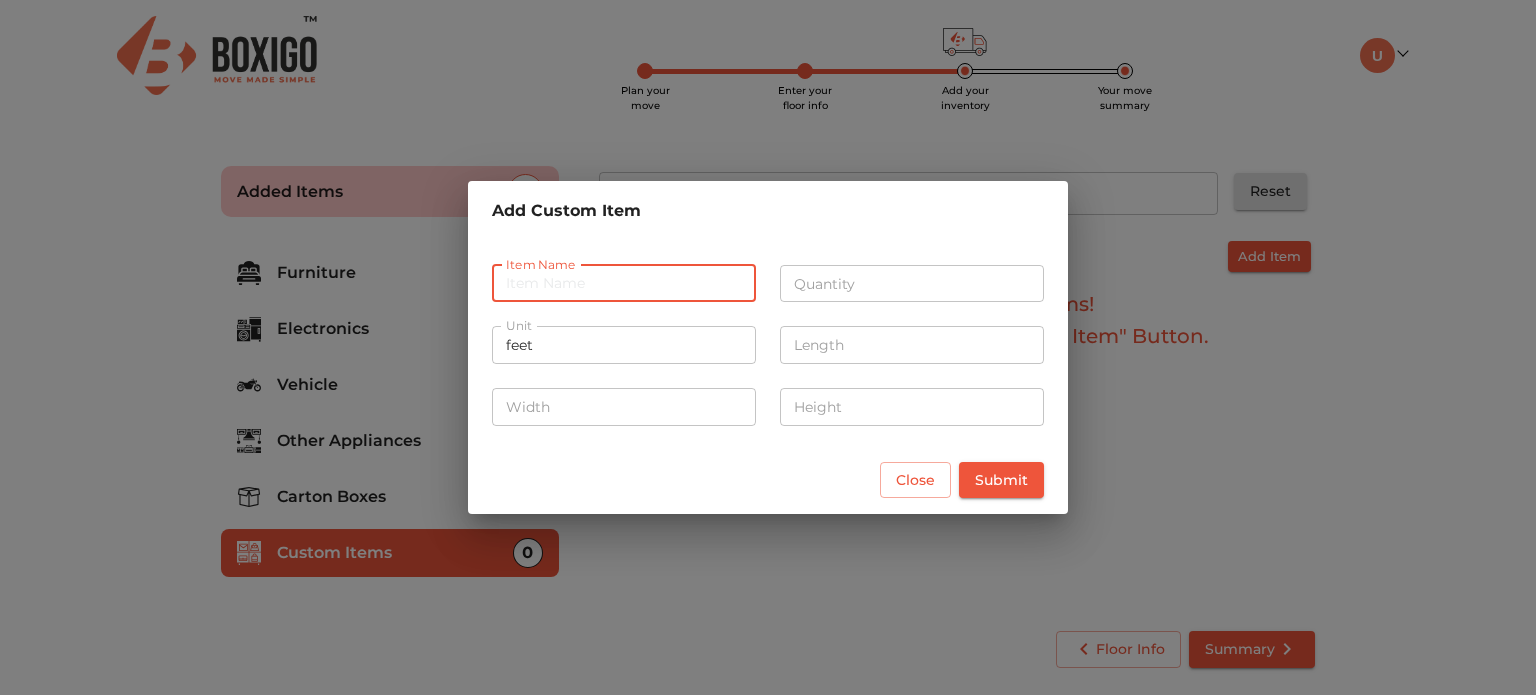 click at bounding box center (624, 284) 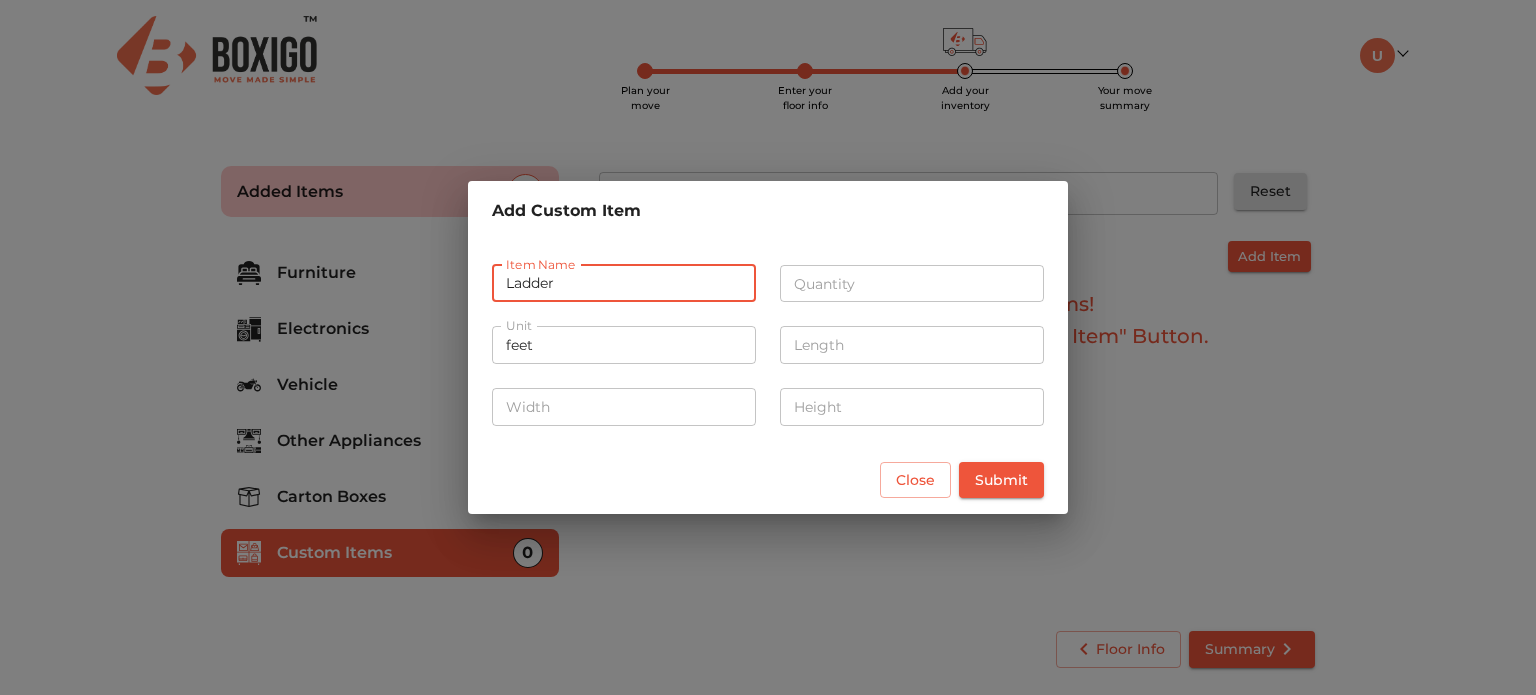 type on "Ladder" 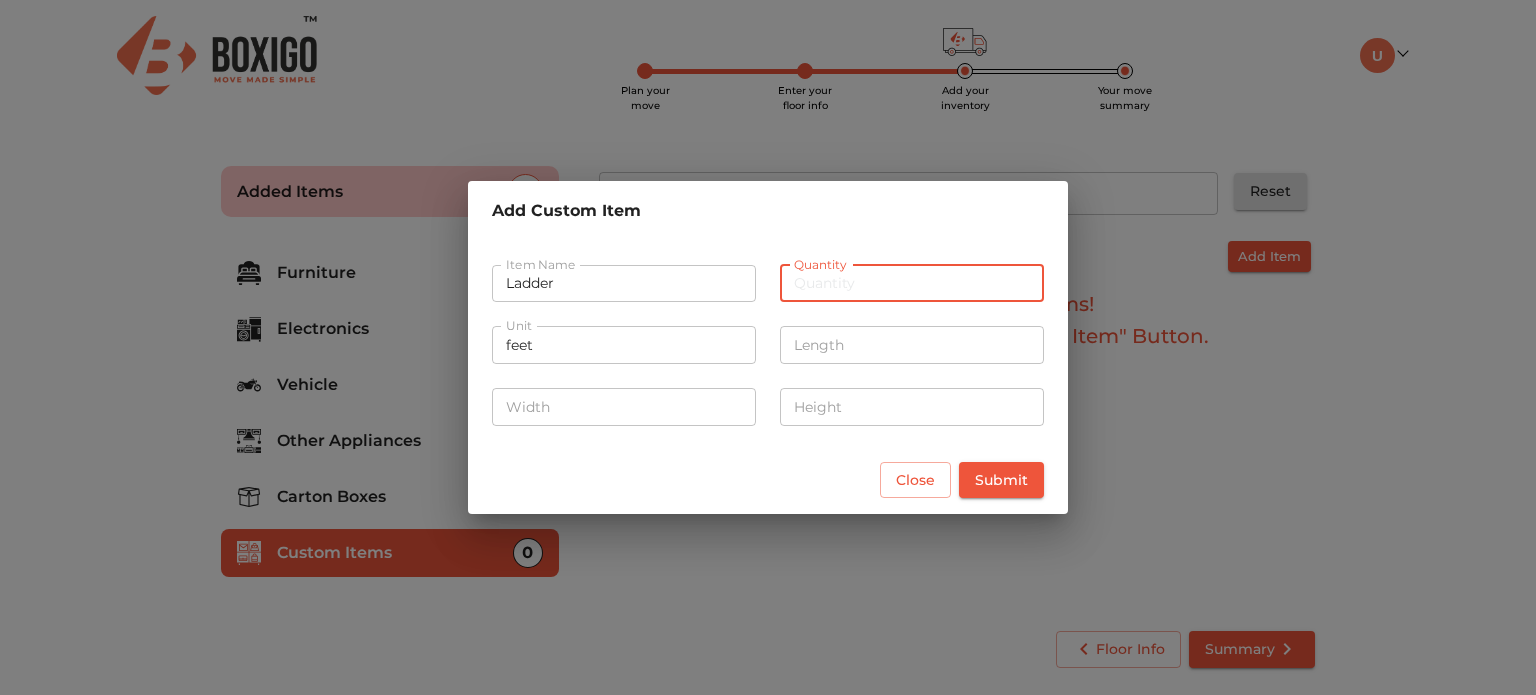 click at bounding box center (912, 284) 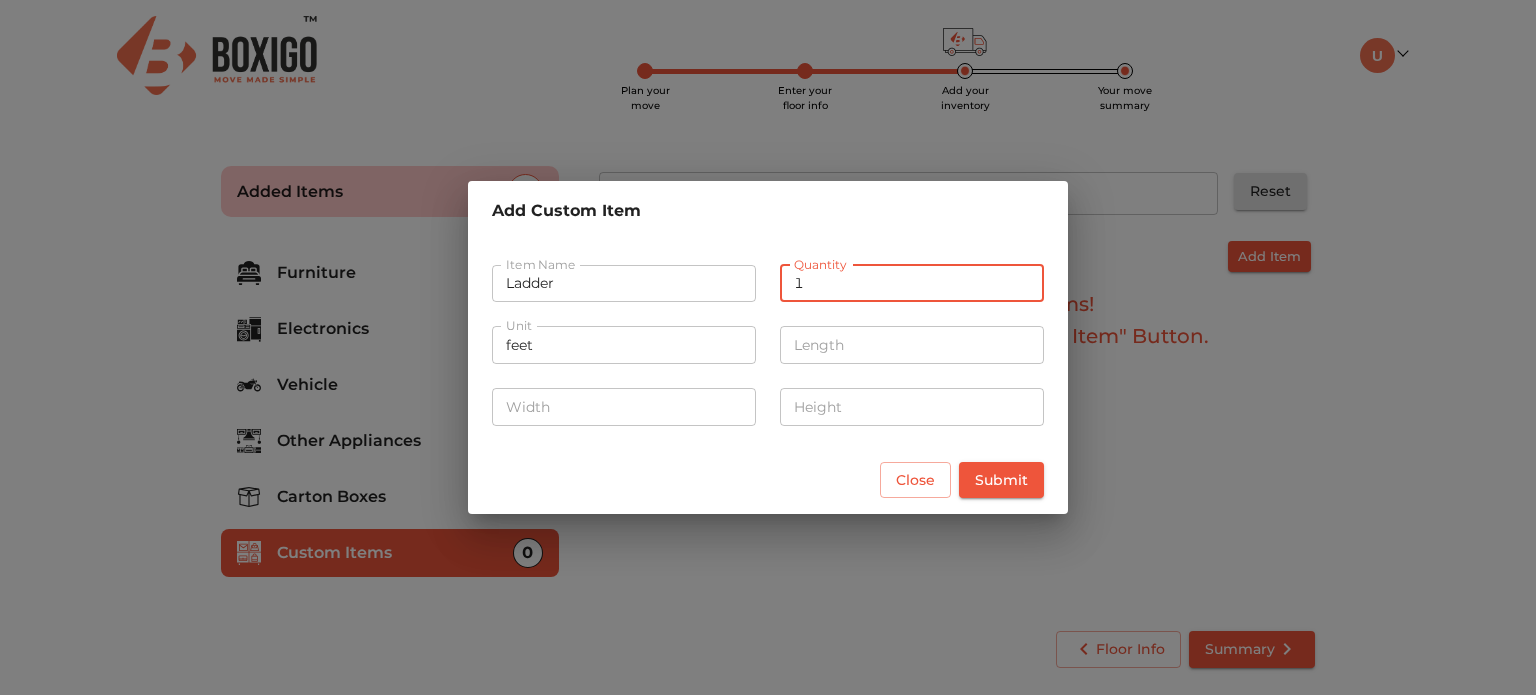 type on "1" 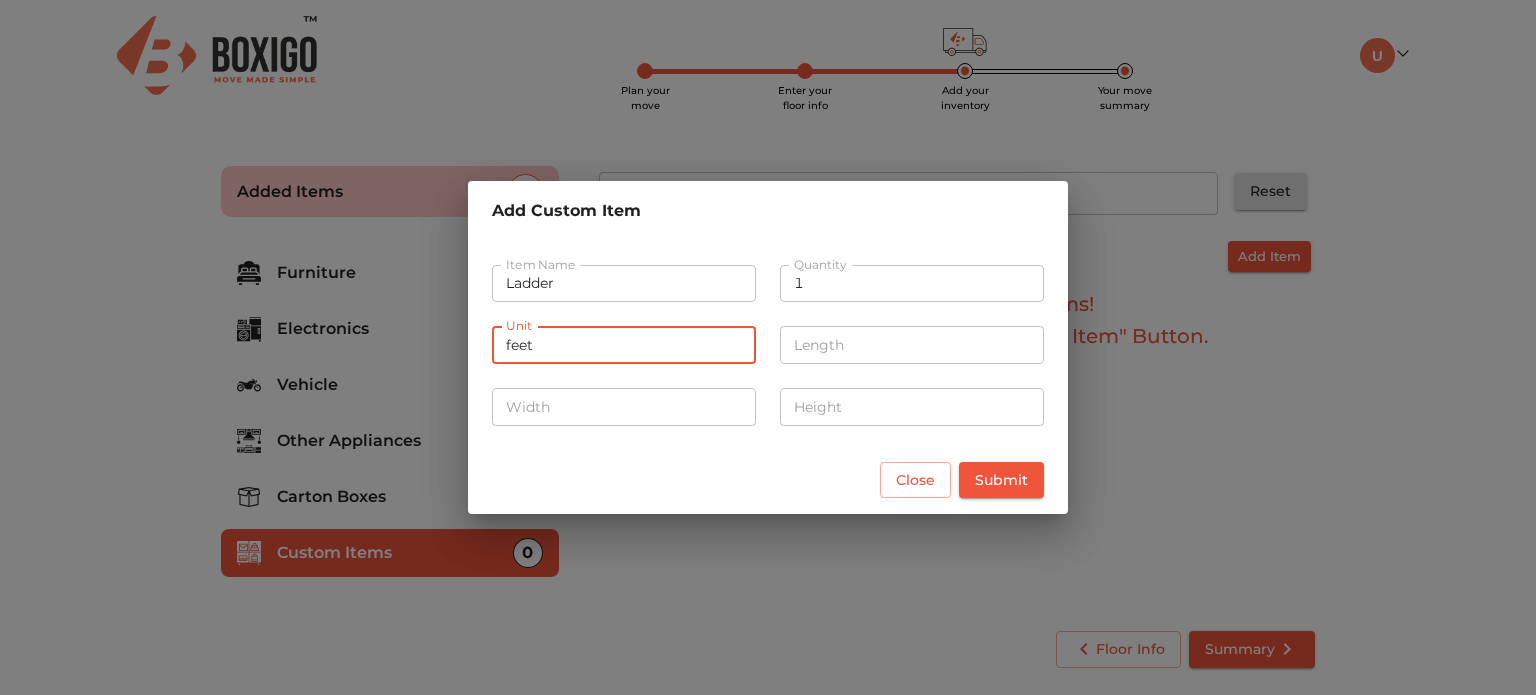 click on "feet" at bounding box center [624, 345] 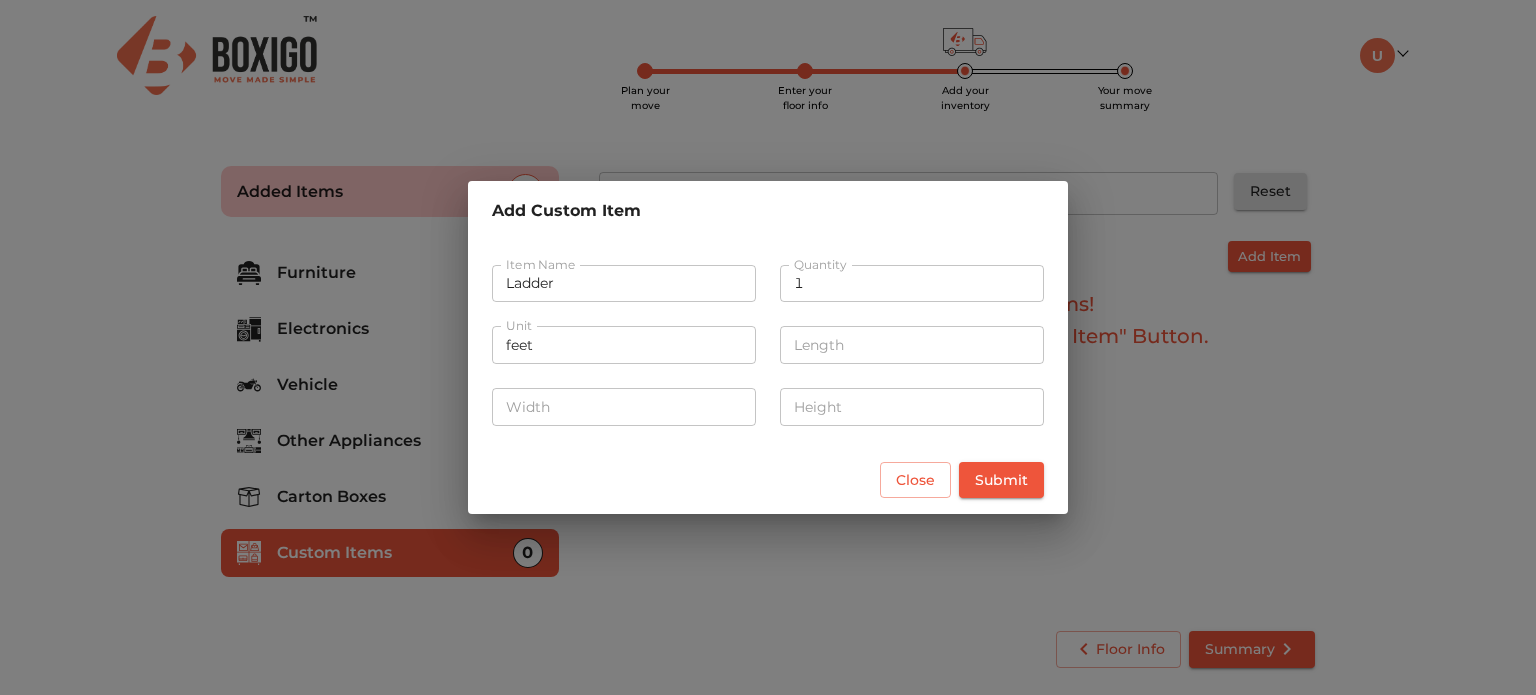 drag, startPoint x: 756, startPoint y: 335, endPoint x: 868, endPoint y: 340, distance: 112.11155 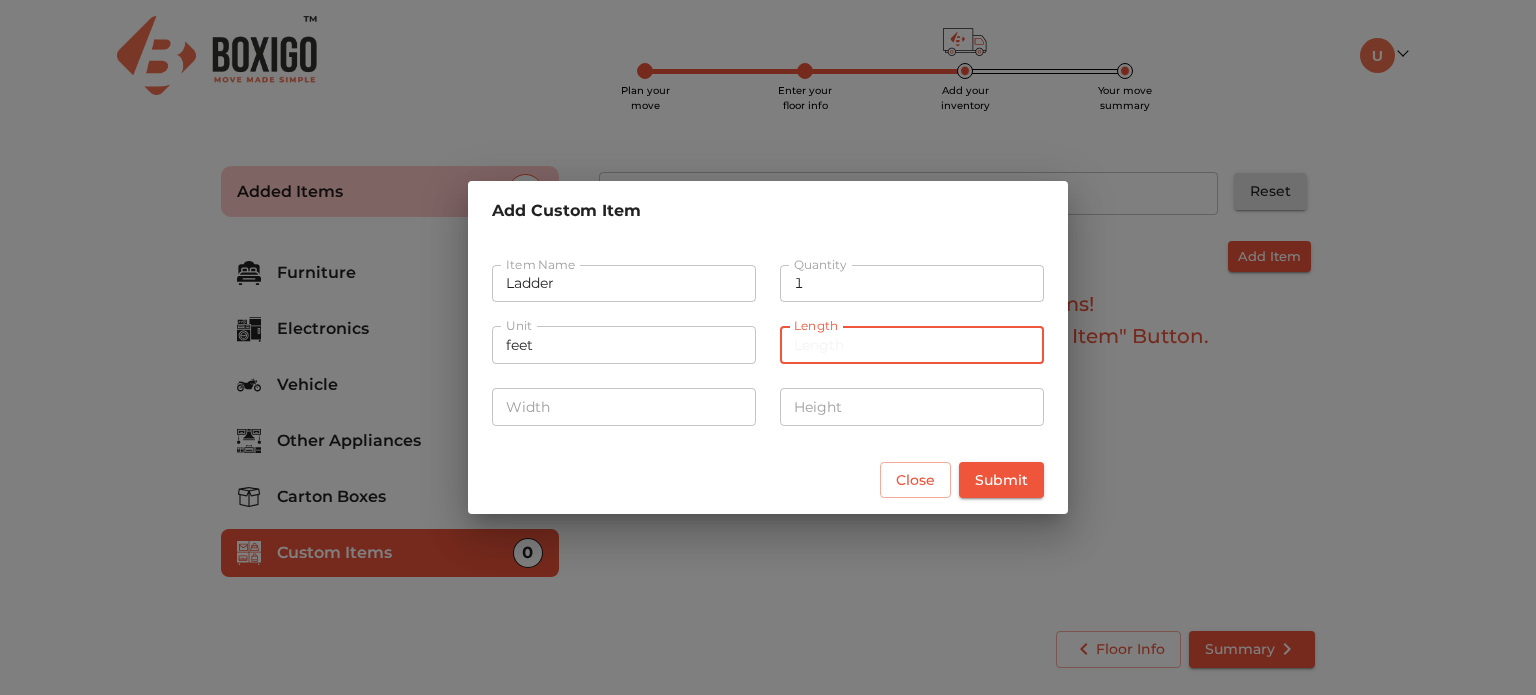 type on "6" 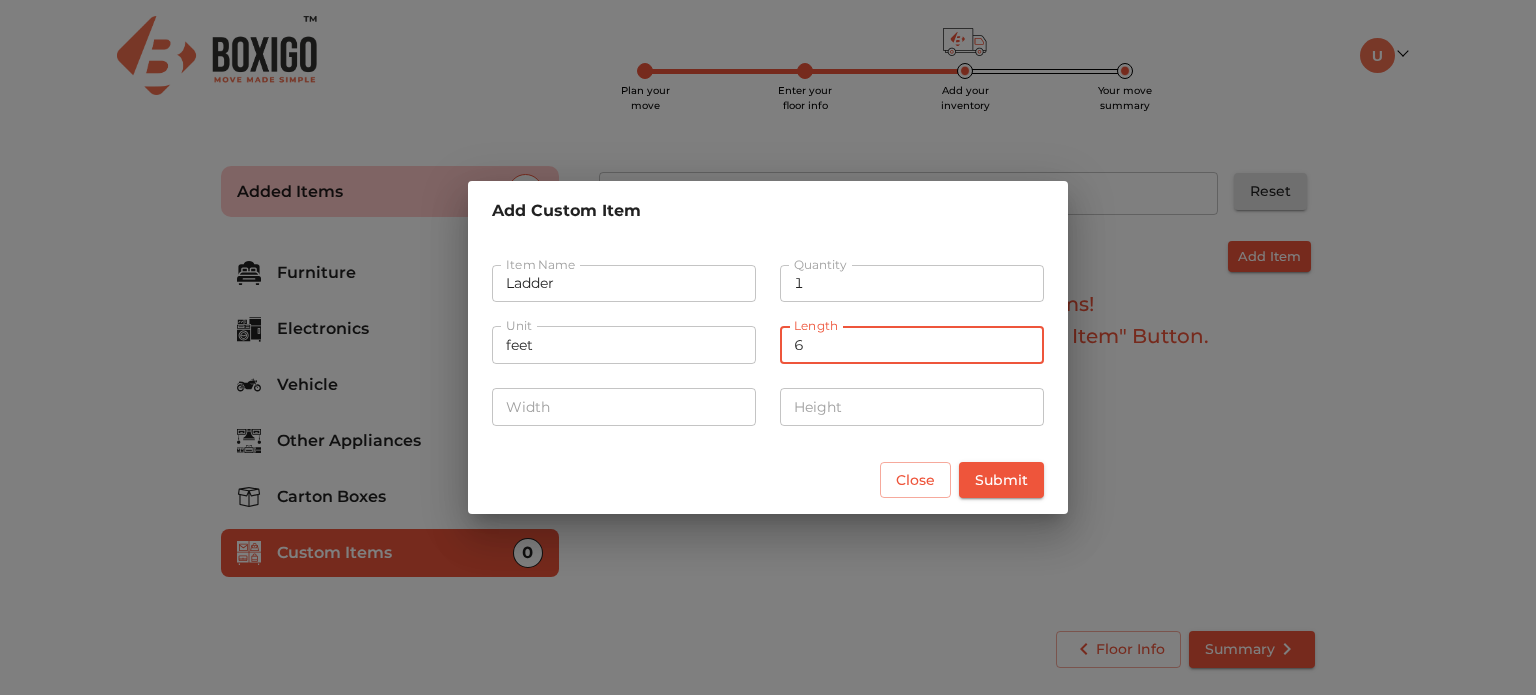 type on "6" 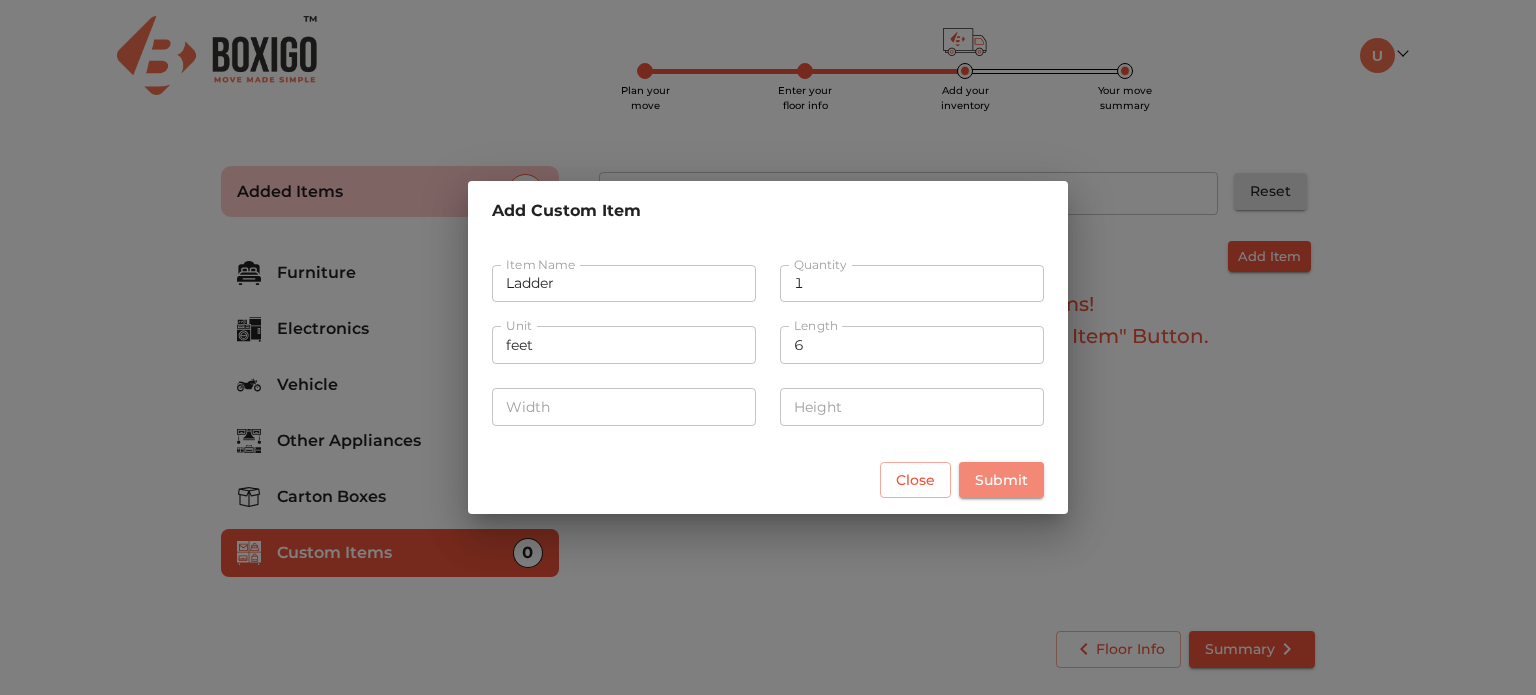 click on "Submit" at bounding box center (1001, 480) 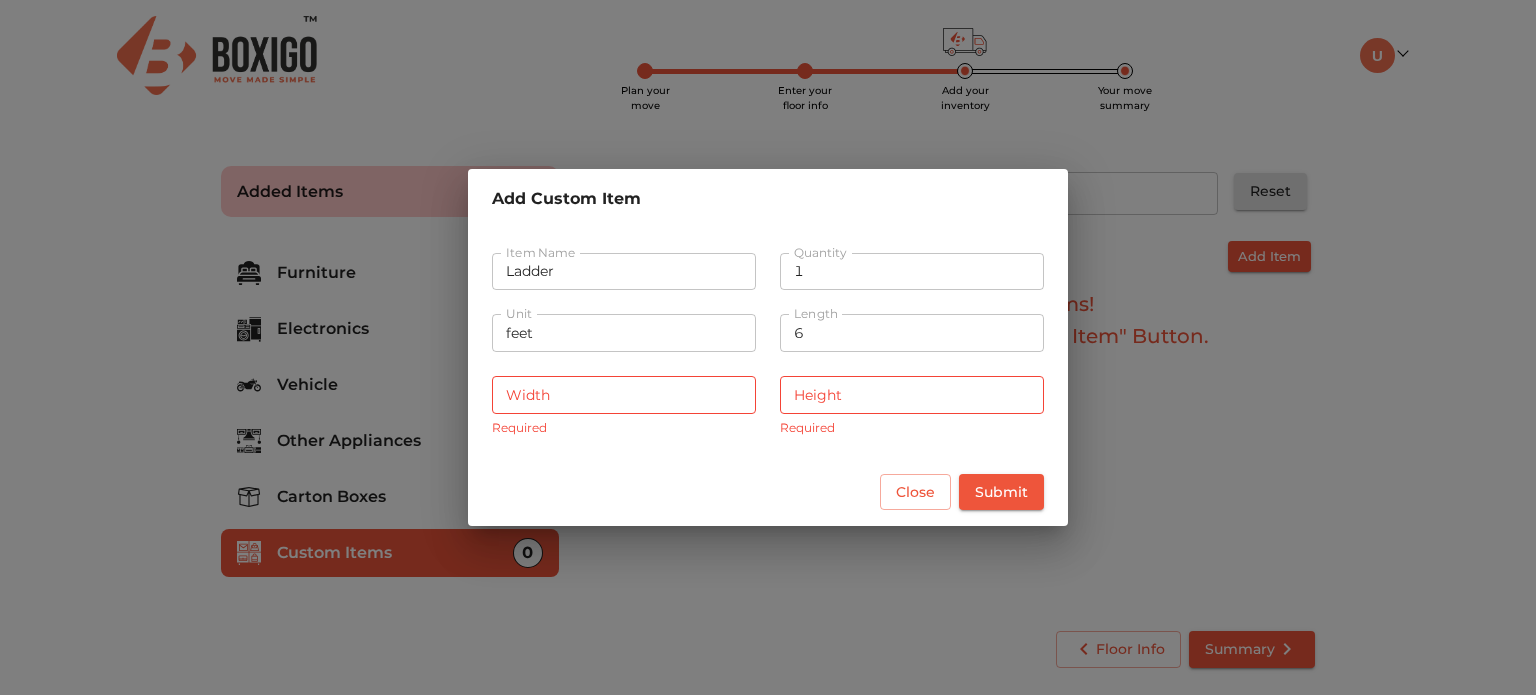 click at bounding box center [624, 395] 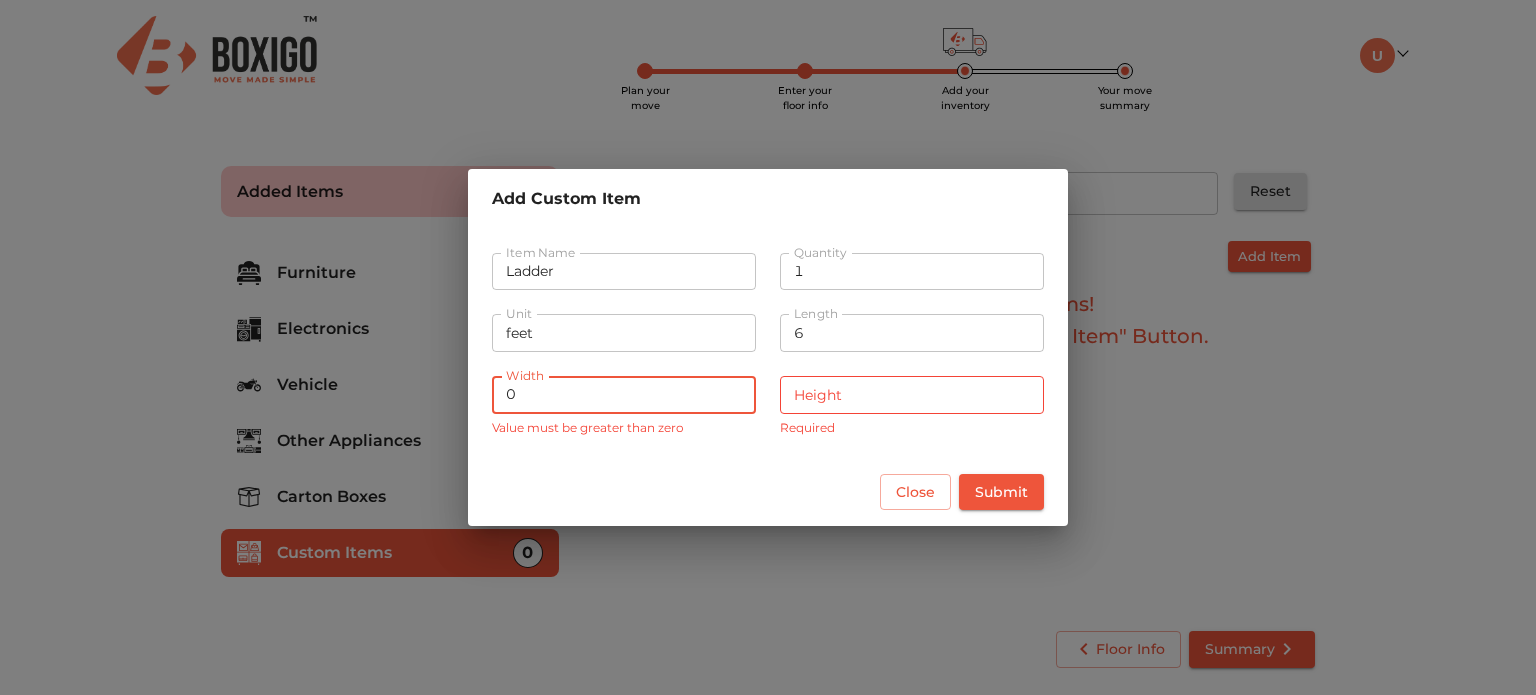 type on "0" 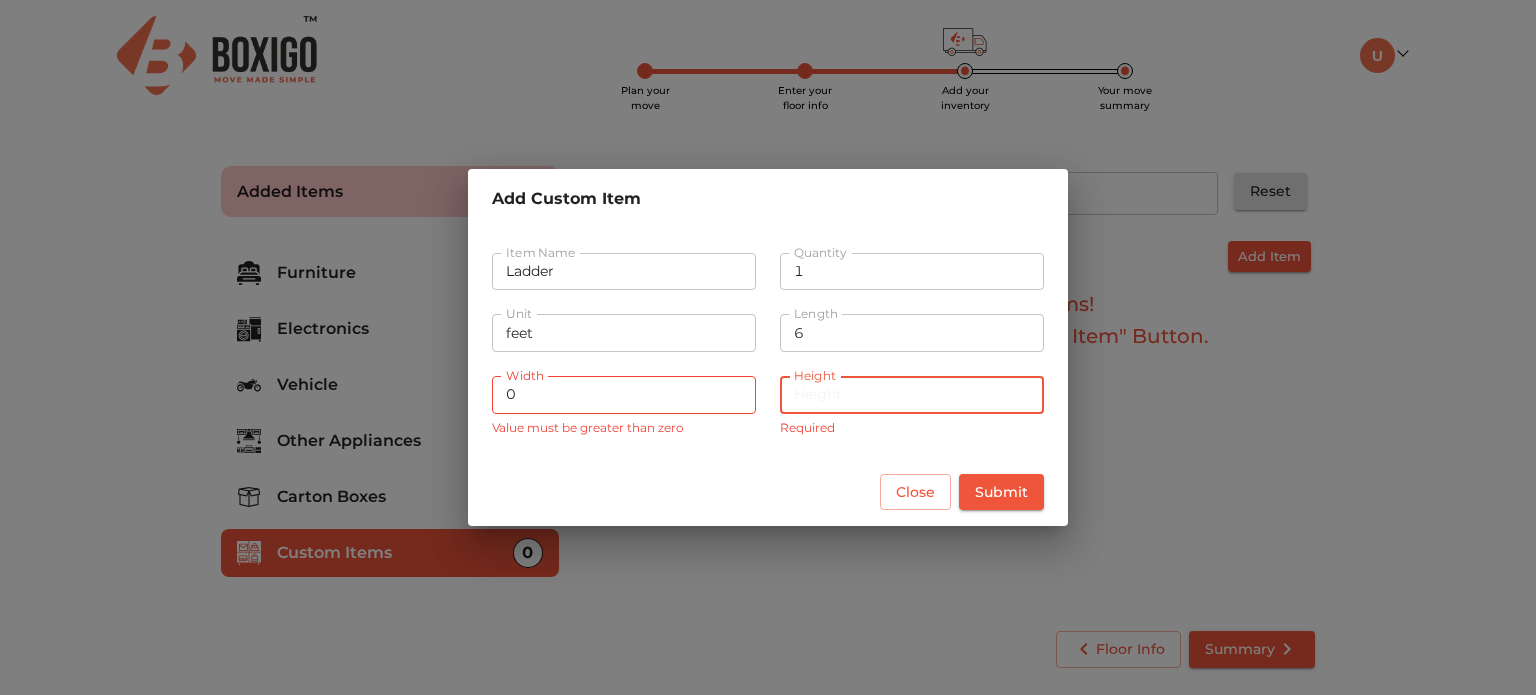 click at bounding box center [912, 395] 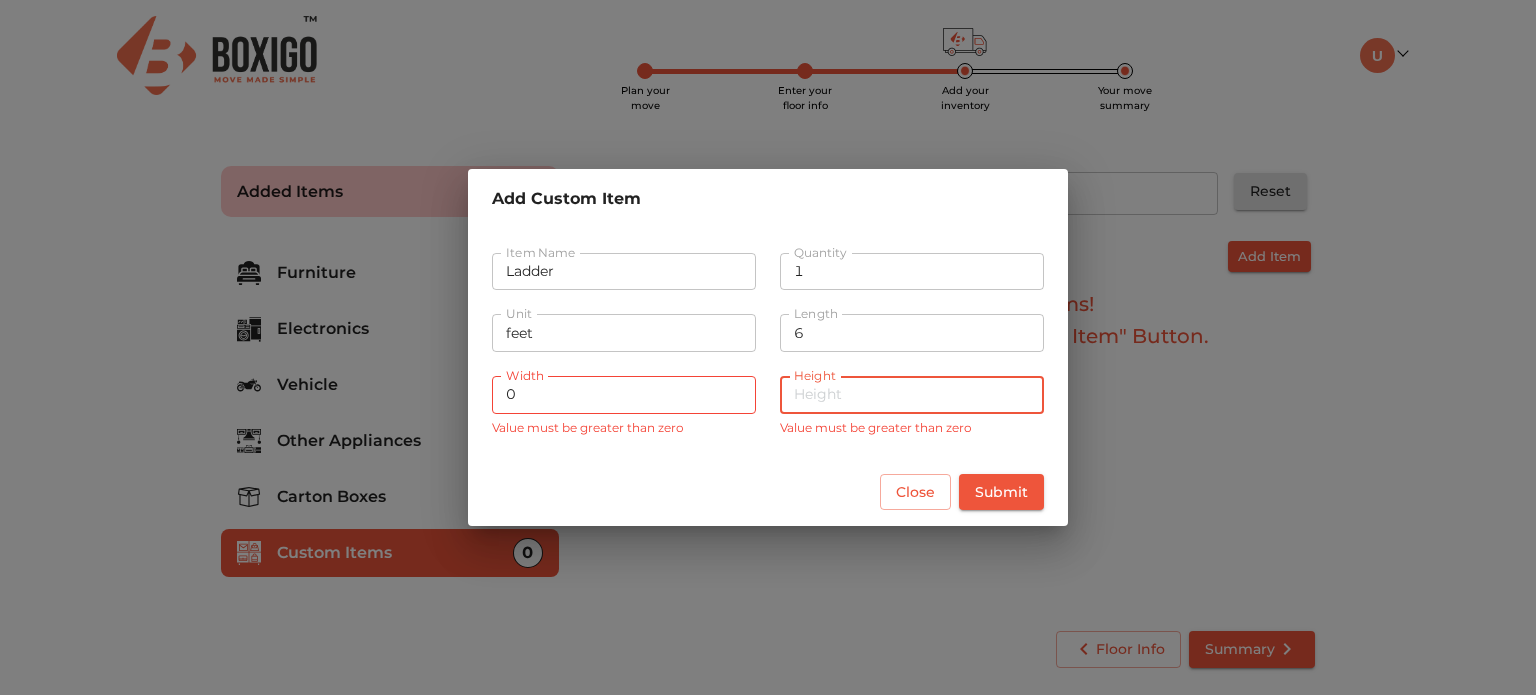 type on "0" 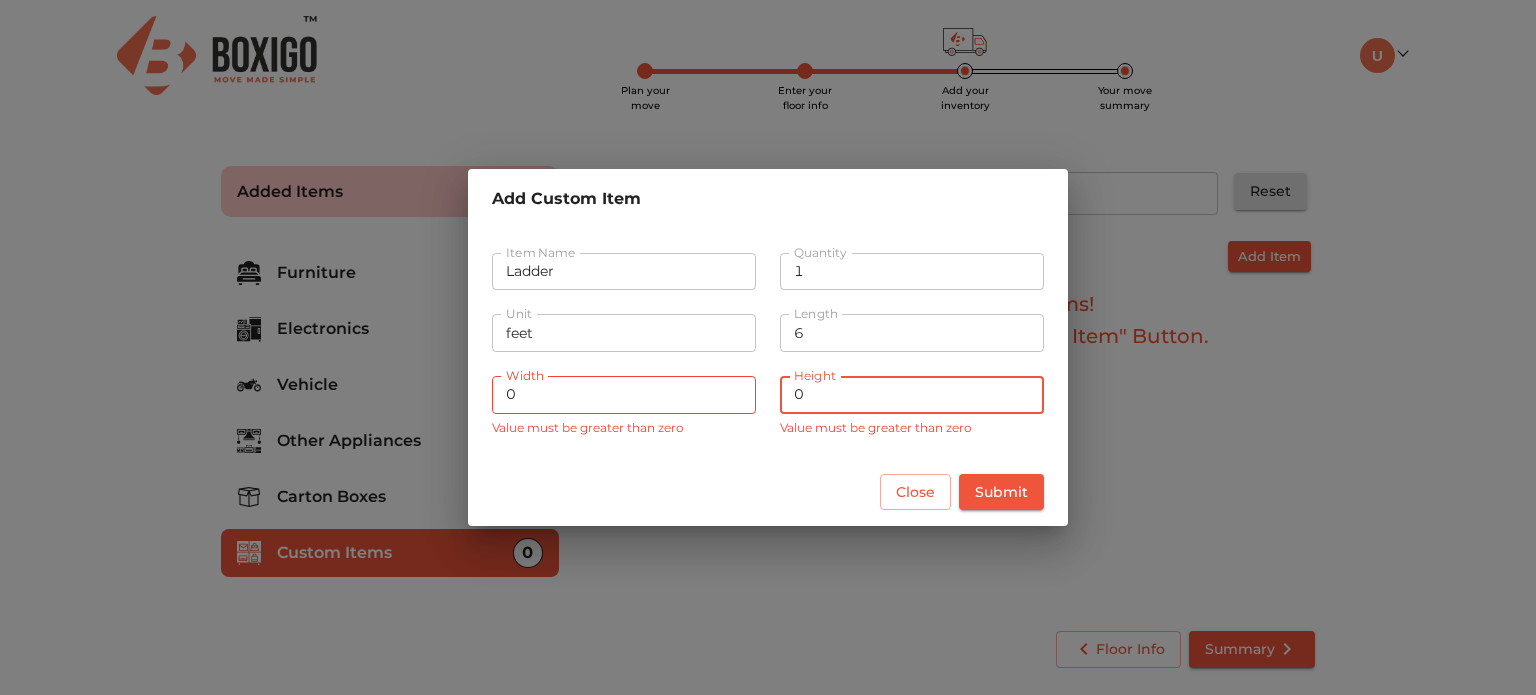 type 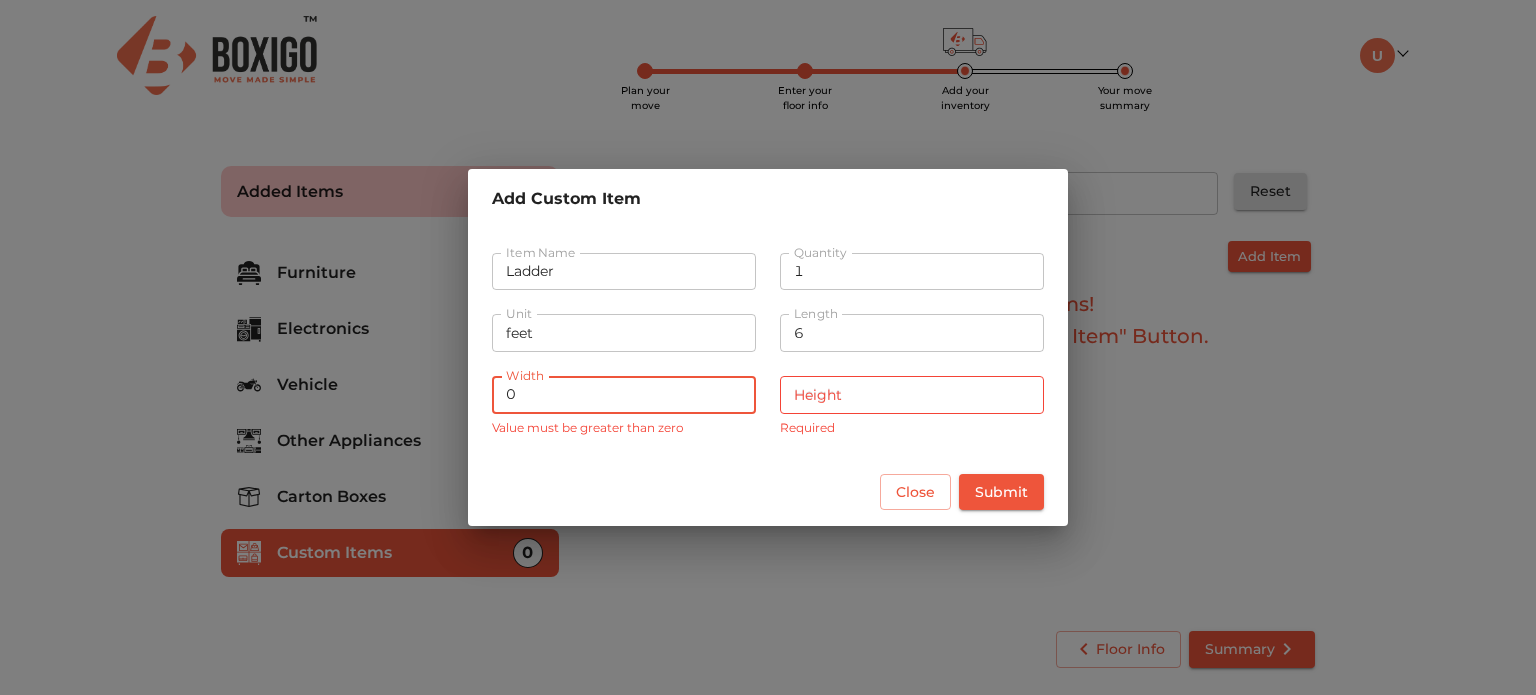 drag, startPoint x: 565, startPoint y: 384, endPoint x: 544, endPoint y: 406, distance: 30.413813 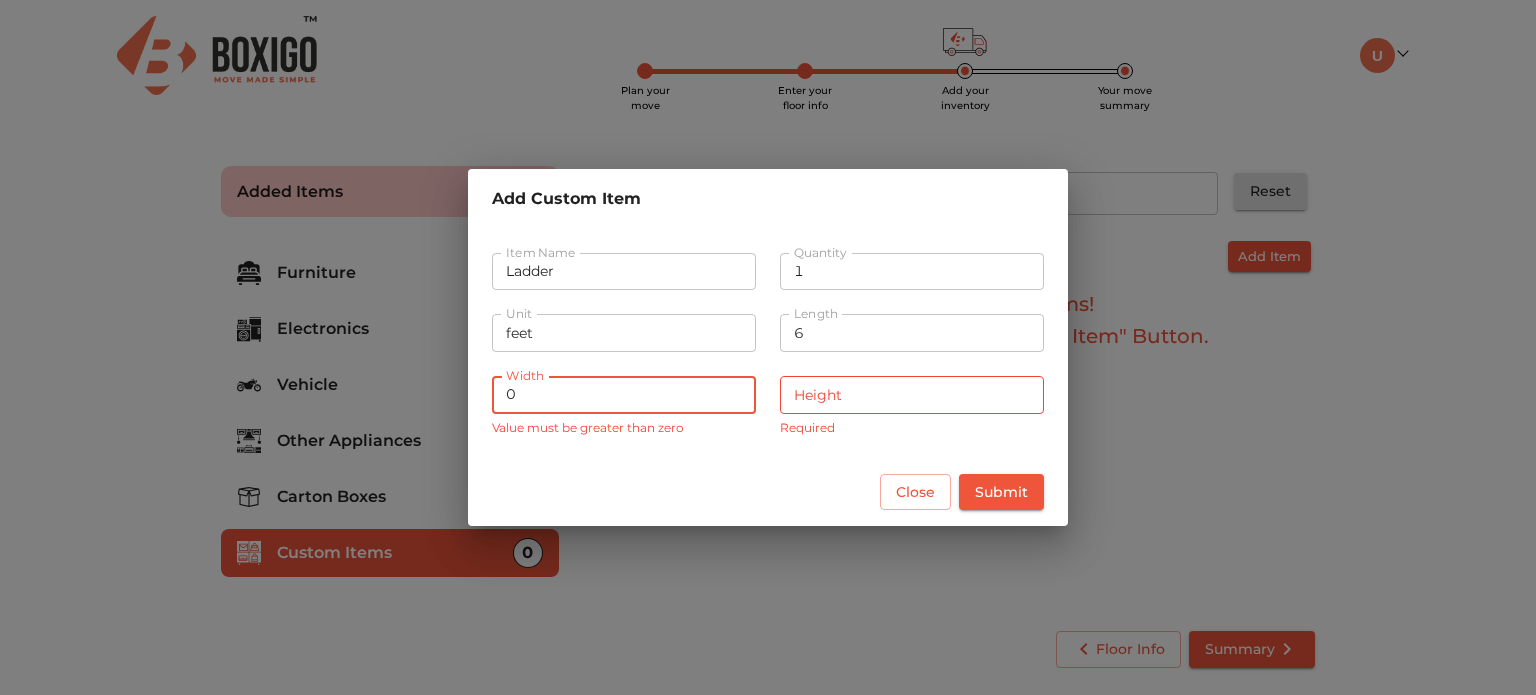 click on "0" at bounding box center [624, 395] 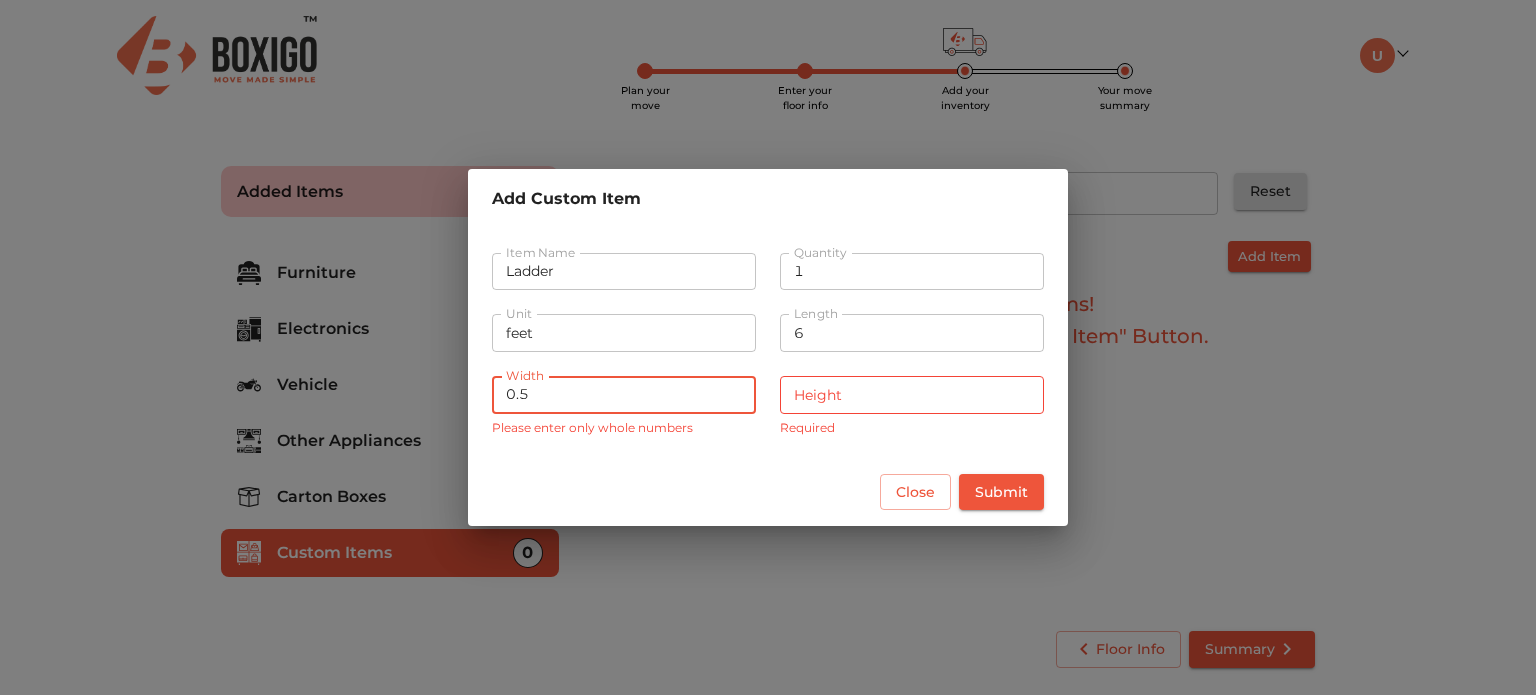 type on "0.5" 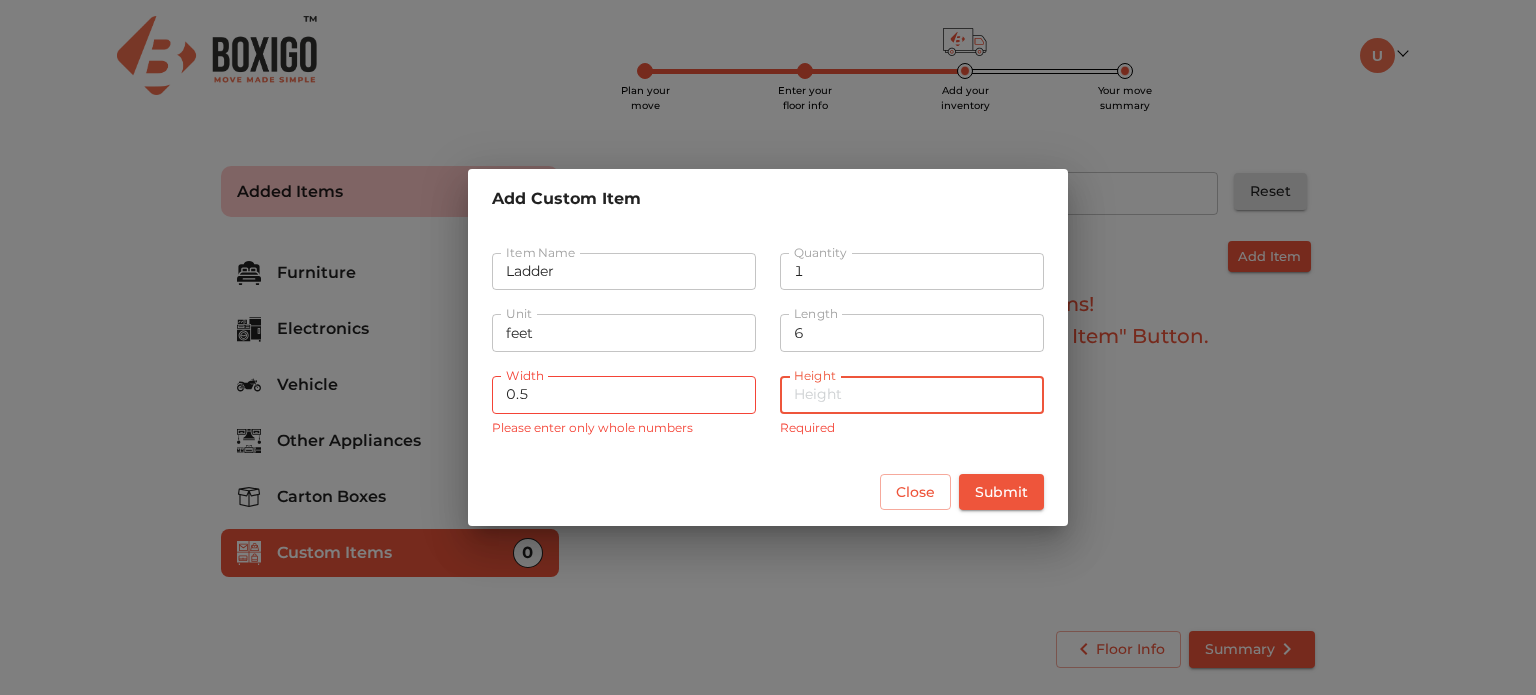 click at bounding box center [912, 395] 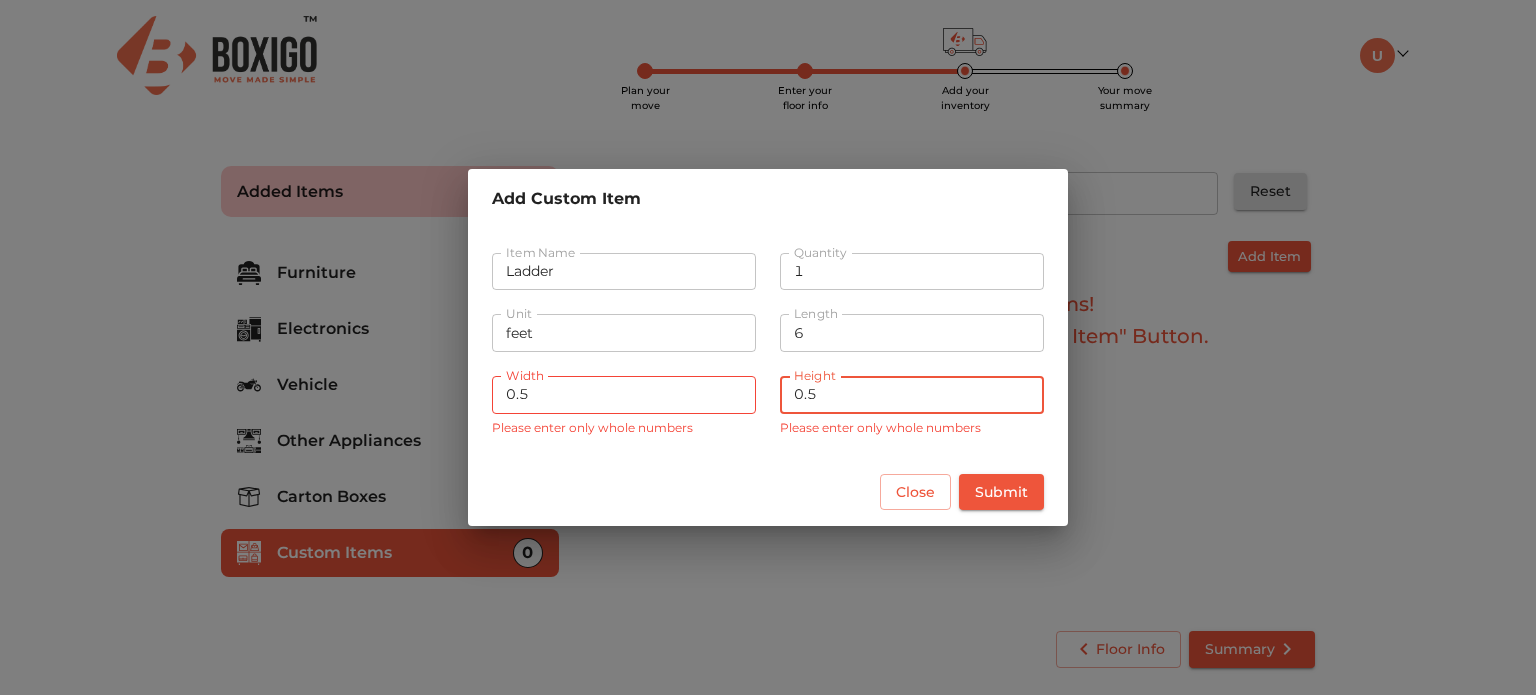 type on "0.5" 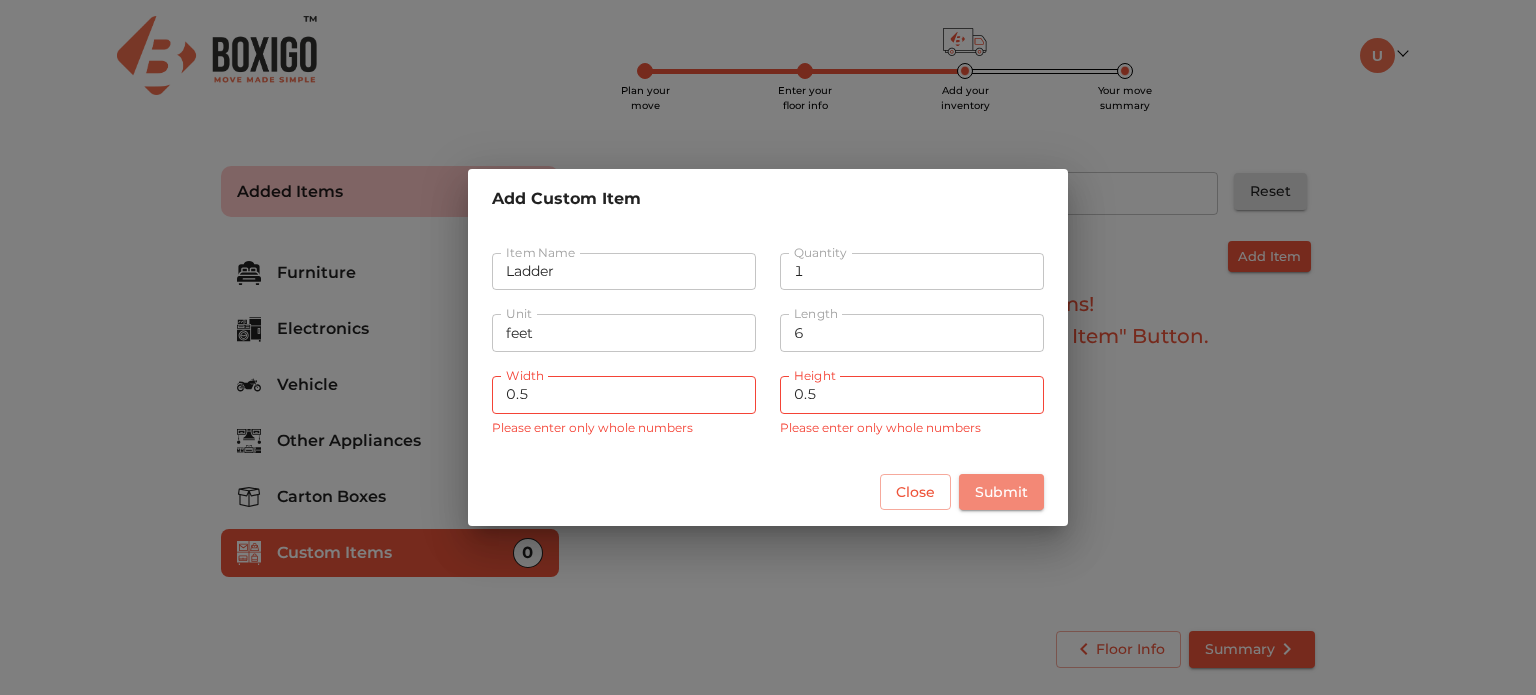 click on "Submit" at bounding box center (1001, 492) 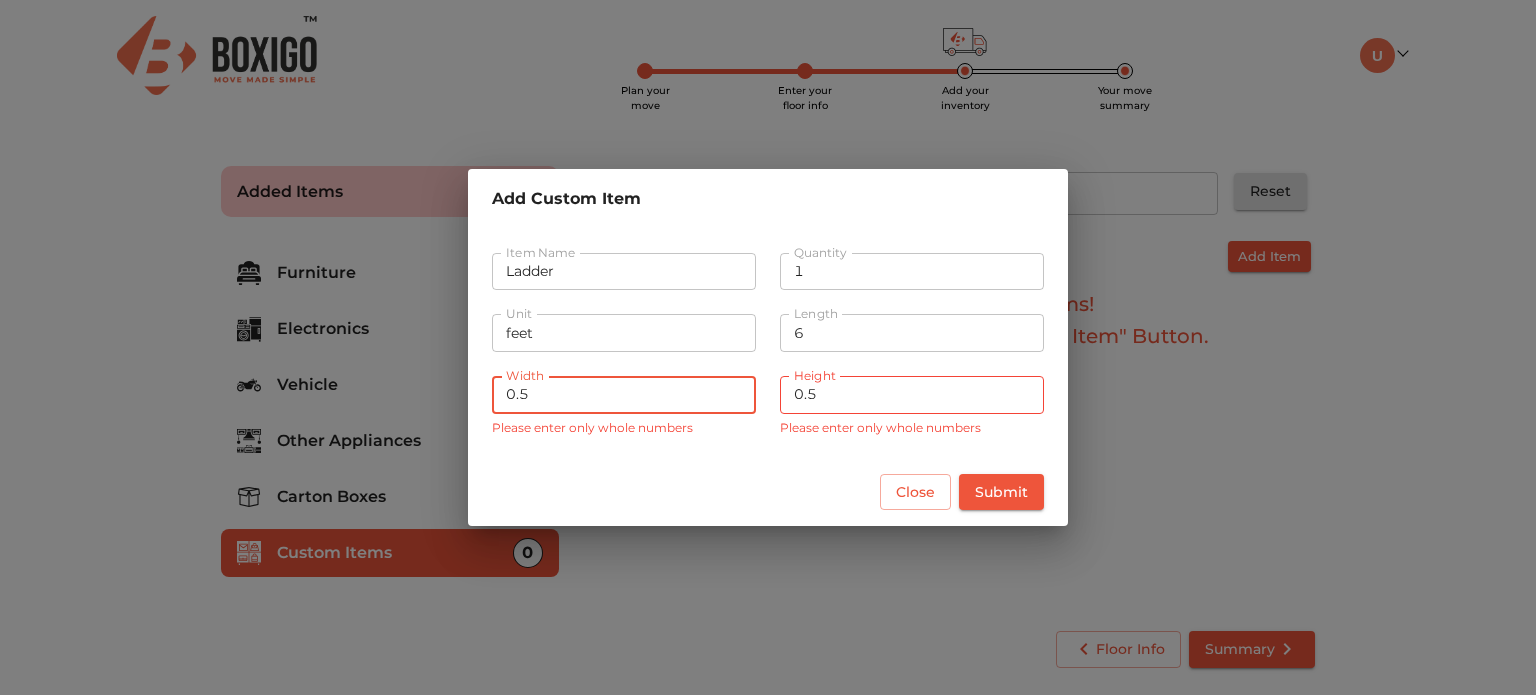 click on "0.5" at bounding box center [624, 395] 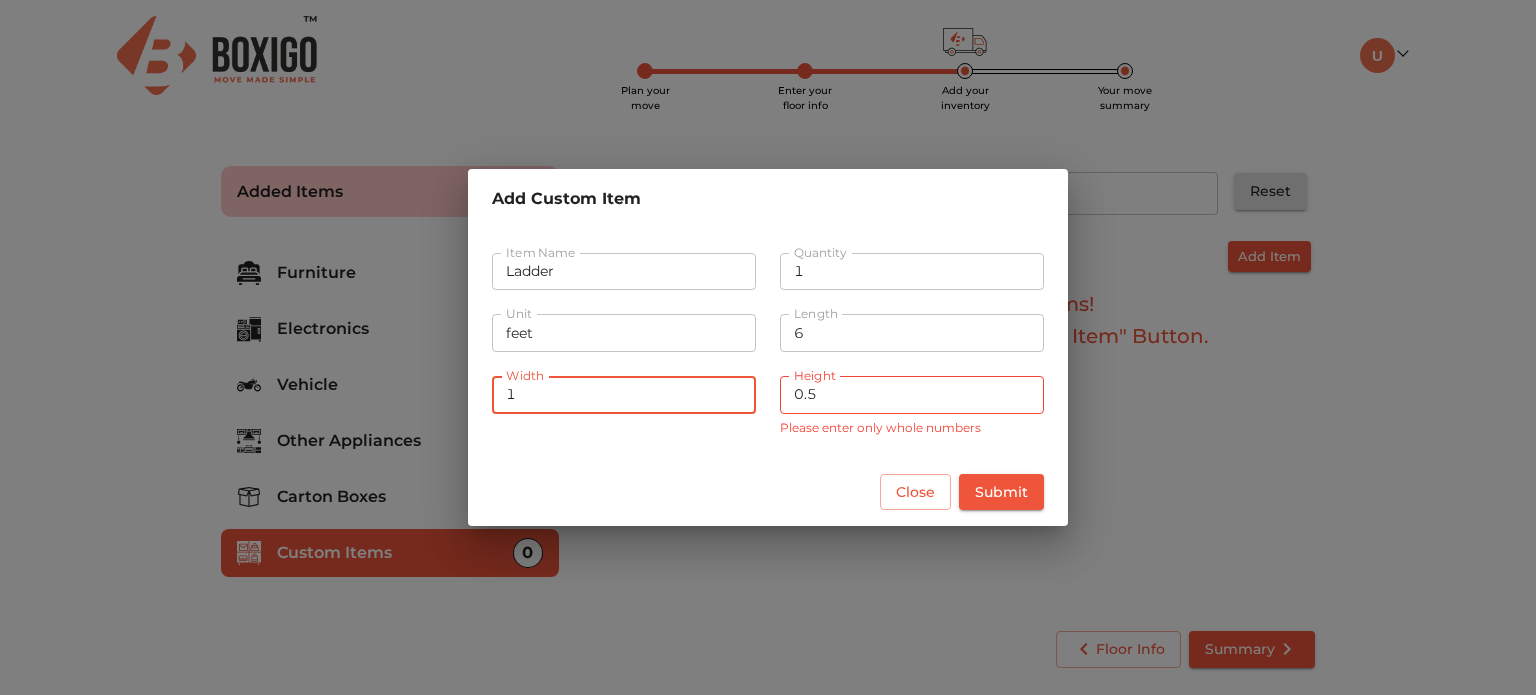 type on "1" 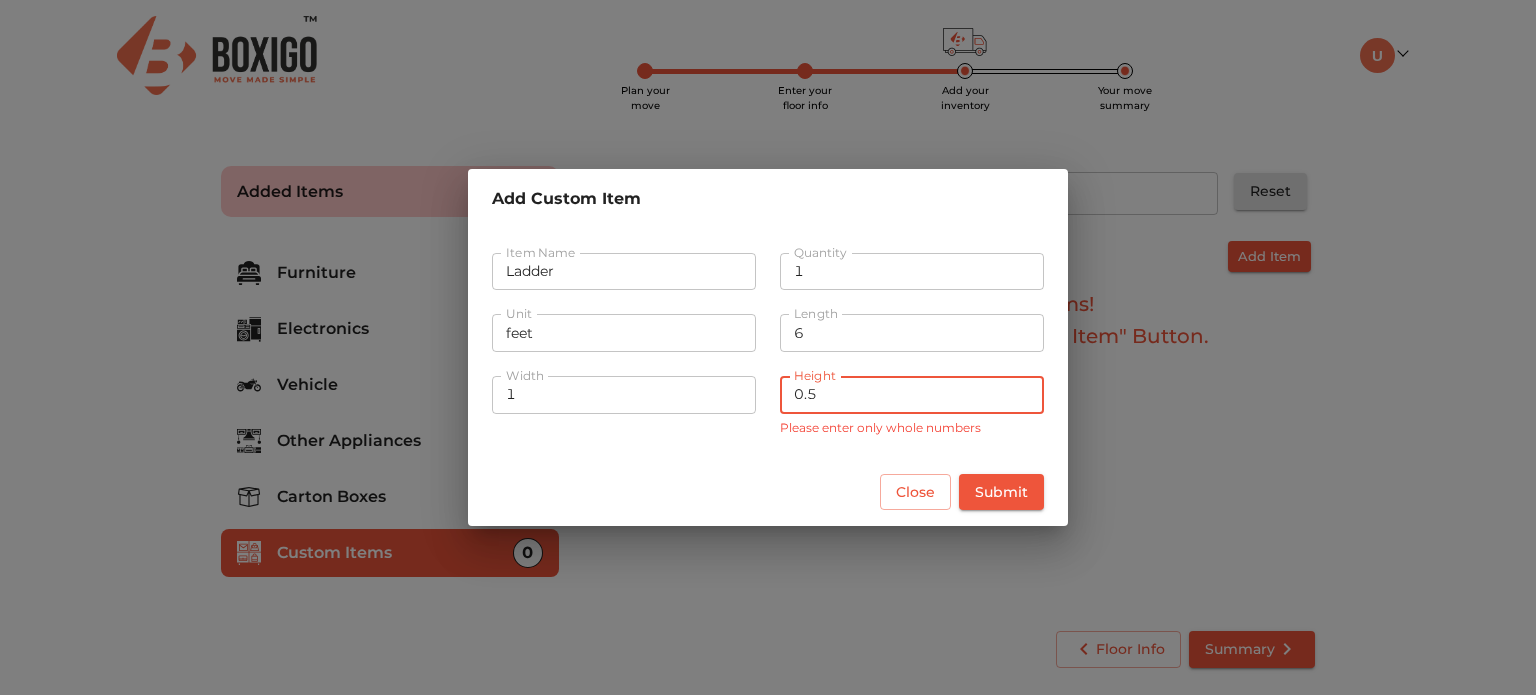 drag, startPoint x: 888, startPoint y: 383, endPoint x: 745, endPoint y: 387, distance: 143.05594 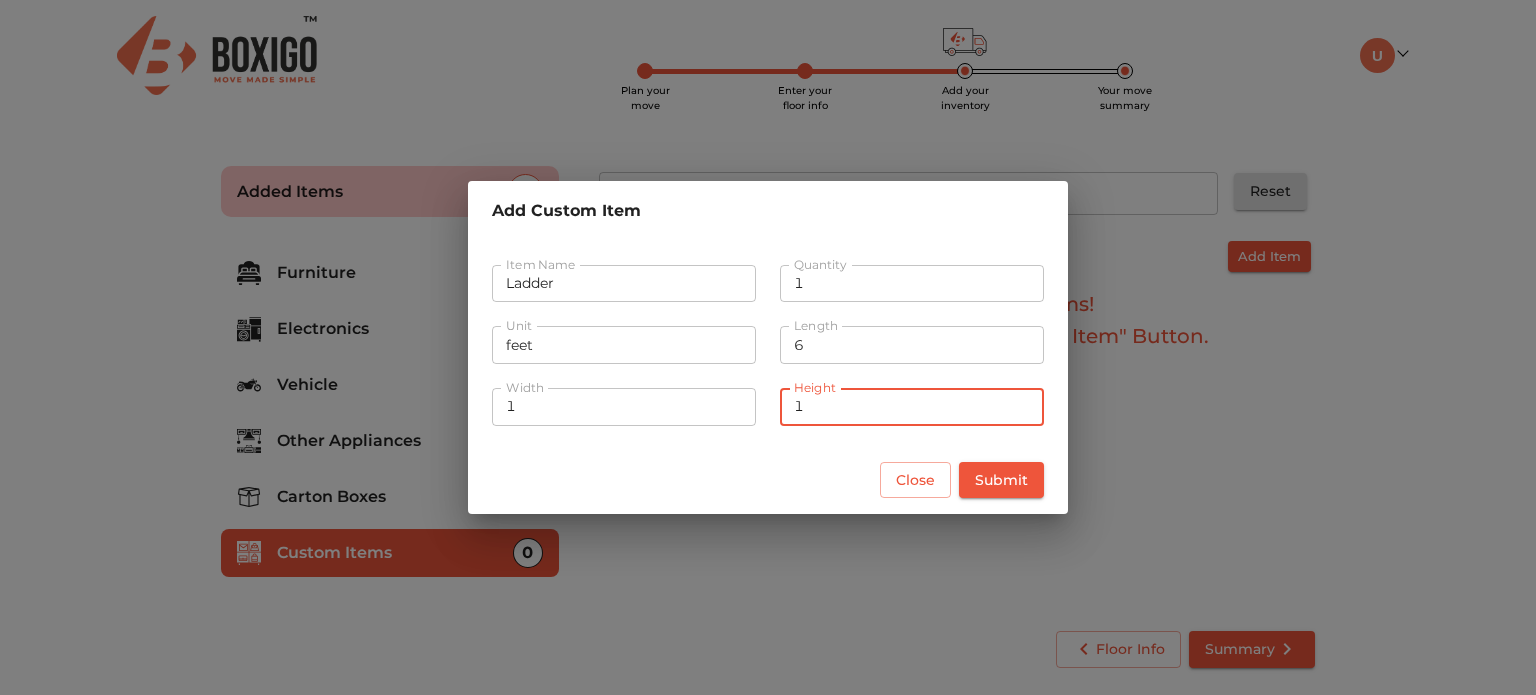 type on "1" 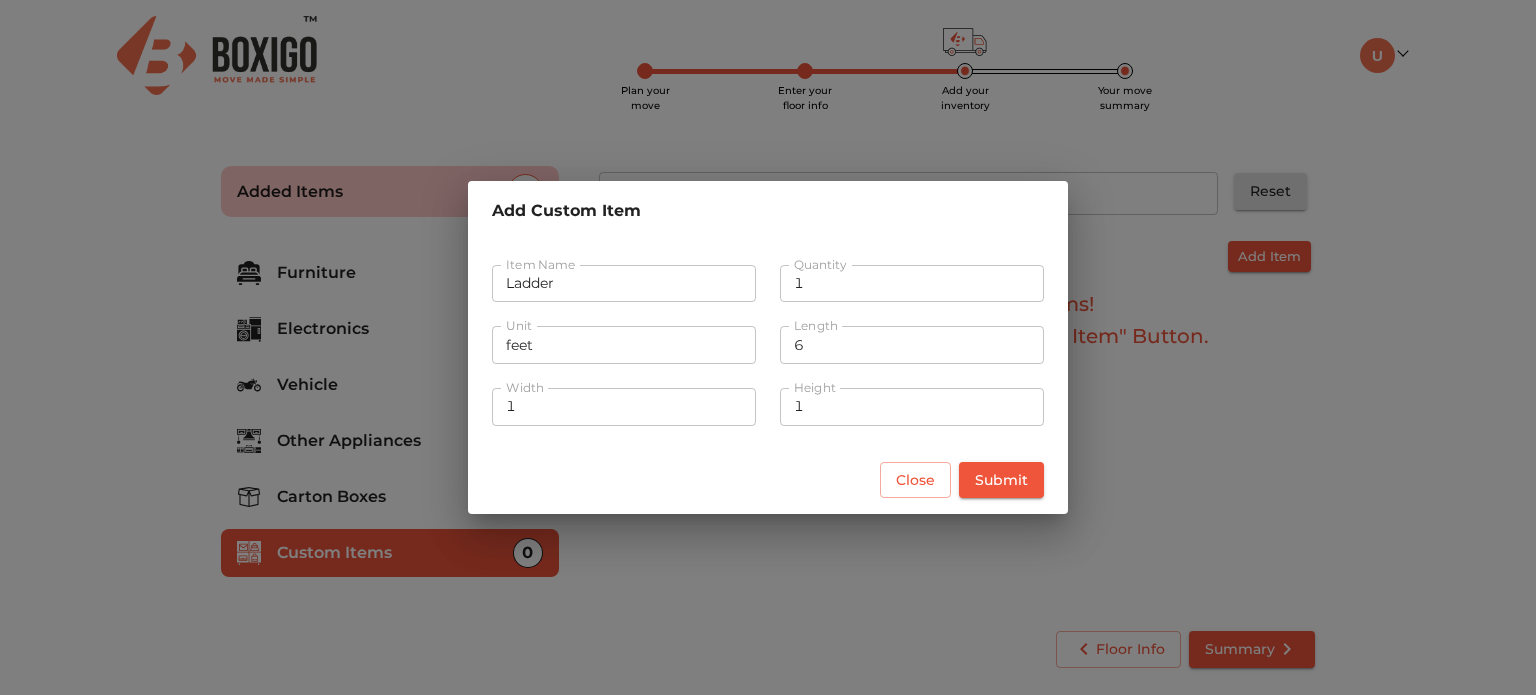 click on "Close Submit" at bounding box center (768, 480) 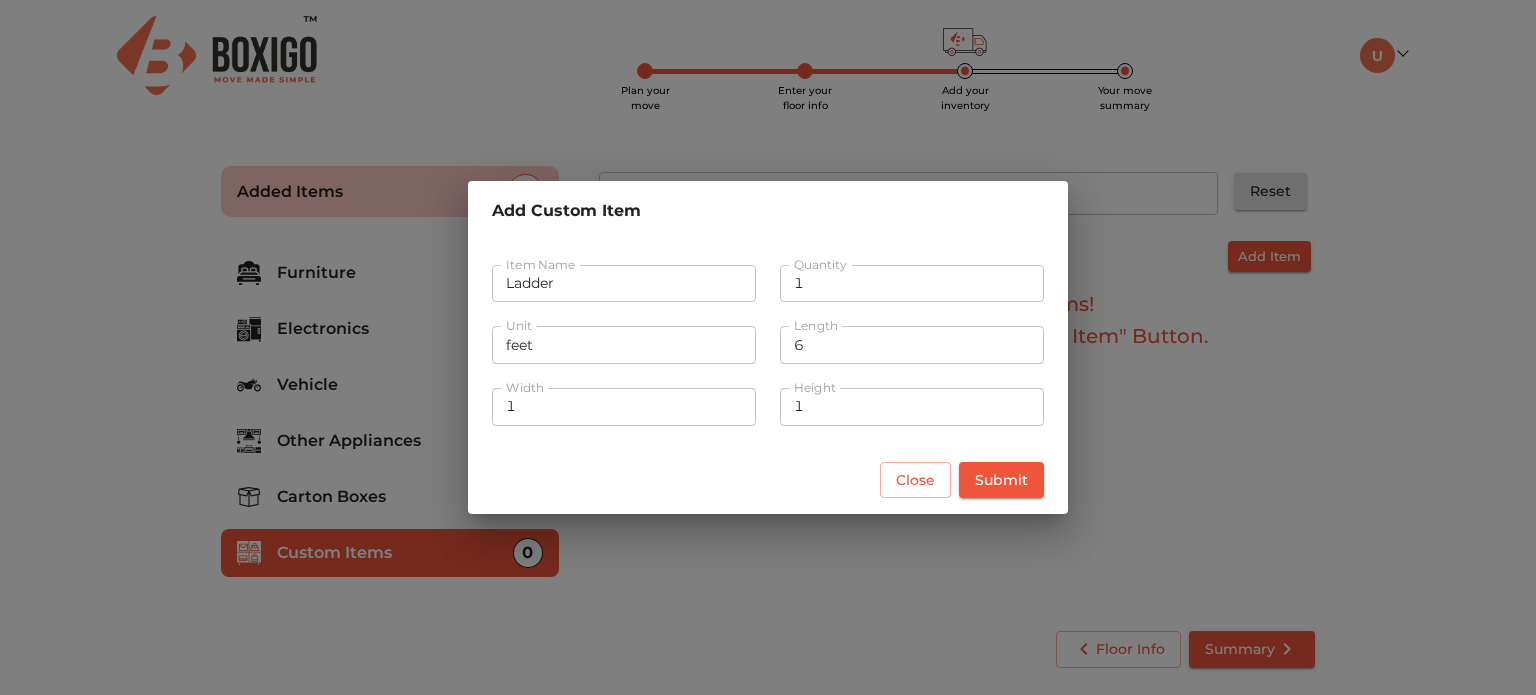 click on "Submit" at bounding box center (1001, 480) 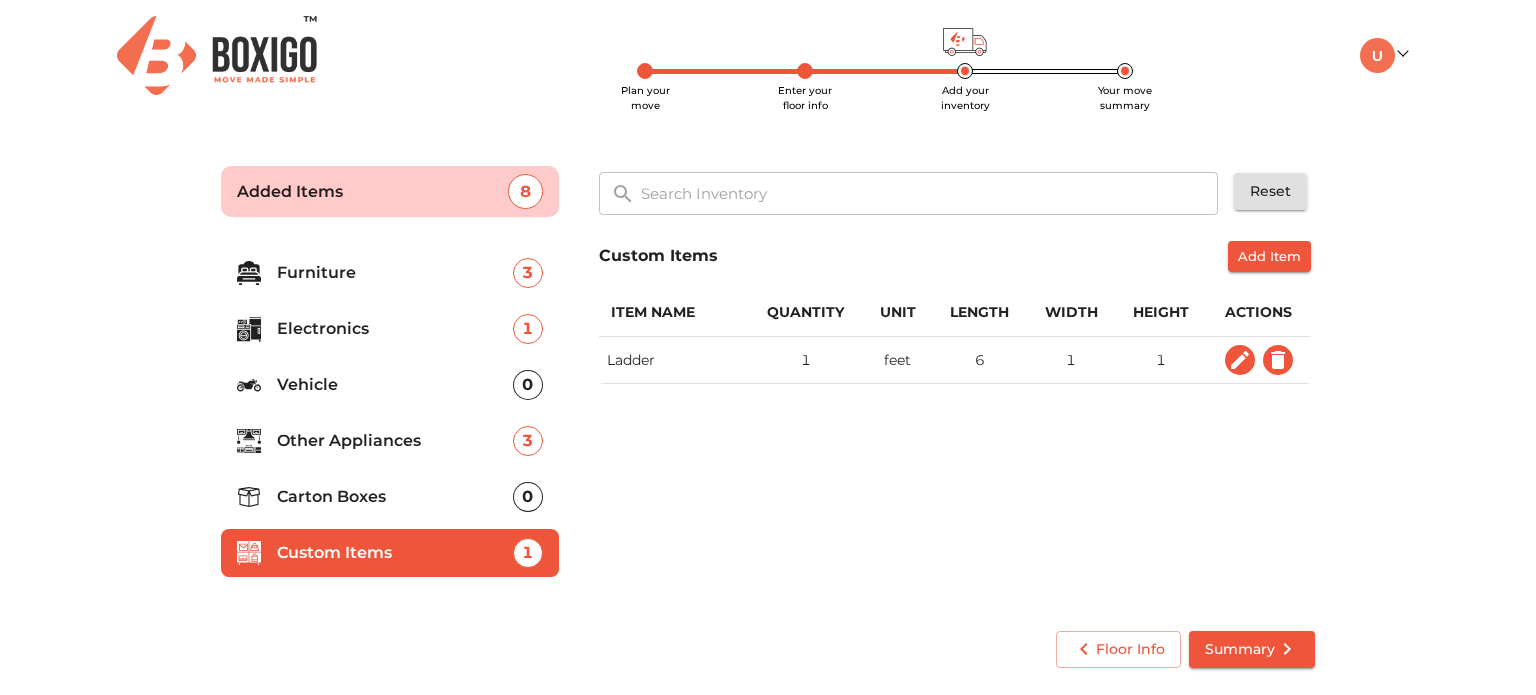 click on "Carton Boxes" at bounding box center (395, 497) 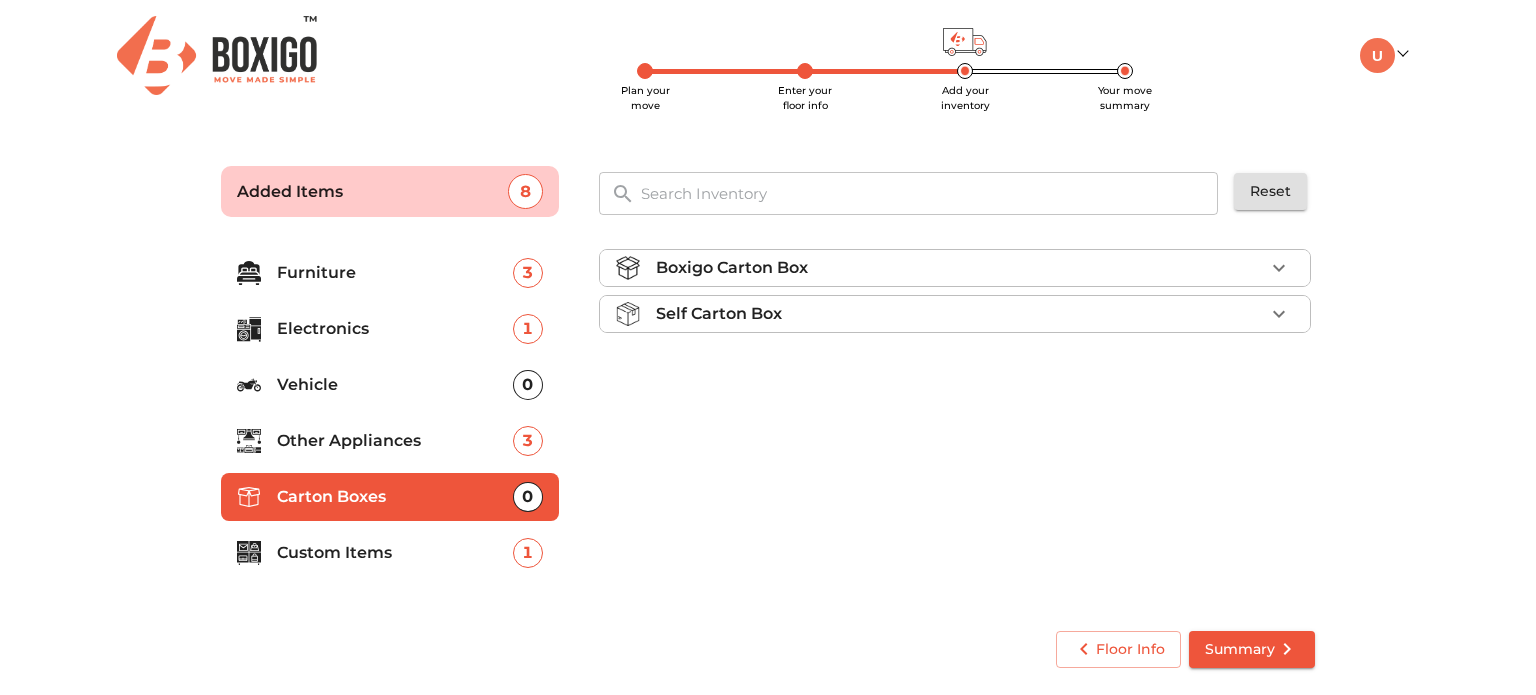 click on "Boxigo Carton Box" at bounding box center [960, 268] 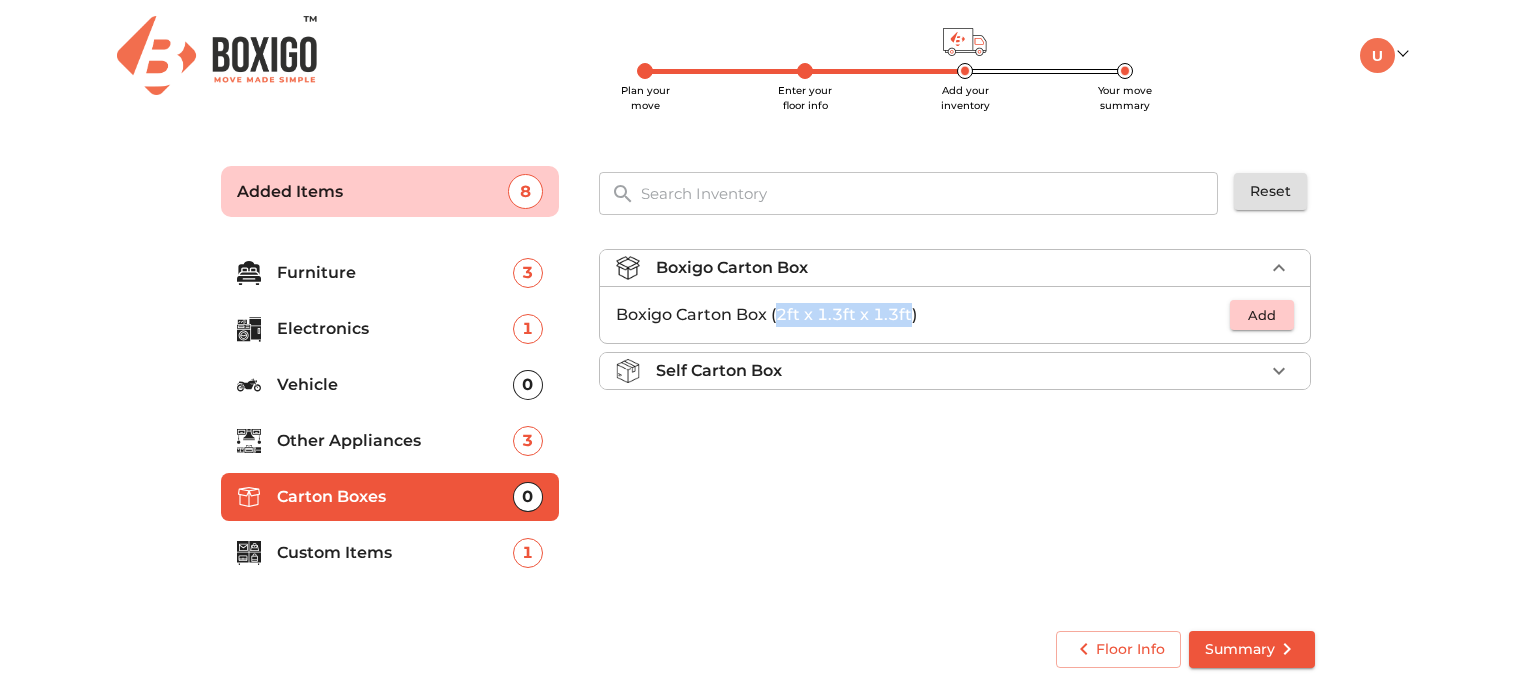 drag, startPoint x: 778, startPoint y: 311, endPoint x: 910, endPoint y: 301, distance: 132.37825 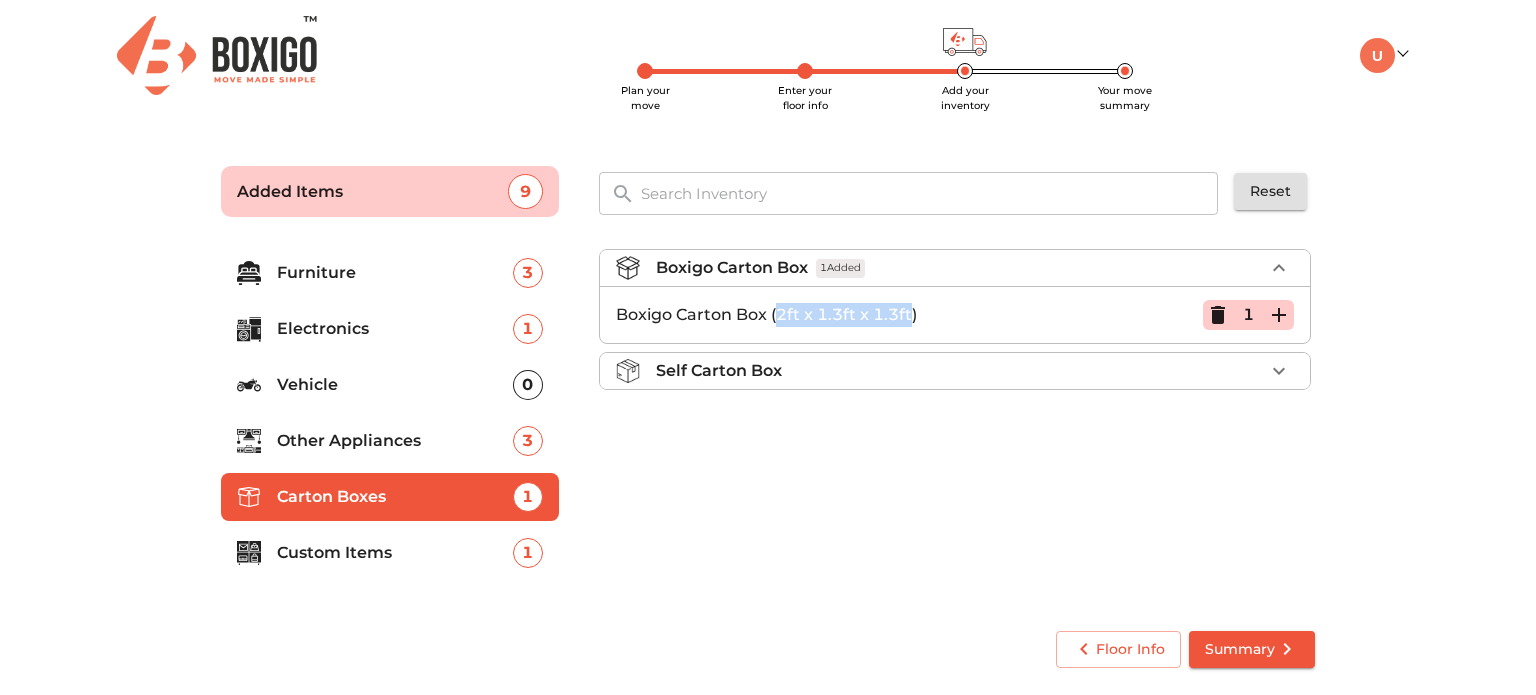 click 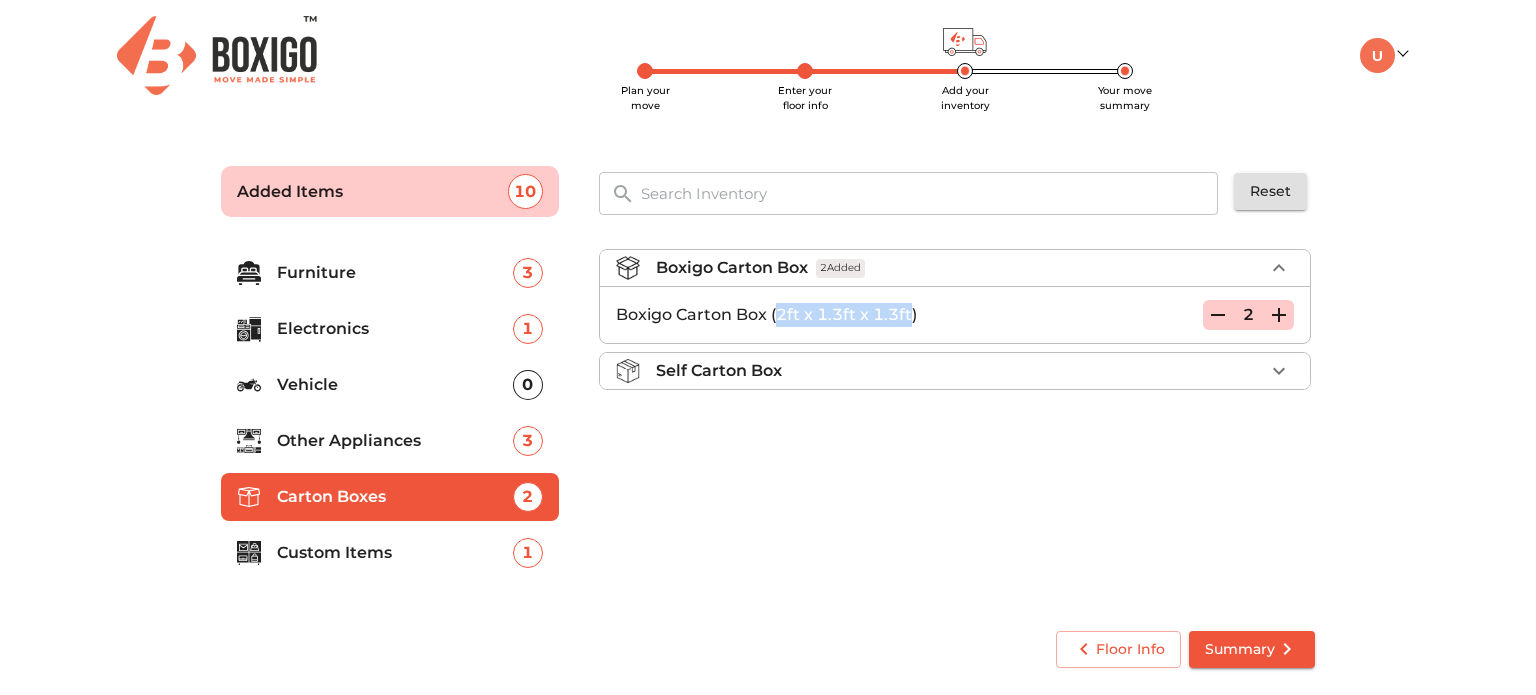 click 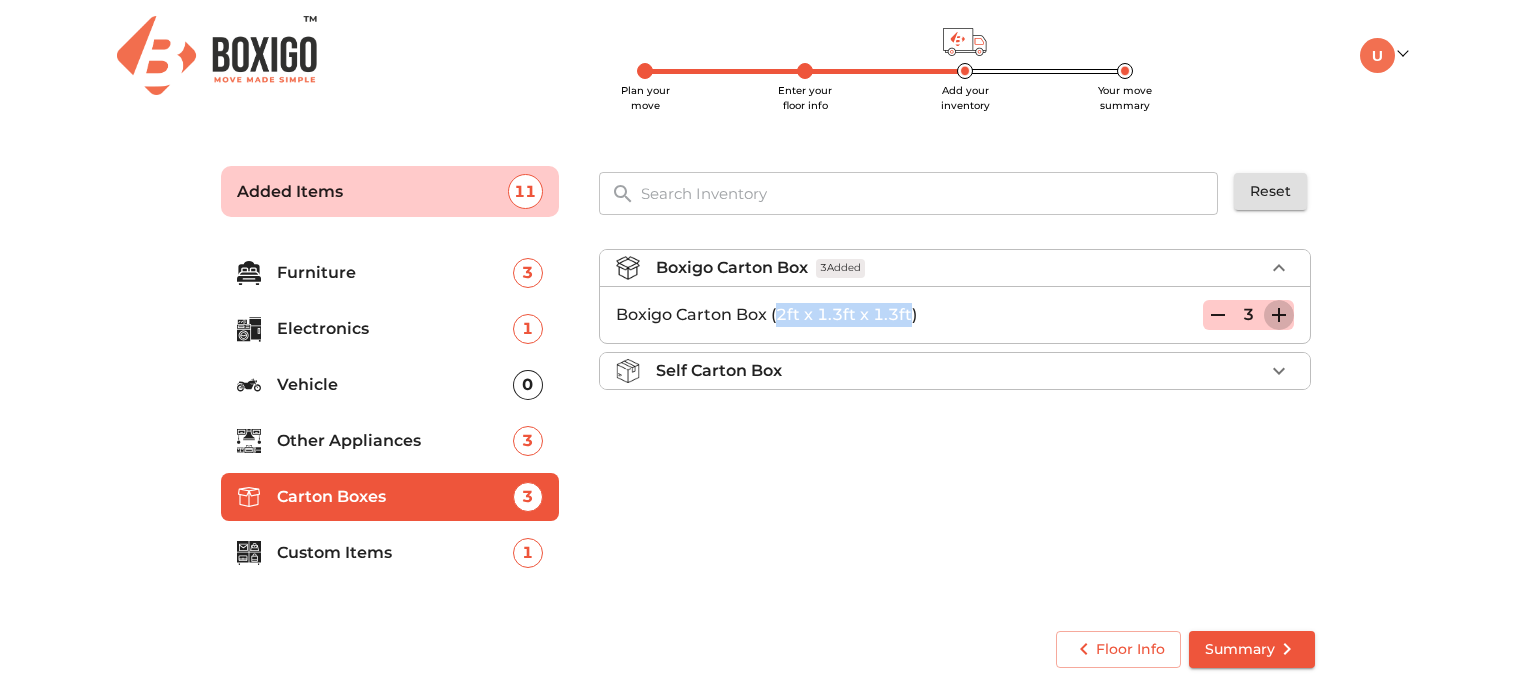 click 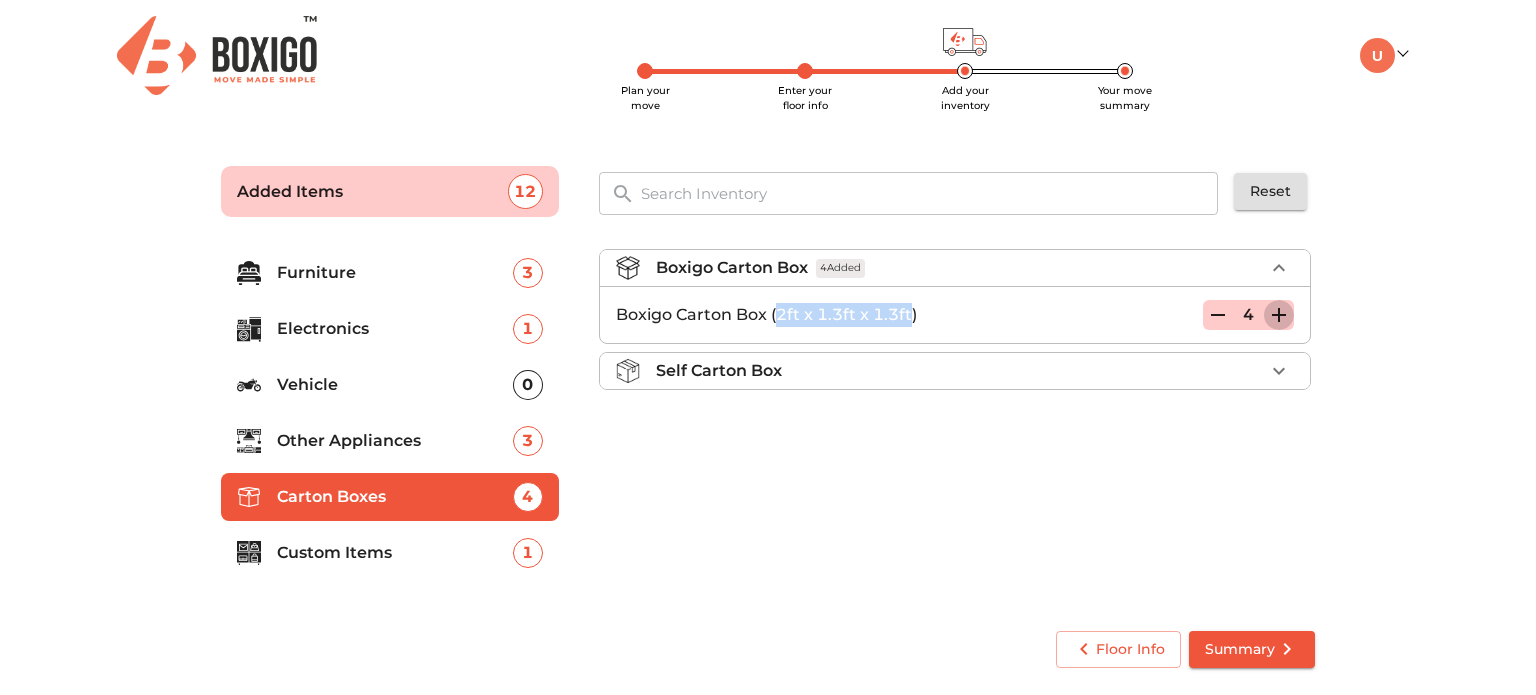 click 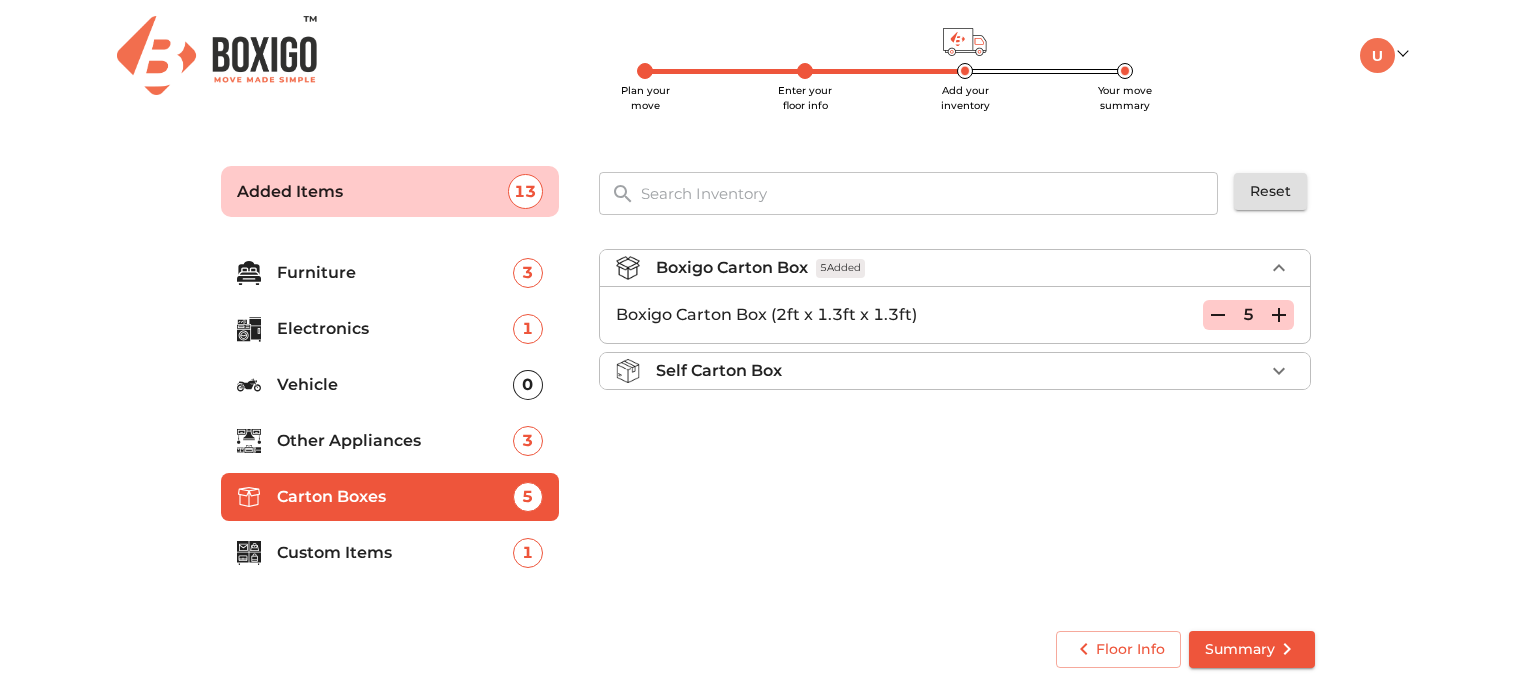 click on "Boxigo Carton Box 5  Added Boxigo Carton Box (2ft x 1.3ft x 1.3ft) 5 Self Carton Box" at bounding box center (957, 422) 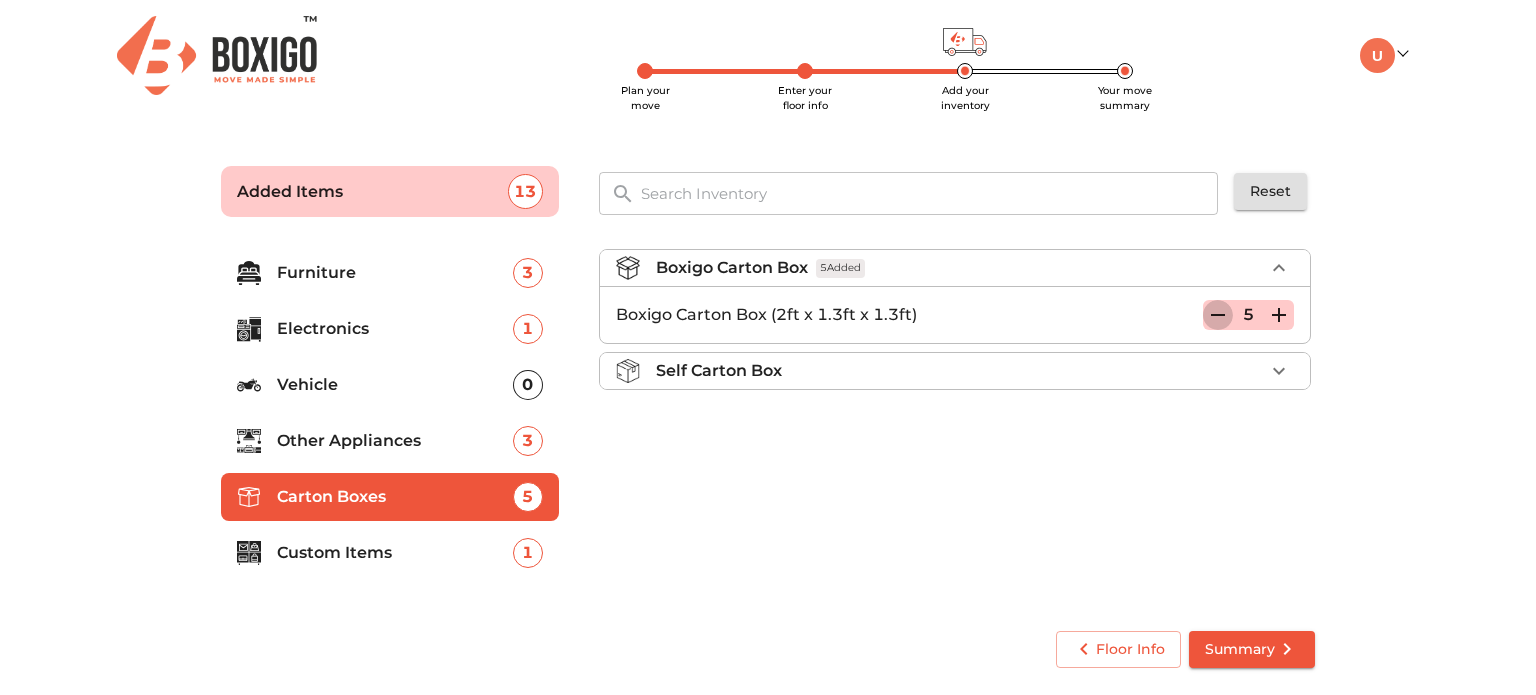 click 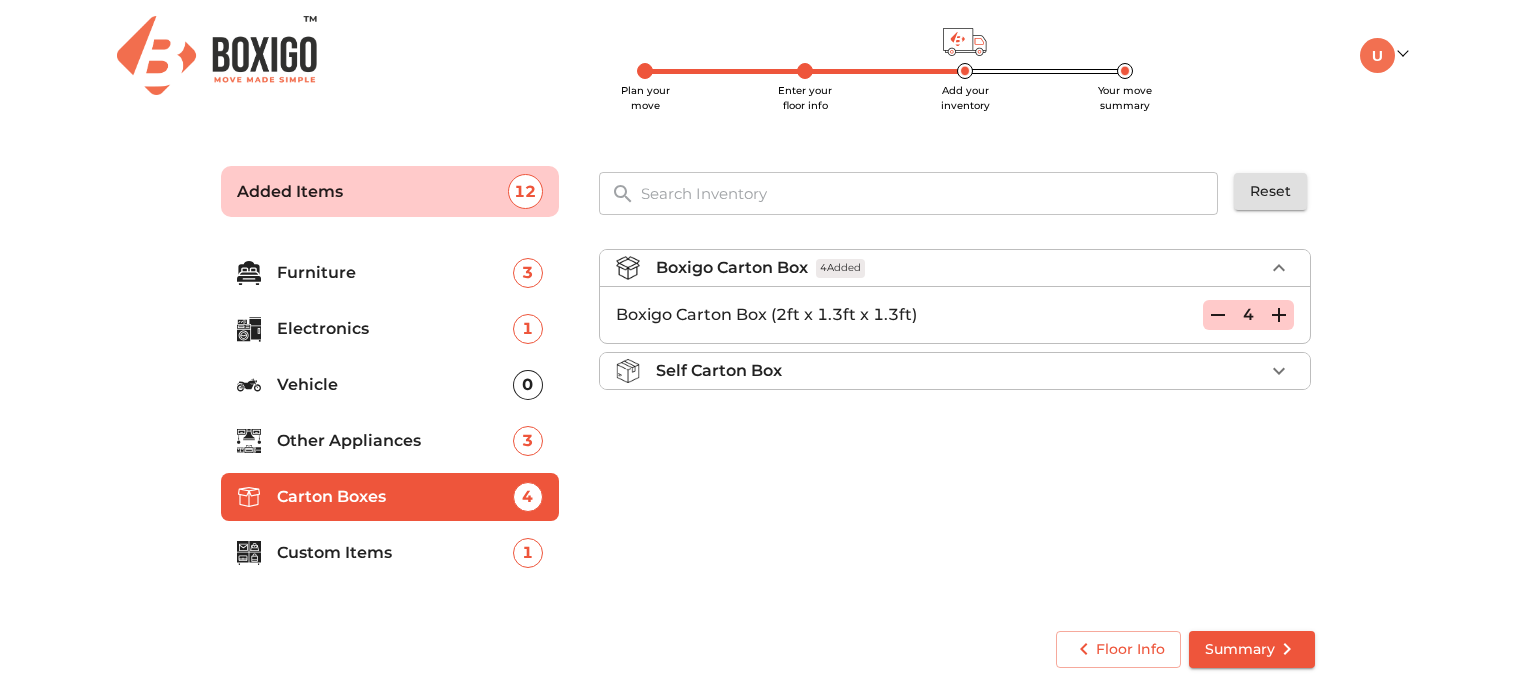 click on "Boxigo Carton Box (2ft x 1.3ft x 1.3ft) 4" at bounding box center [955, 315] 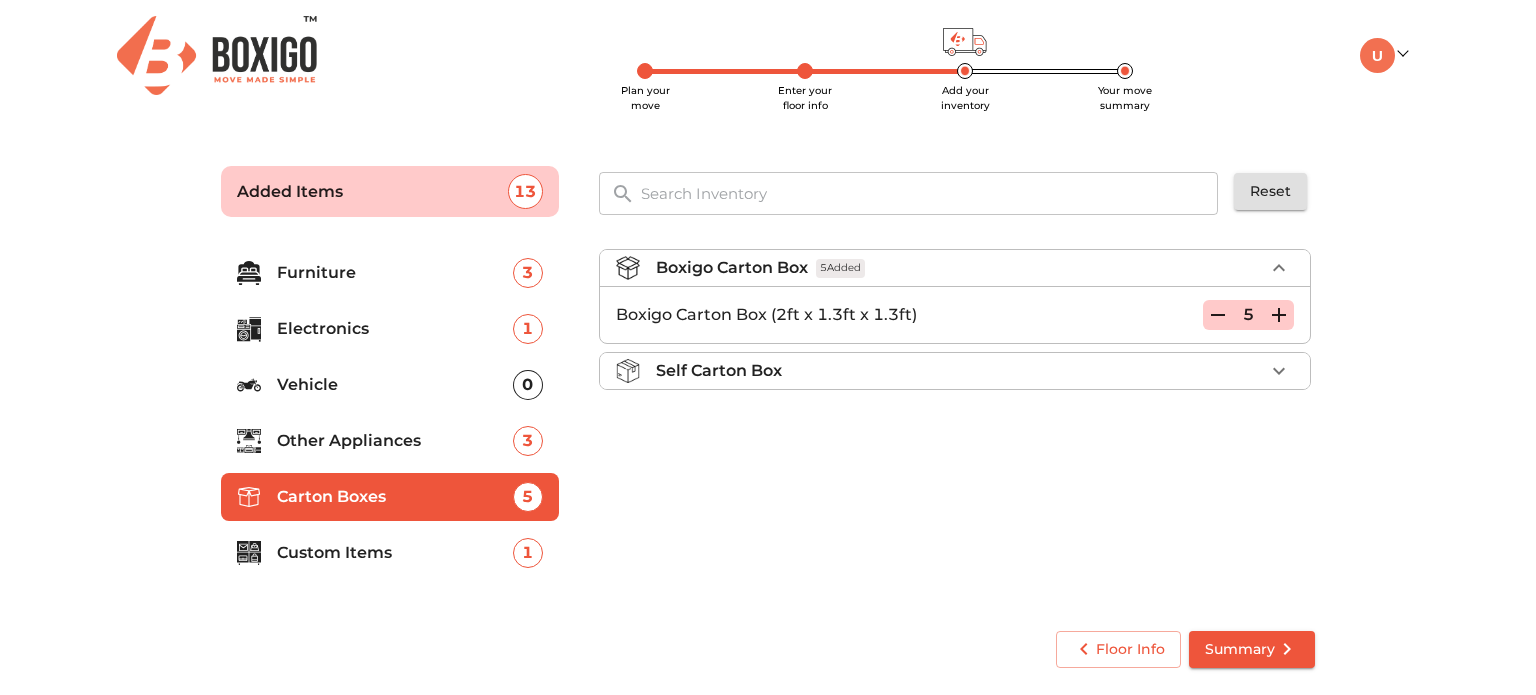 click on "Boxigo Carton Box 5  Added Boxigo Carton Box (2ft x 1.3ft x 1.3ft) 5 Self Carton Box" at bounding box center [957, 422] 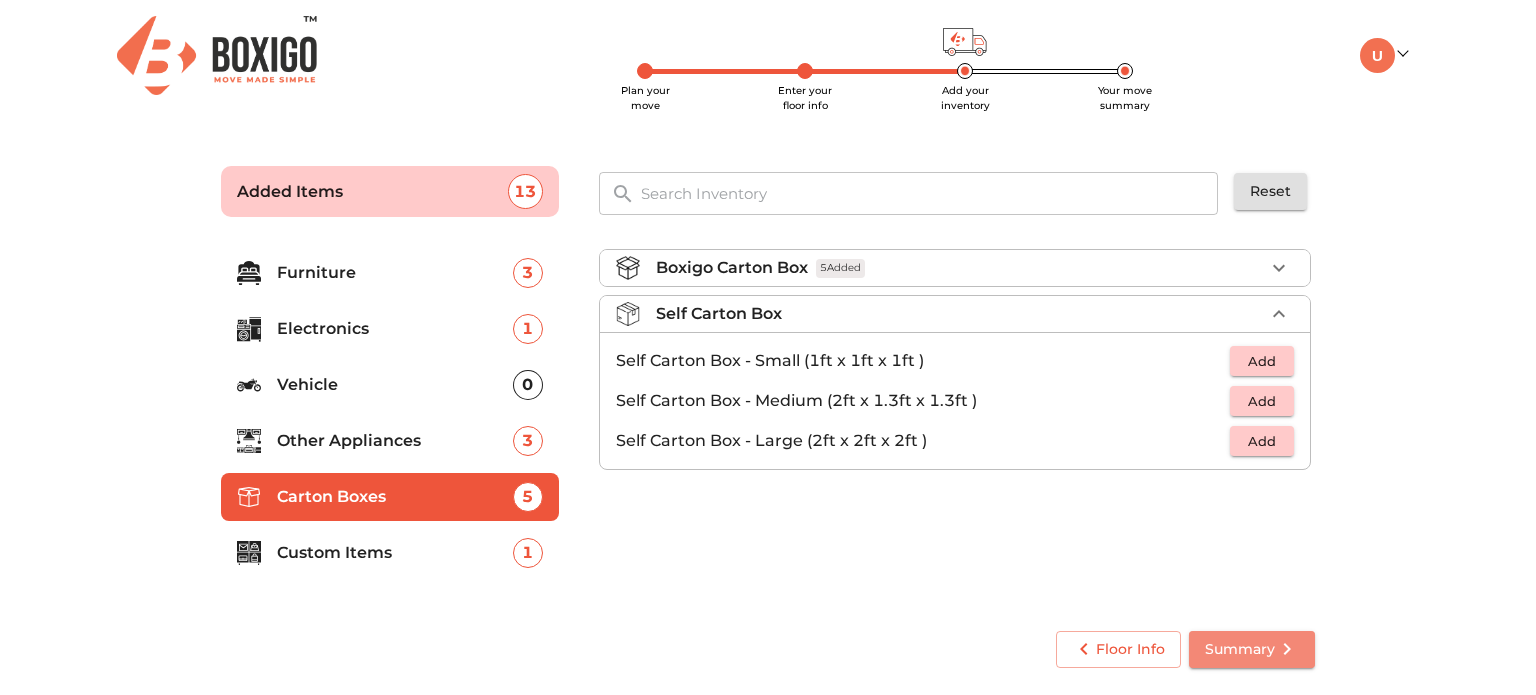 click on "Summary" at bounding box center [1252, 649] 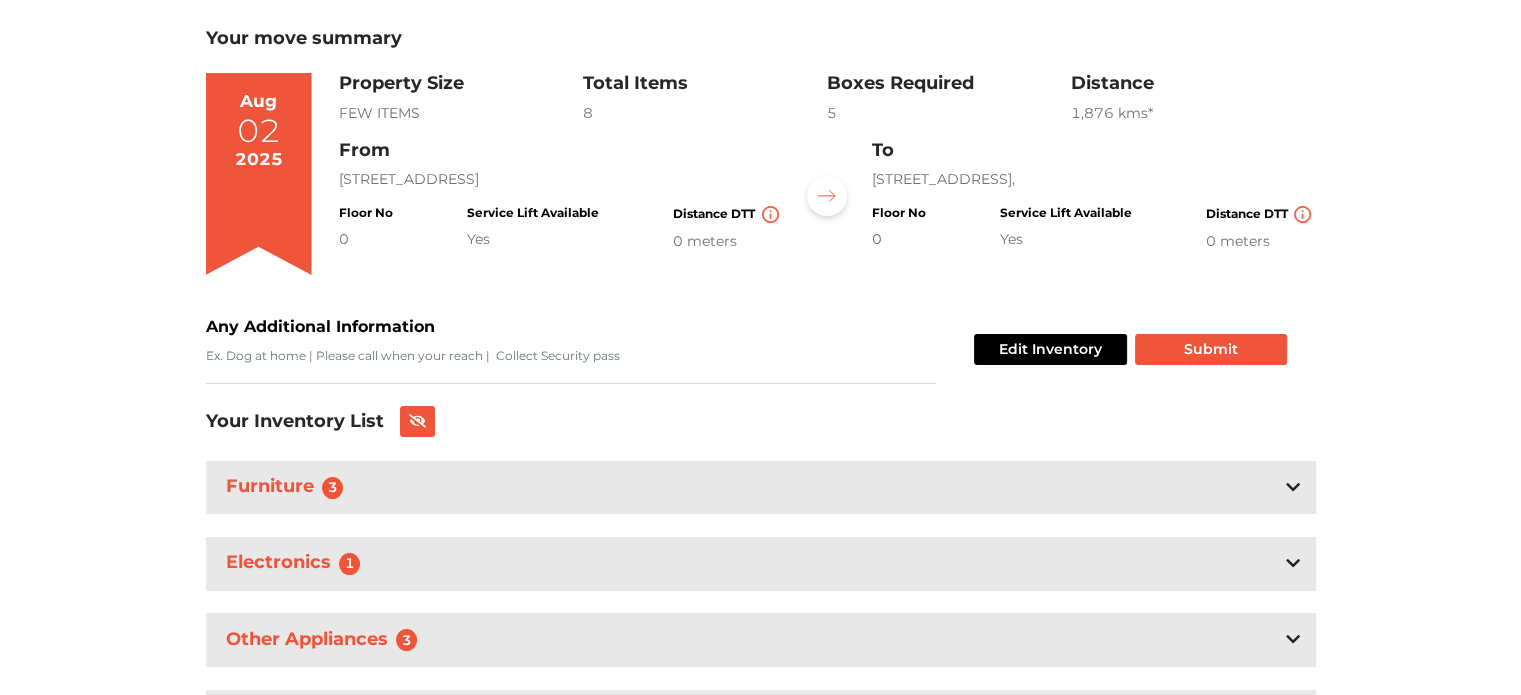 scroll, scrollTop: 114, scrollLeft: 0, axis: vertical 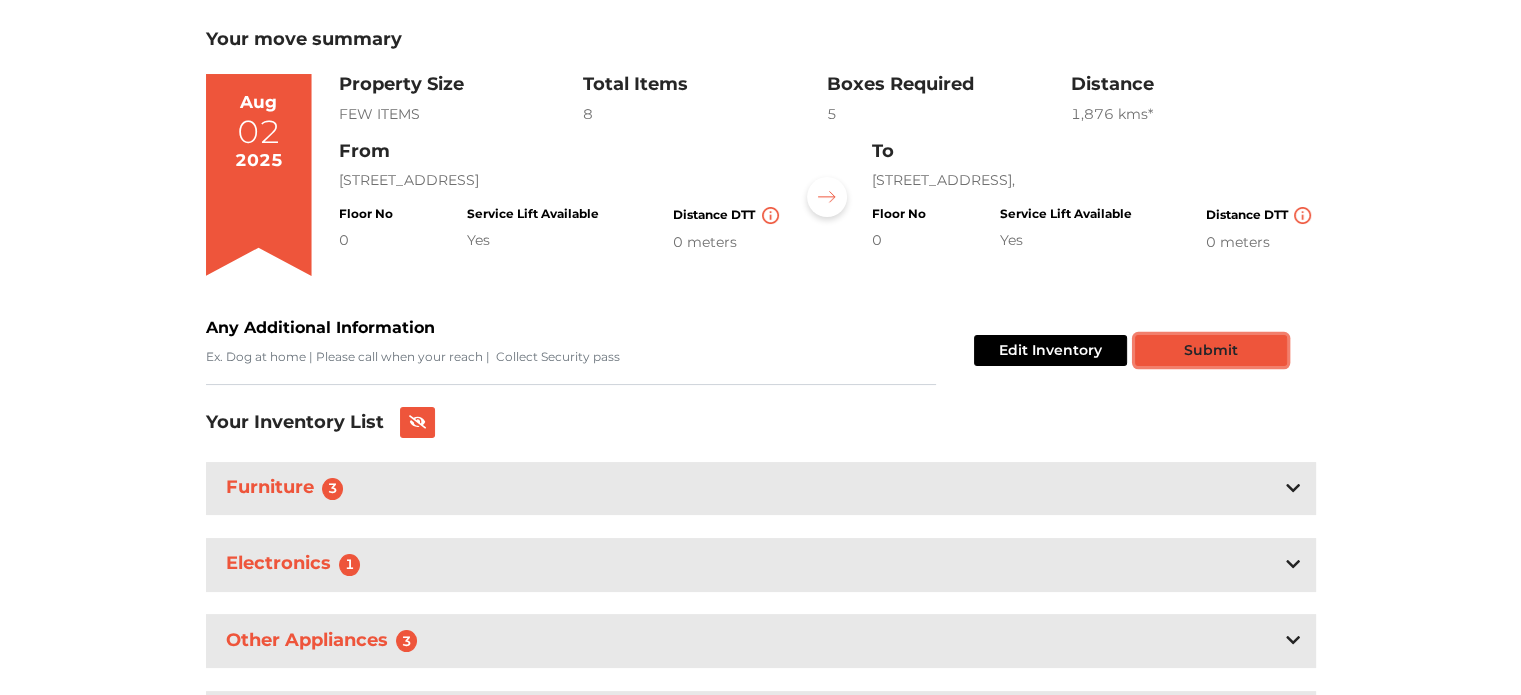 click on "Submit" at bounding box center [1211, 350] 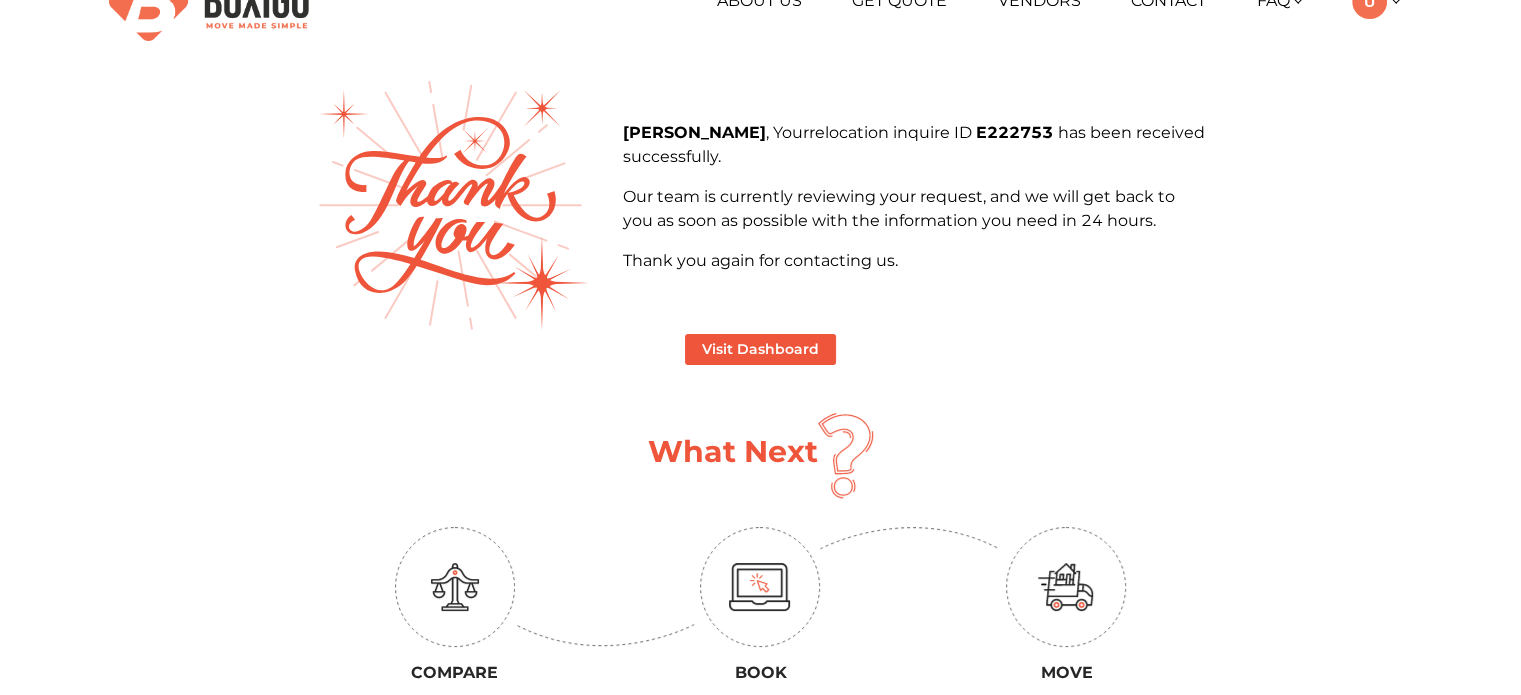 scroll, scrollTop: 100, scrollLeft: 0, axis: vertical 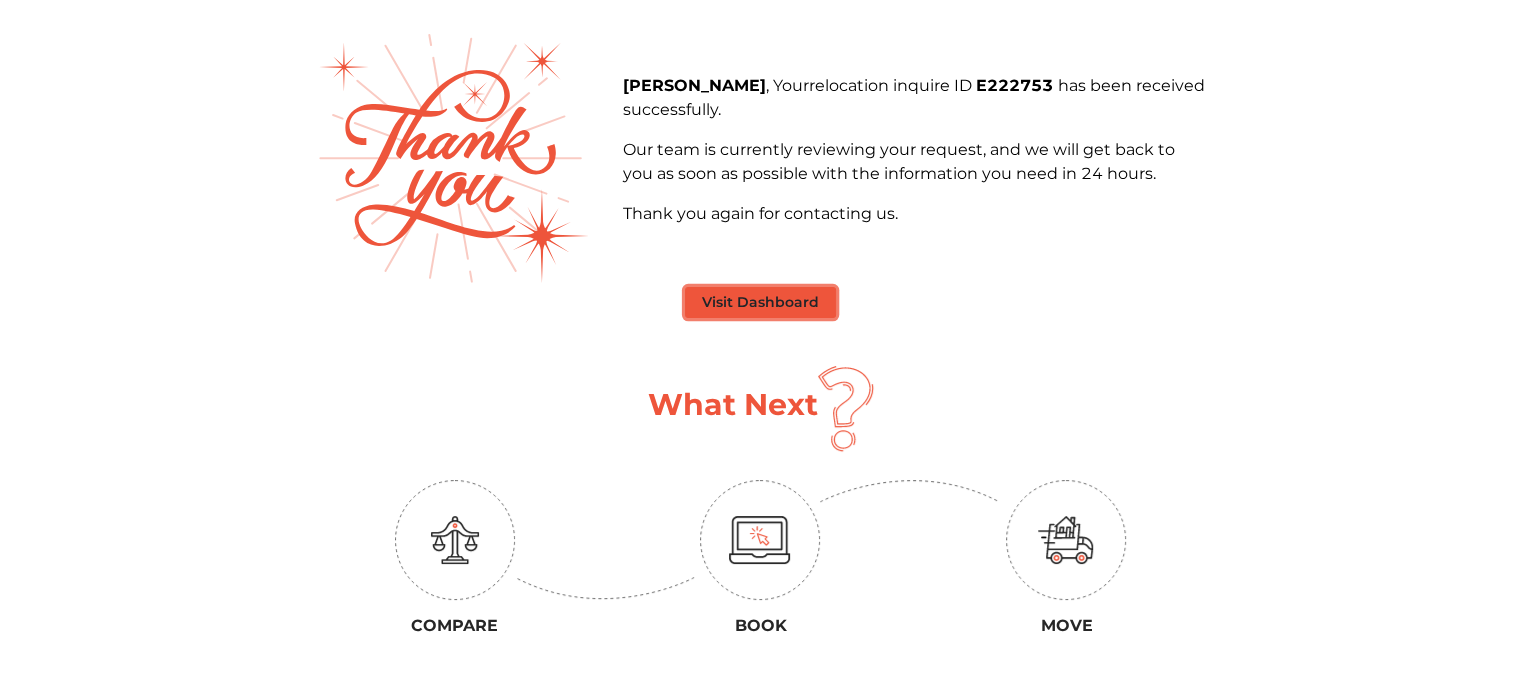 click on "Visit Dashboard" at bounding box center [760, 302] 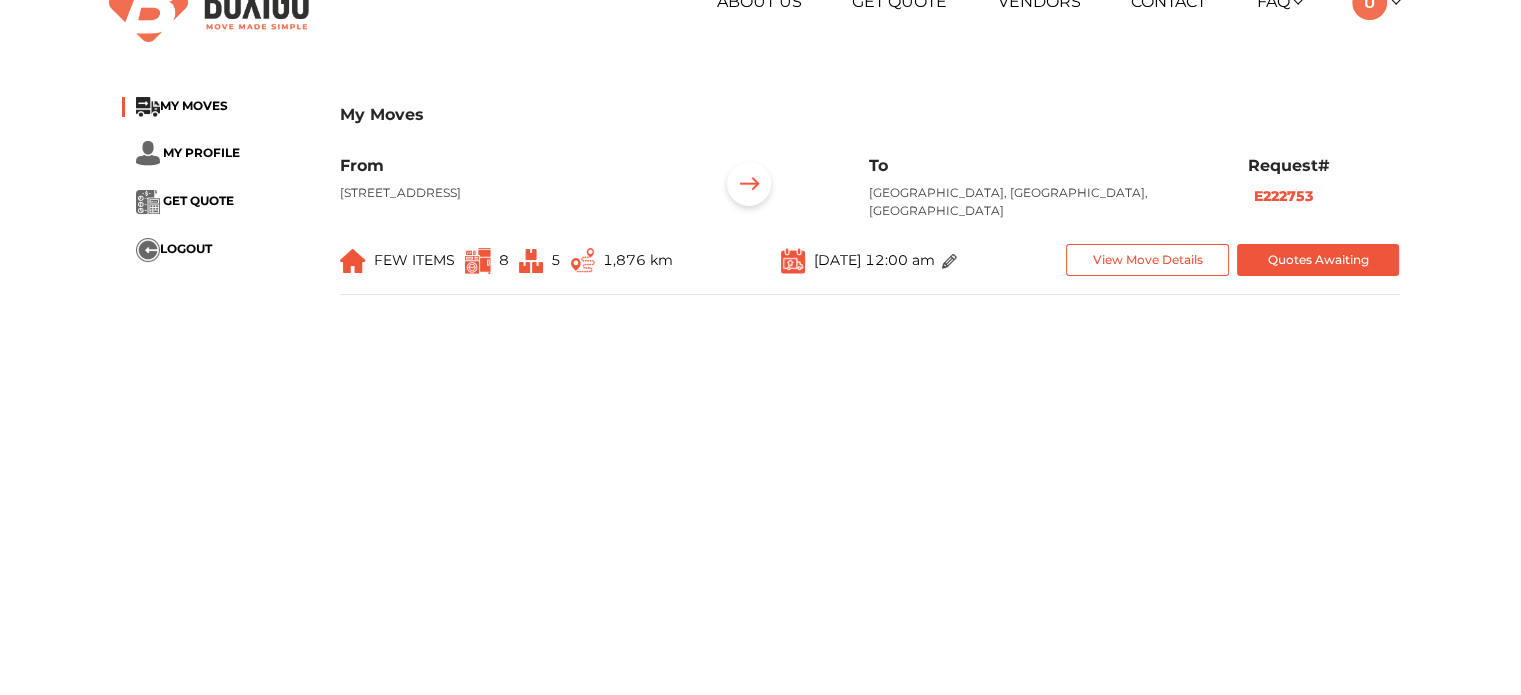 scroll, scrollTop: 100, scrollLeft: 0, axis: vertical 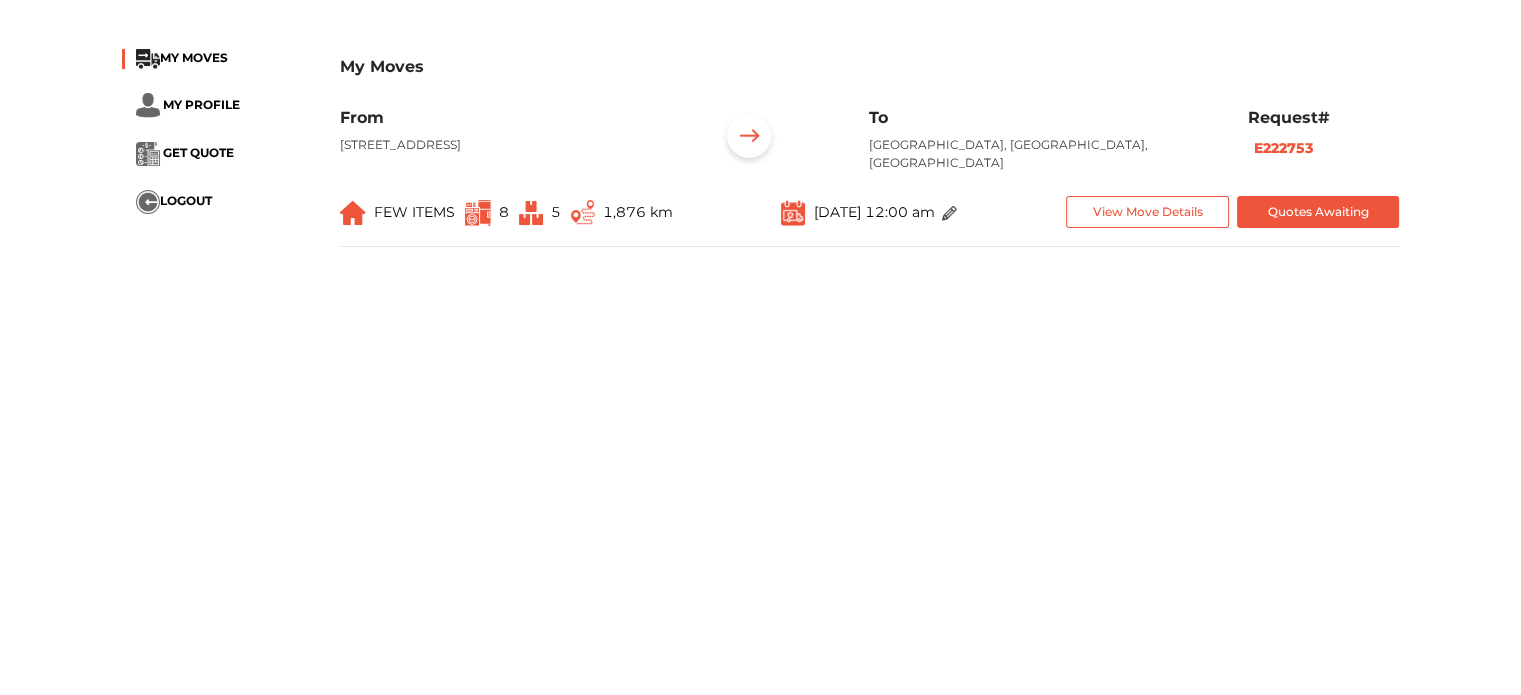 click on "Sampigehallli, Bangalore,  Karnataka" at bounding box center (1043, 154) 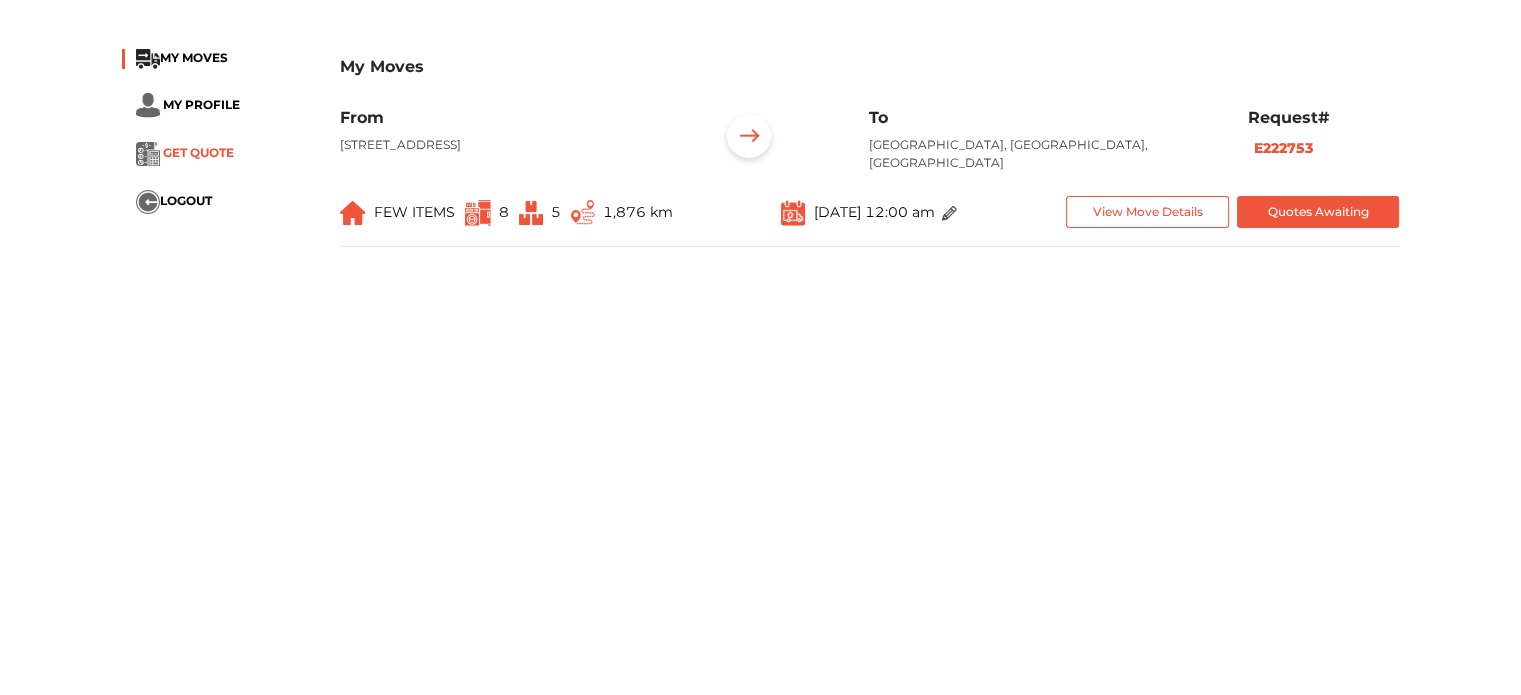 click on "GET QUOTE" at bounding box center [198, 152] 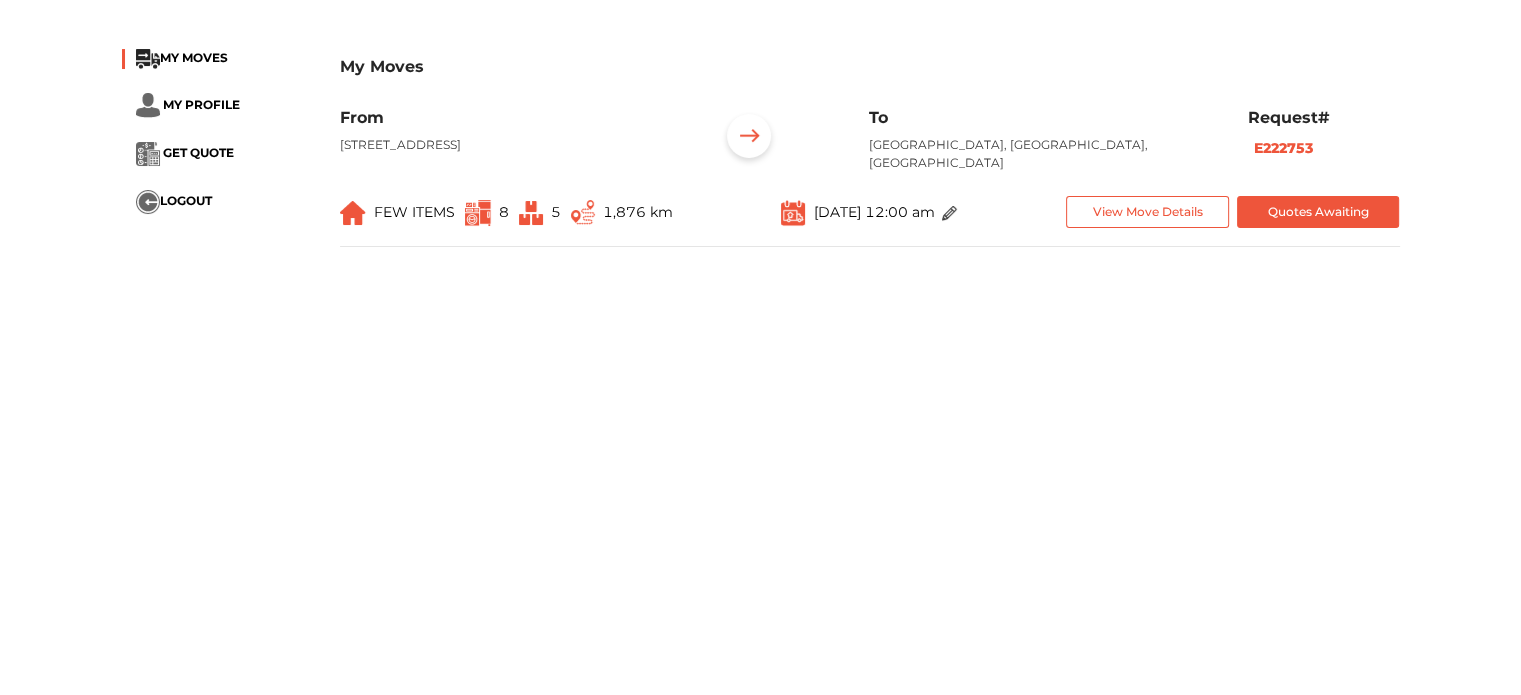 scroll, scrollTop: 0, scrollLeft: 0, axis: both 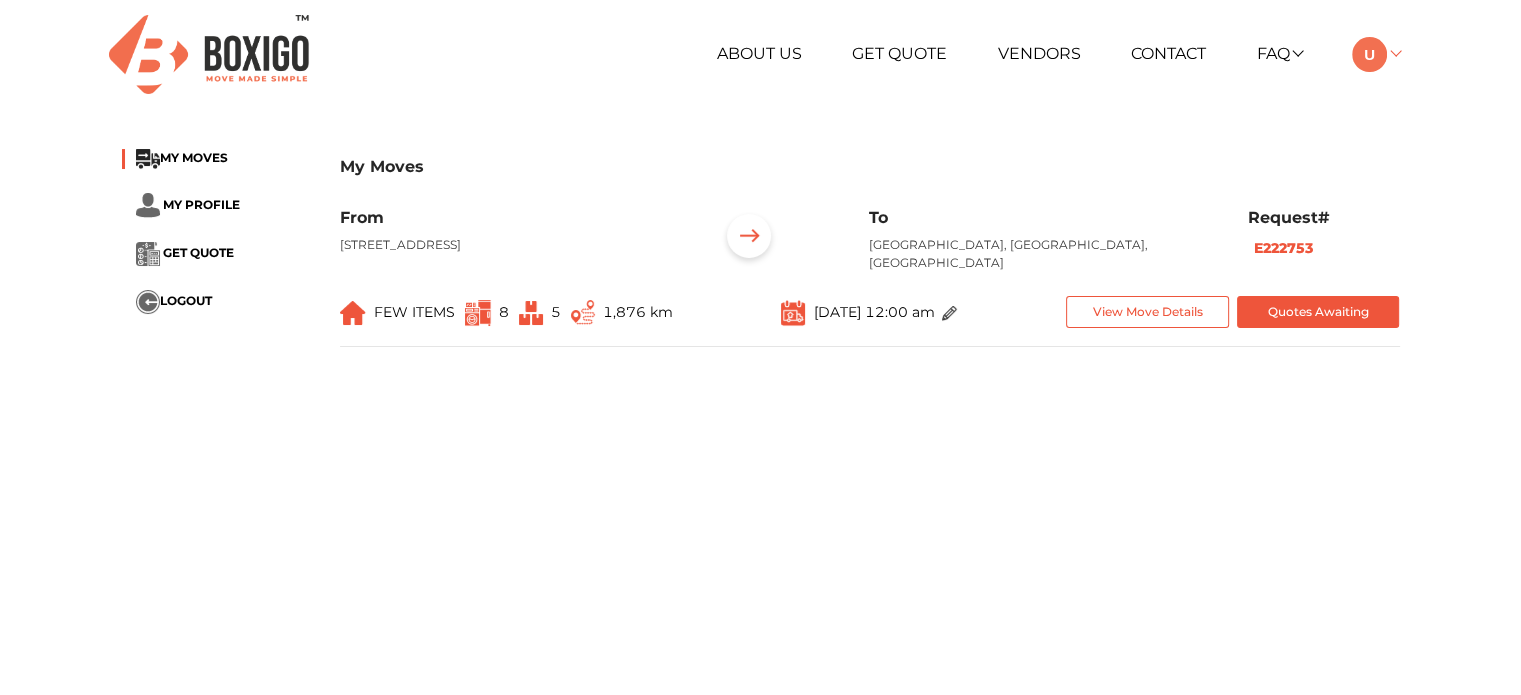 click at bounding box center [1375, 53] 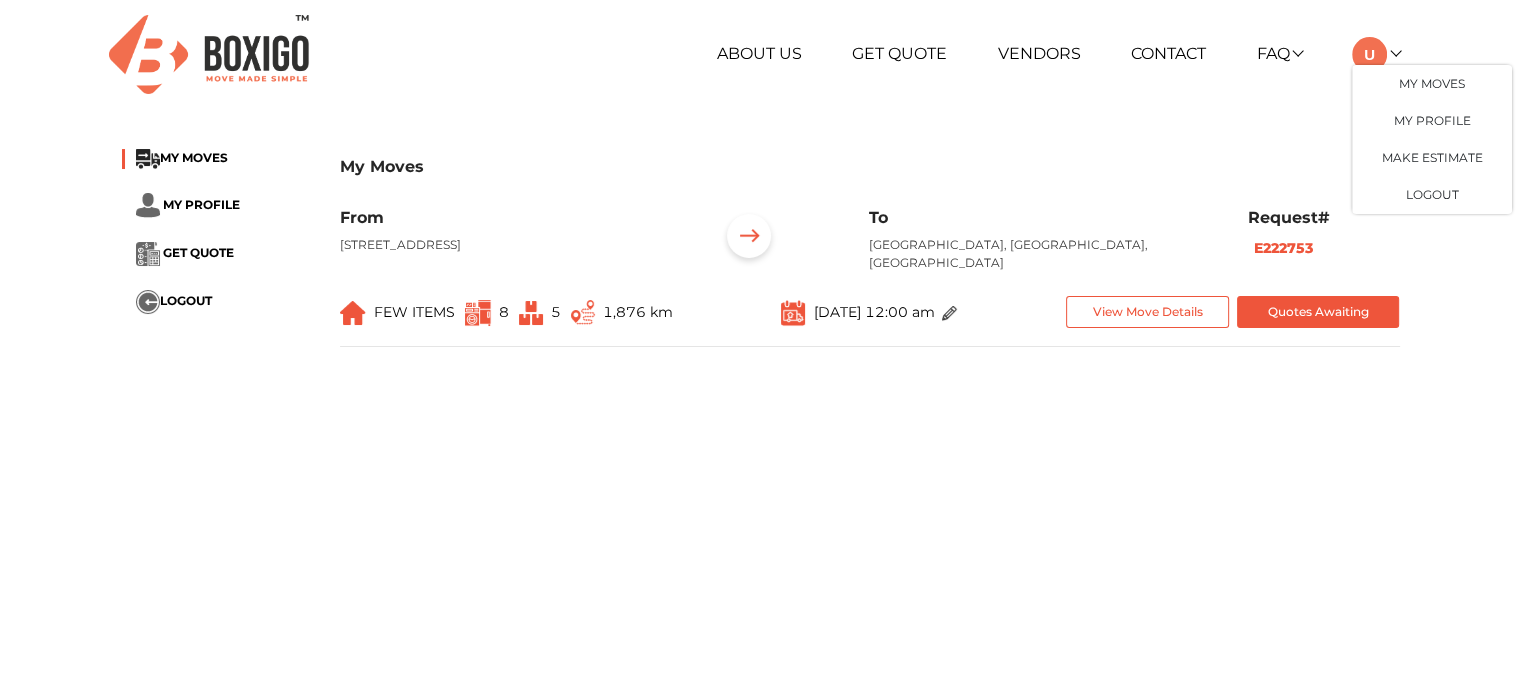 click on "+91 88844 48117       RELOCATION         STORAGE SPACE       About Us Get Quote Vendors Contact FAQ Customer FAQ Vendor FAQ My Moves My Profile Make Estimate LOGOUT   +91 88844 48117       My Moves    MY MOVES    MY PROFILE     GET QUOTE   LOGOUT  My Moves From  Flat 6A, Block 29, Diamond City North, 68 Jessore Road, Kolkata, Pin:700055, Dumdum, Kolkata,  West Bengal To  Sampigehallli, Bangalore,  Karnataka Request#  E222753 FEW ITEMS 8 5 1,876 km Aug 2nd 2025 at 12:00 am View Move Details Quotes Awaiting Home About Us Get a Quote Vendors Contact Vendor Login Customer Login  Address  No. 26/10, 6th Cross, Ramanna Compound, Mangammanapalya, Bommanahalli, HSR Layout, Bengaluru, Karnataka - 560068  Mail Us At  support@boxigo.in  Call Us At  +91 88844 48117    Quick Links  Customer FAQ Vendor FAQ Refund Policy   Vendor Terms and Conditions Customer Terms and Conditions Blog Sitemap  contact   about us   vendors   Other Verticals  Relocation Storage Space     Packers and Movers House shifting Corporate shifting" at bounding box center [760, 669] 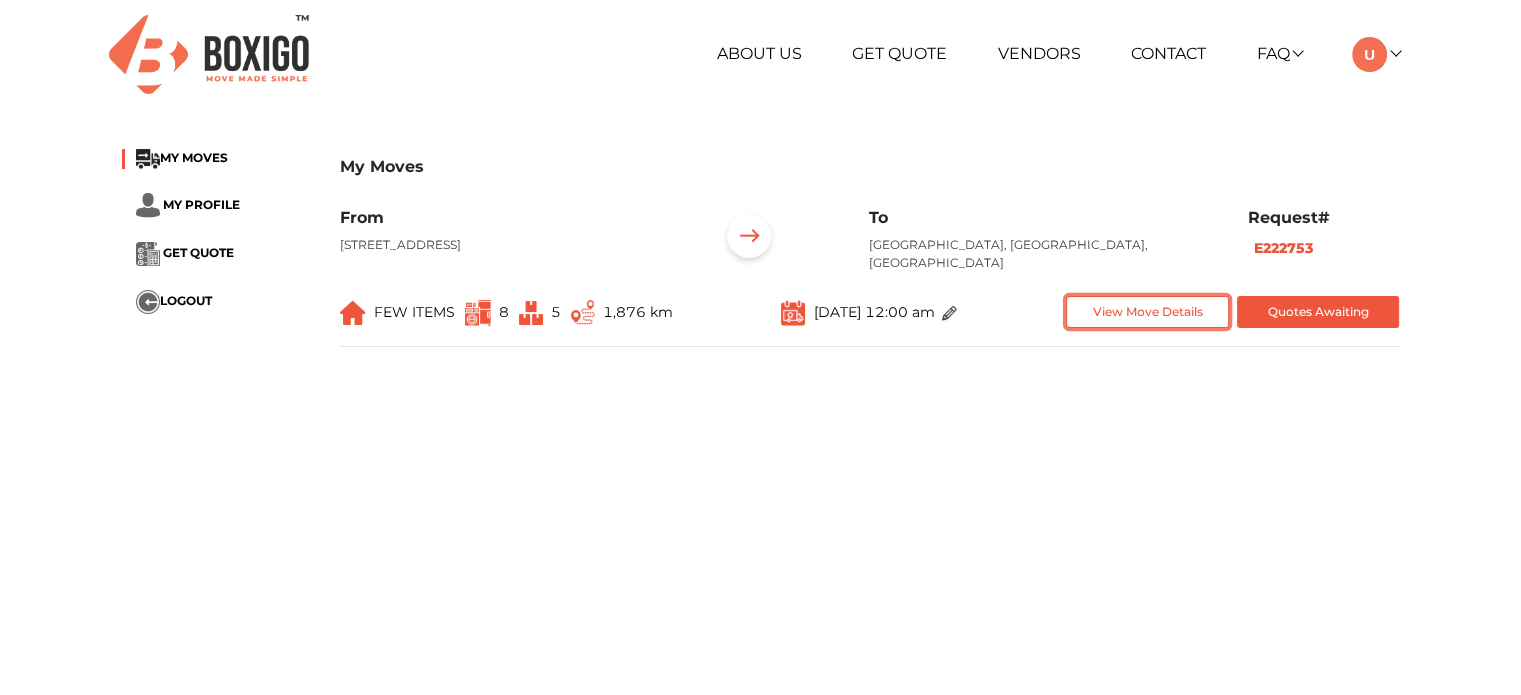 click on "View Move Details" at bounding box center [1147, 312] 